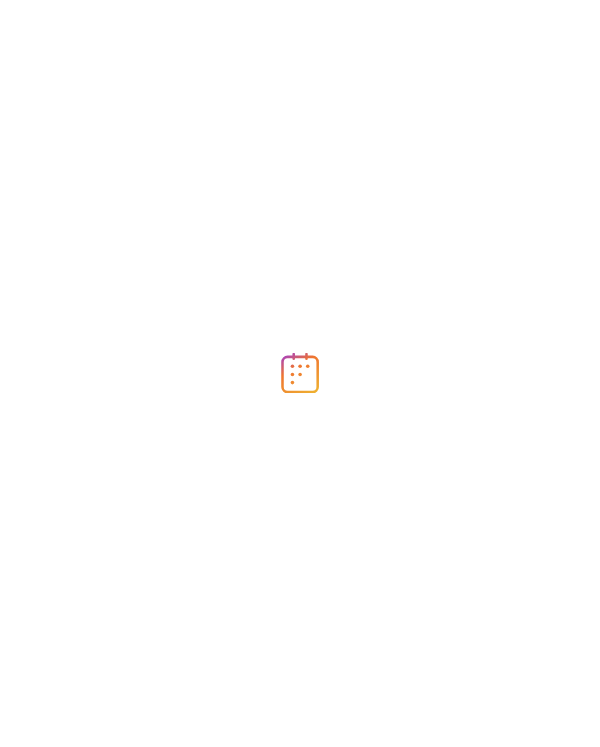 scroll, scrollTop: 0, scrollLeft: 0, axis: both 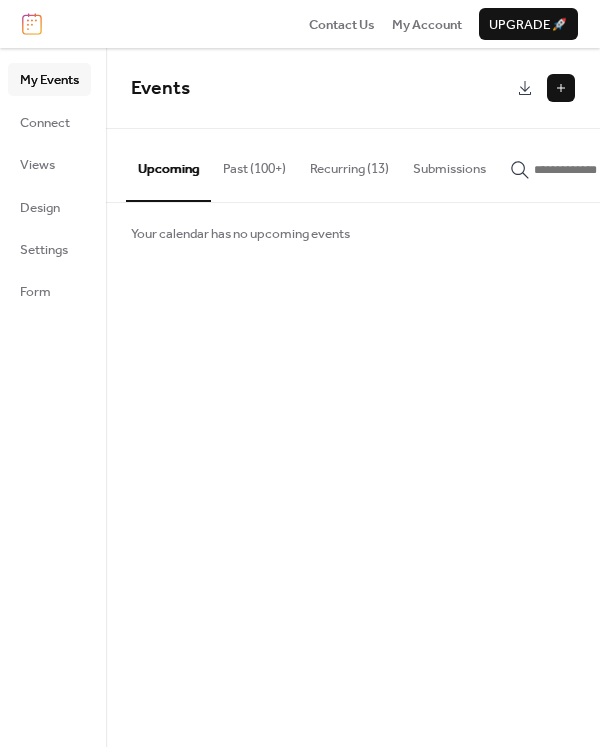 click on "Recurring (13)" at bounding box center [349, 164] 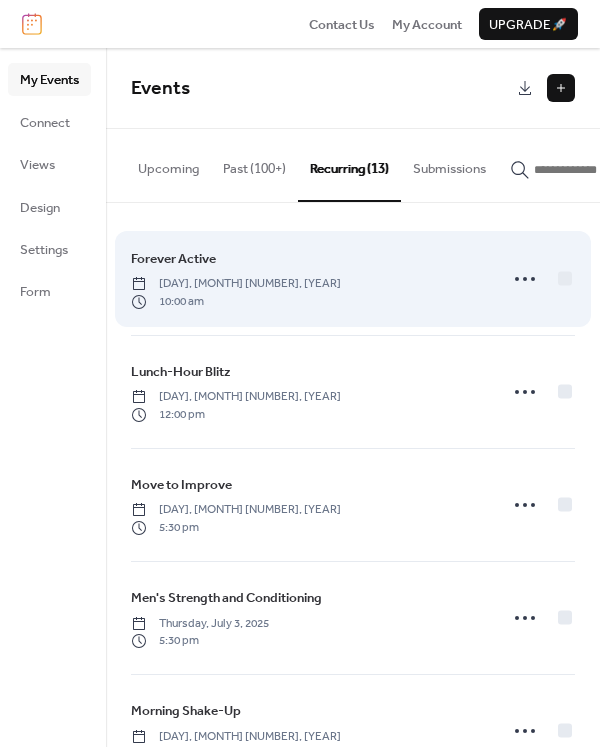 click on "[DAY], [MONTH] [NUMBER], [YEAR]" at bounding box center [236, 284] 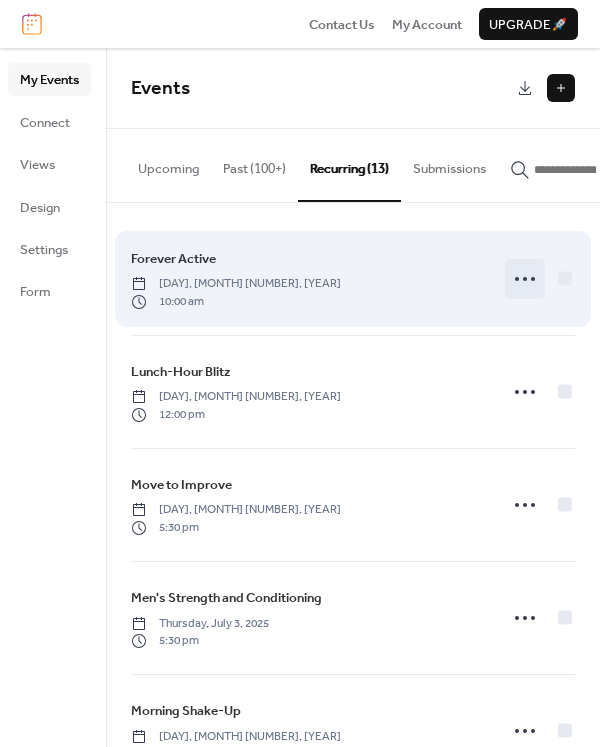 click 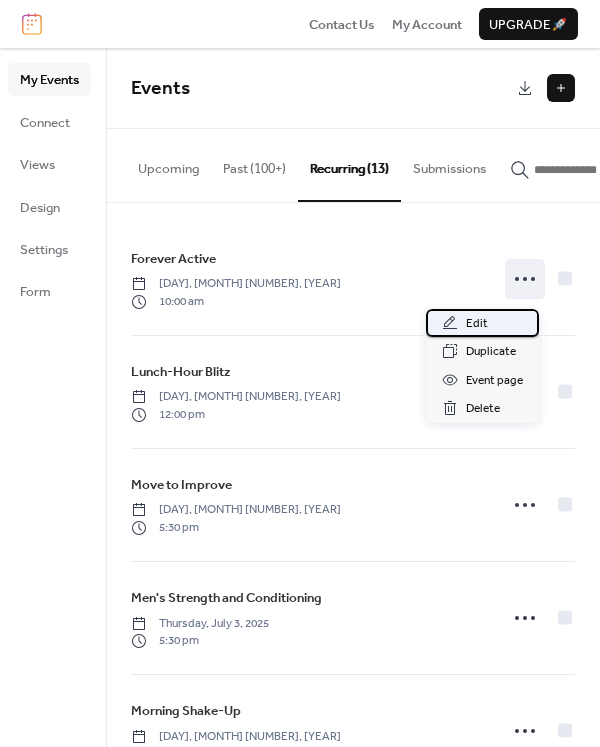 click on "Edit" at bounding box center [477, 324] 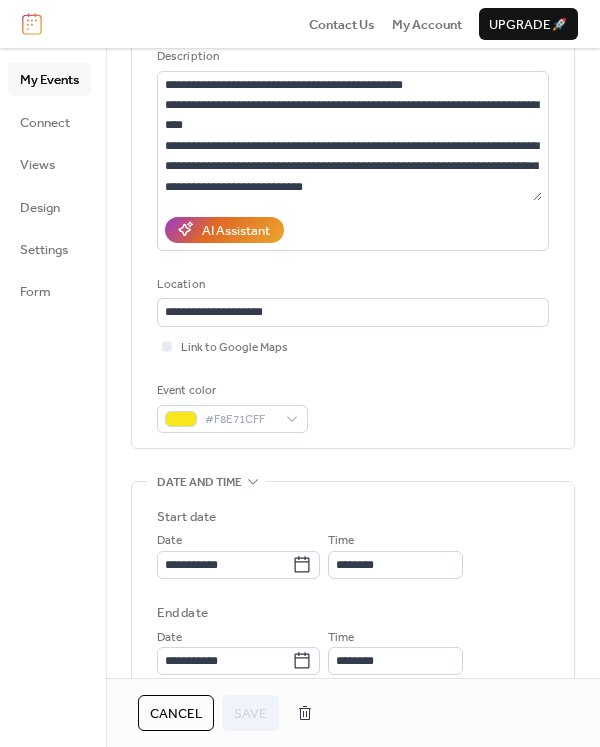 scroll, scrollTop: 400, scrollLeft: 0, axis: vertical 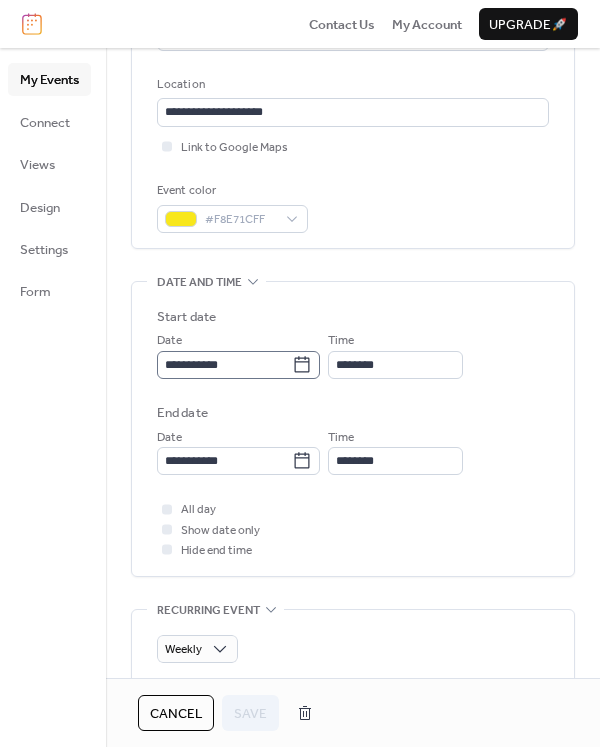 click 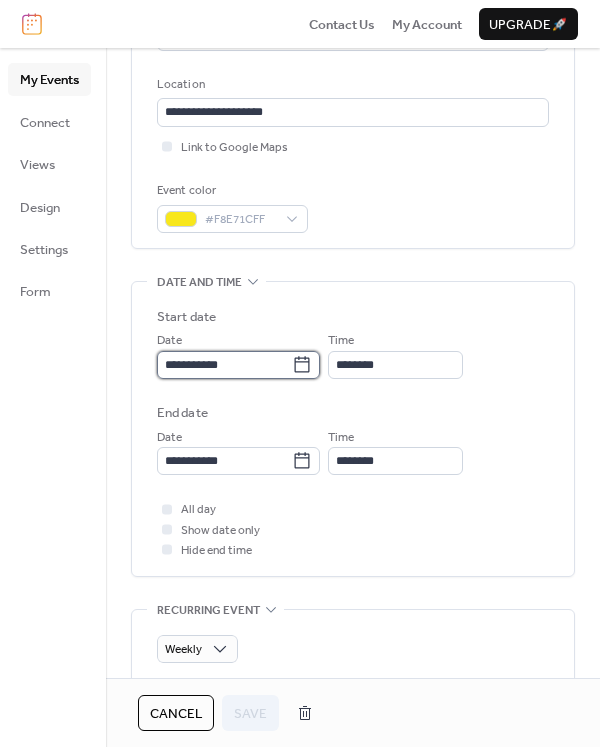 click on "**********" at bounding box center (224, 365) 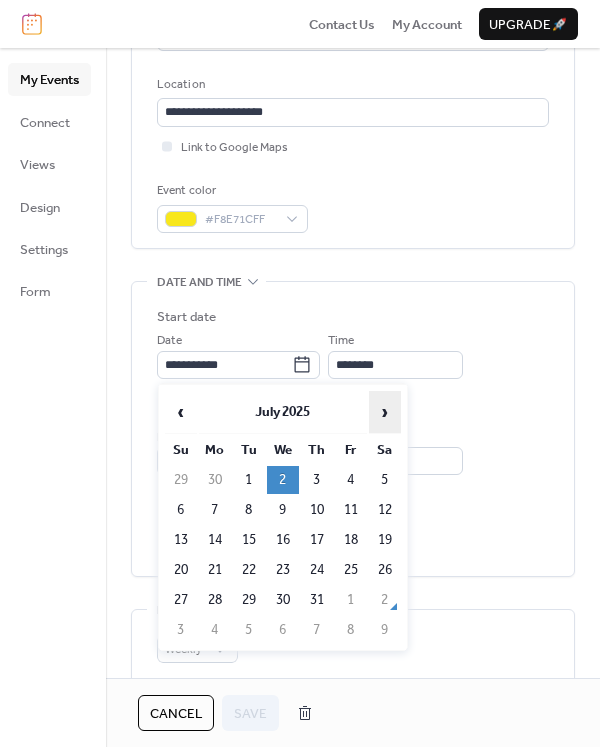 click on "›" at bounding box center (385, 412) 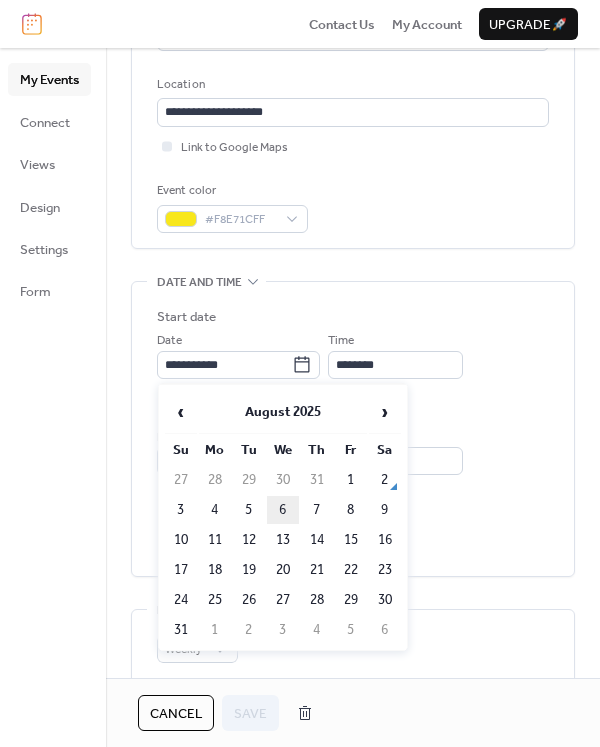click on "6" at bounding box center (283, 510) 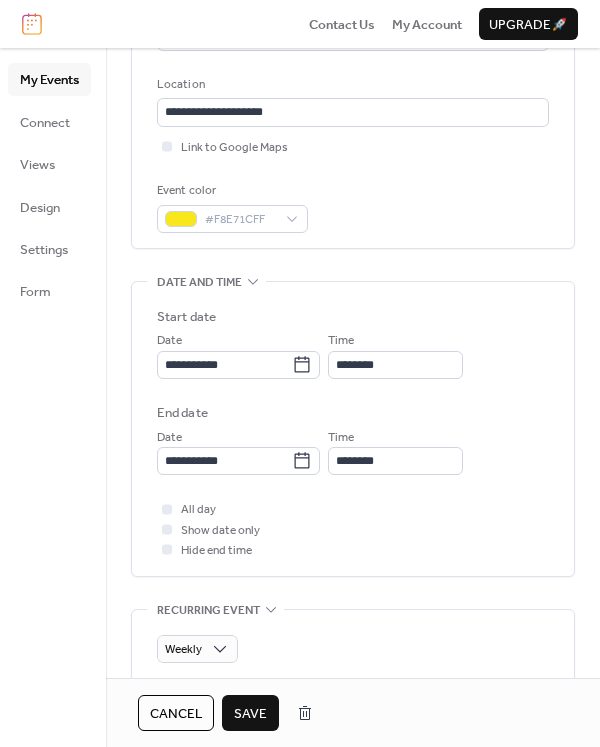 scroll, scrollTop: 700, scrollLeft: 0, axis: vertical 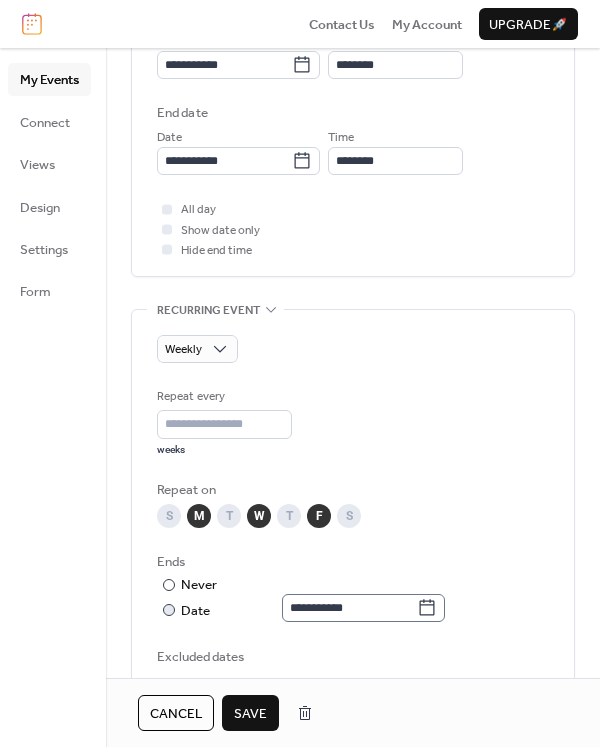 click 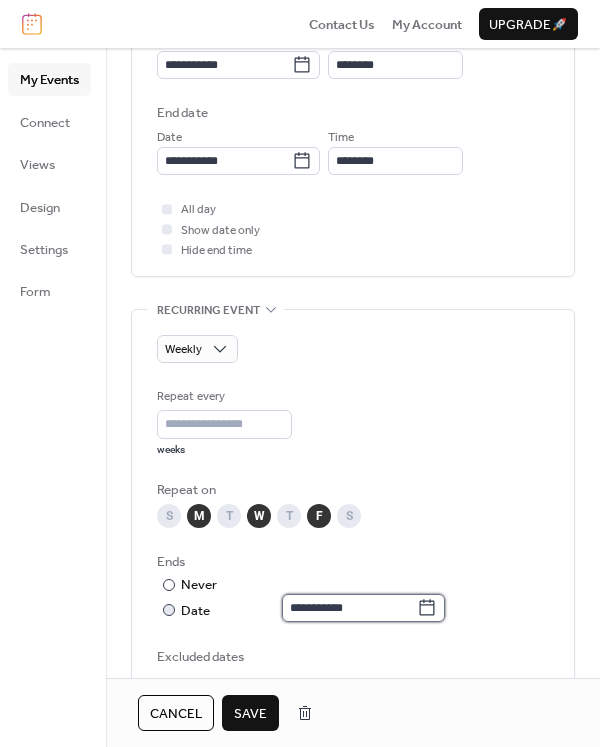 click on "**********" at bounding box center [349, 608] 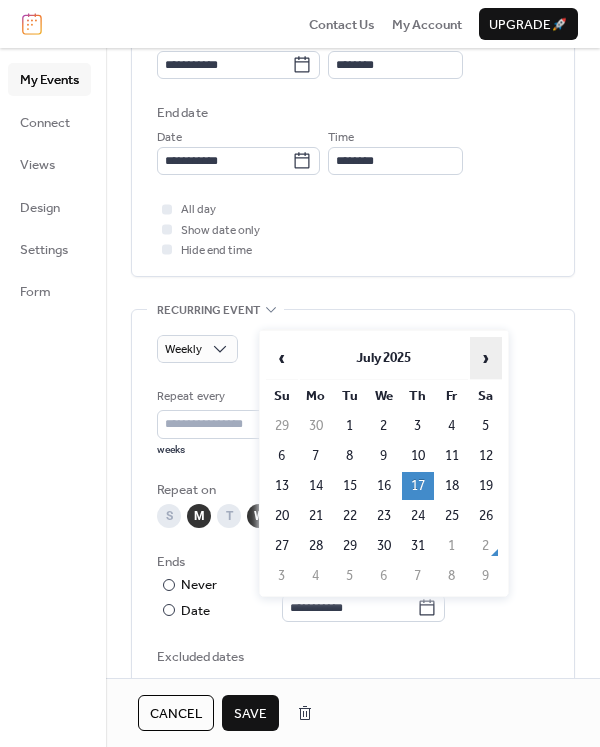 click on "›" at bounding box center (486, 358) 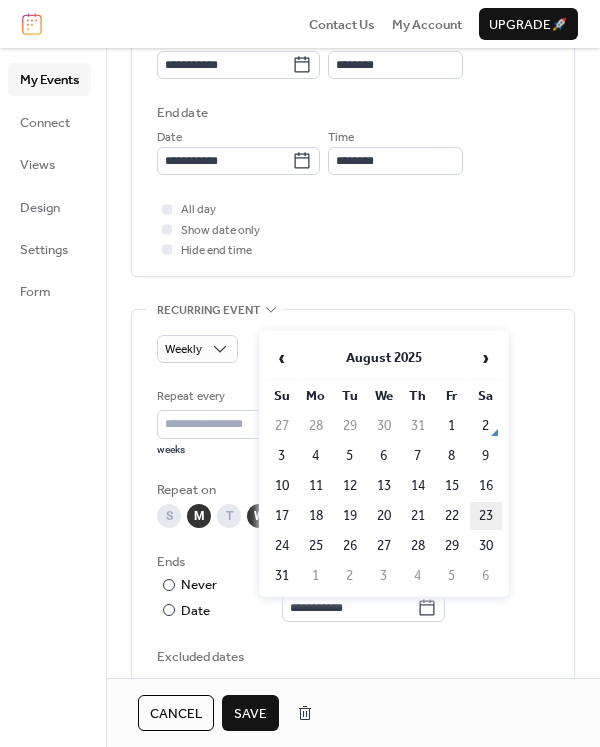 click on "23" at bounding box center [486, 516] 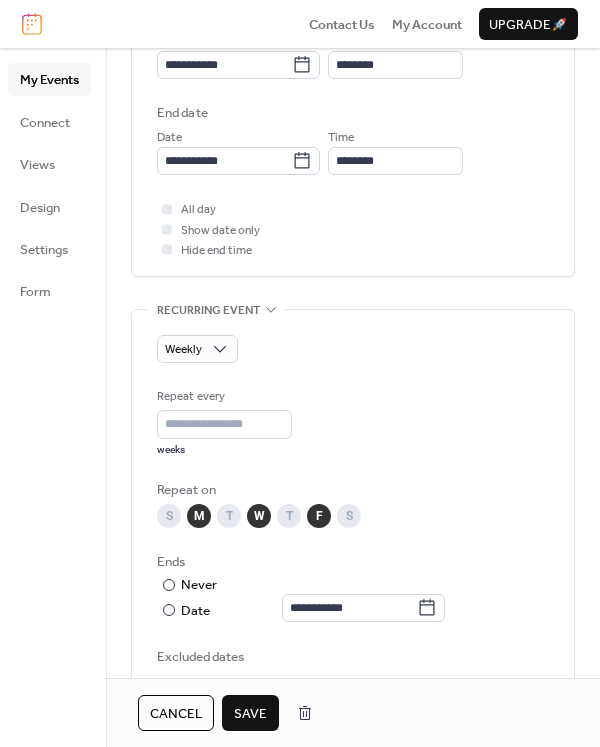 click on "Save" at bounding box center (250, 714) 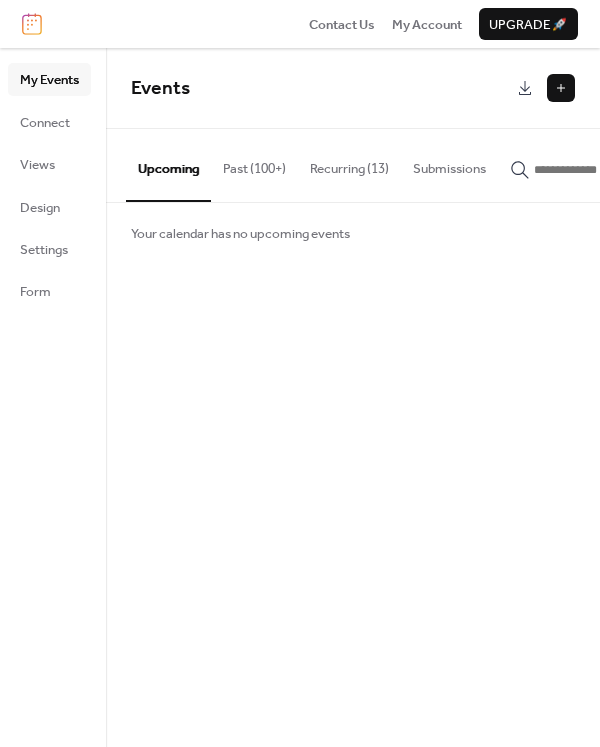 click on "Recurring (13)" at bounding box center (349, 164) 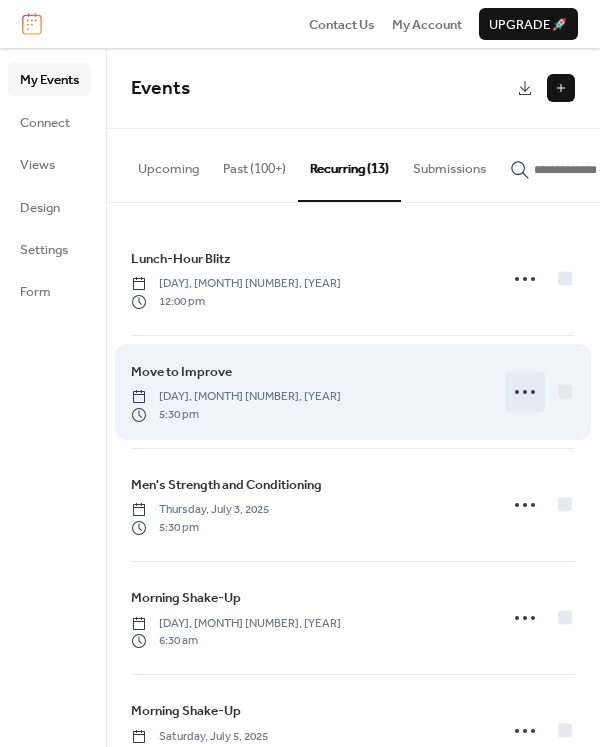 click 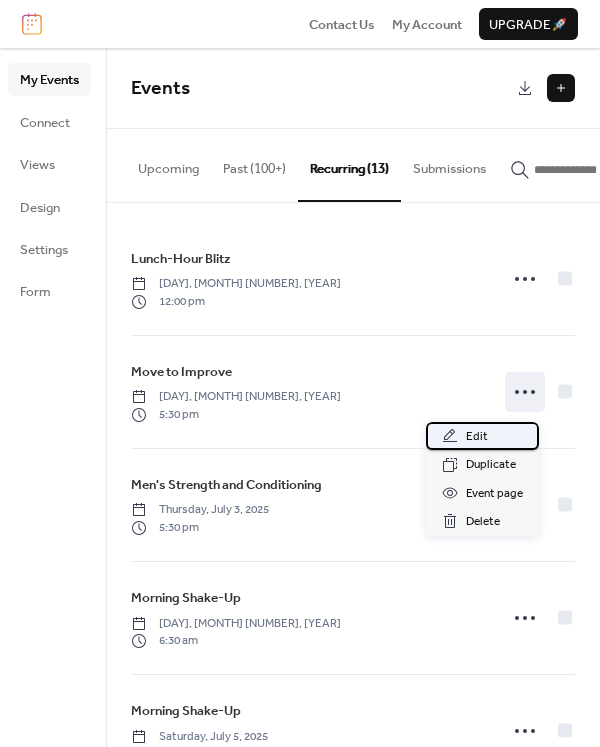 click on "Edit" at bounding box center [477, 437] 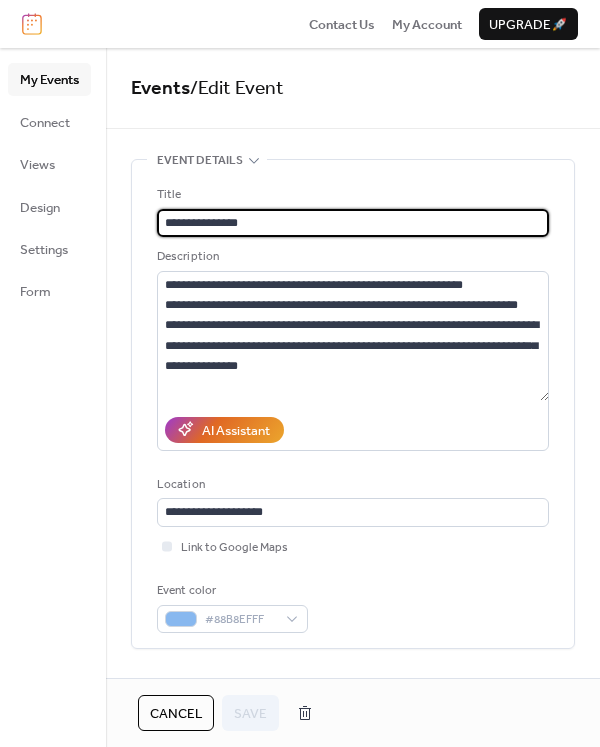 type on "**********" 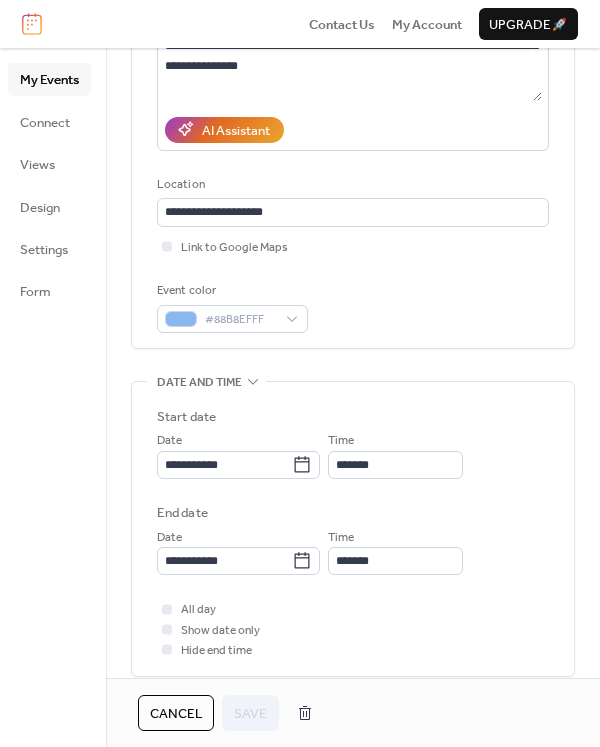 scroll, scrollTop: 500, scrollLeft: 0, axis: vertical 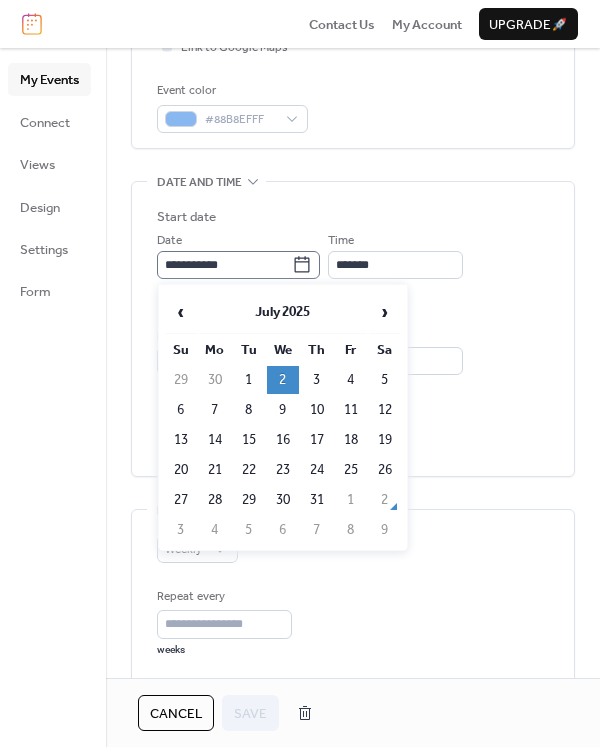 click 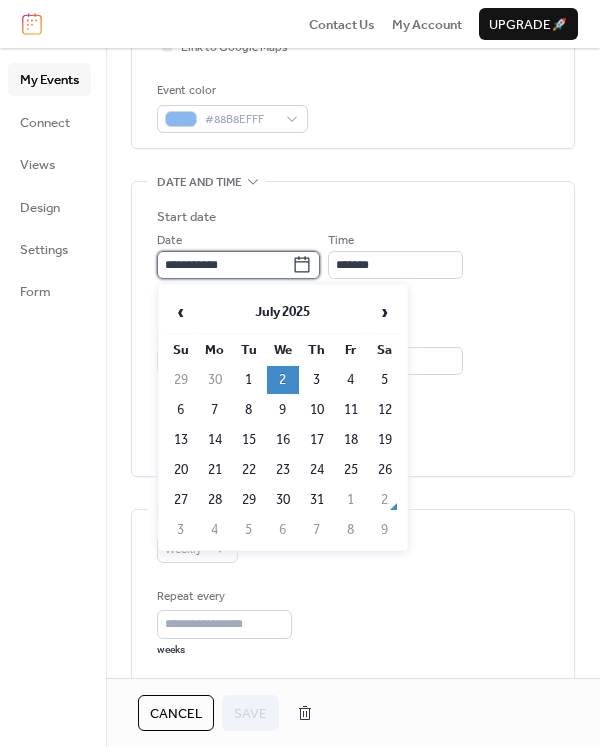 click on "**********" at bounding box center (224, 265) 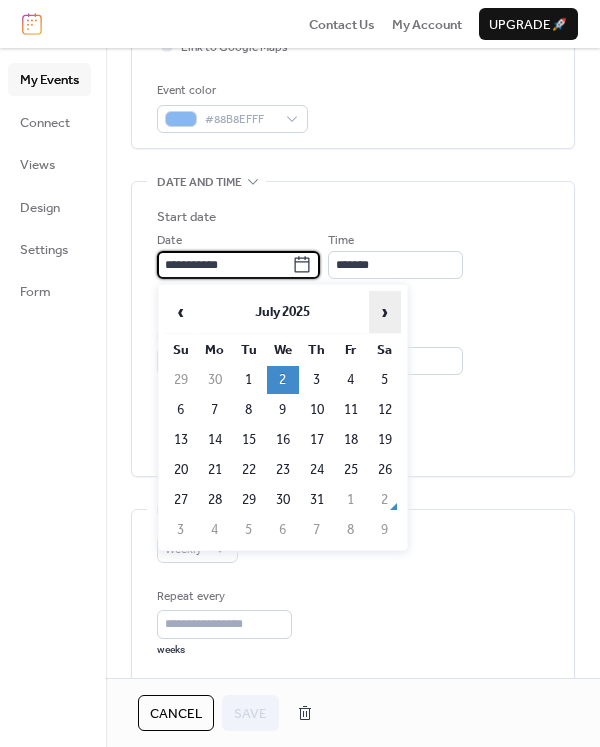 click on "›" at bounding box center [385, 312] 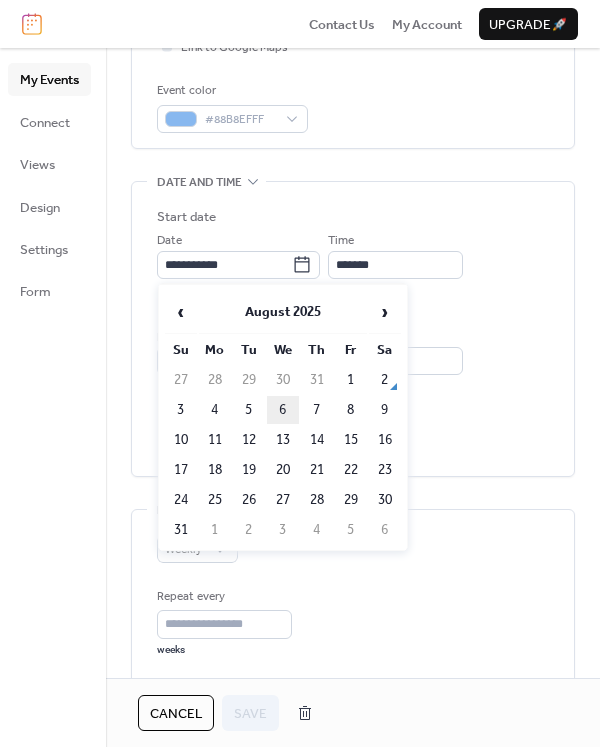 click on "6" at bounding box center [283, 410] 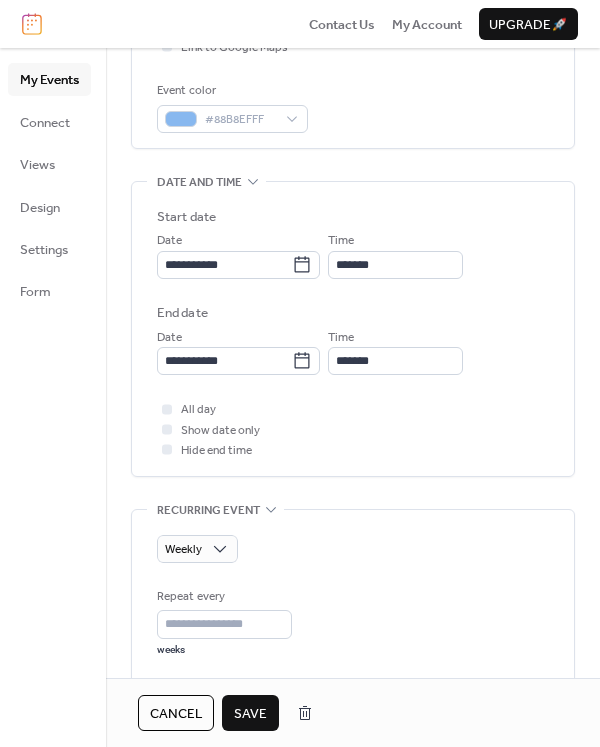 scroll, scrollTop: 300, scrollLeft: 0, axis: vertical 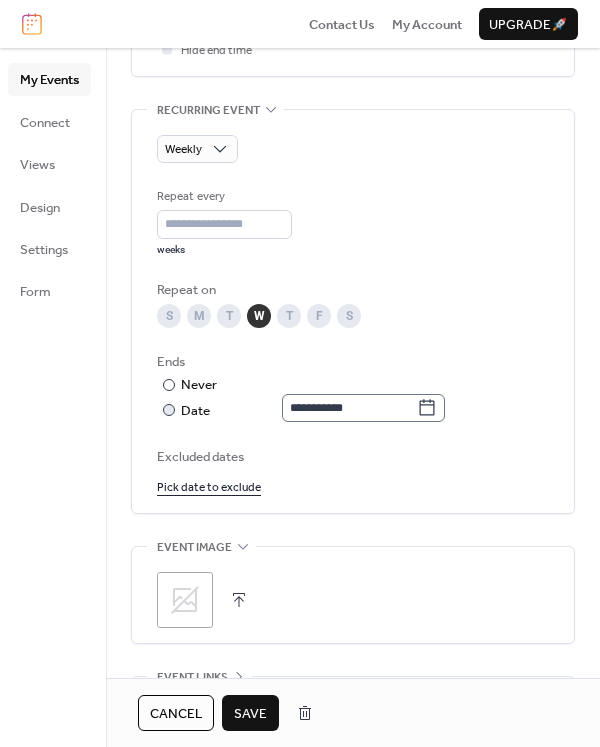 click 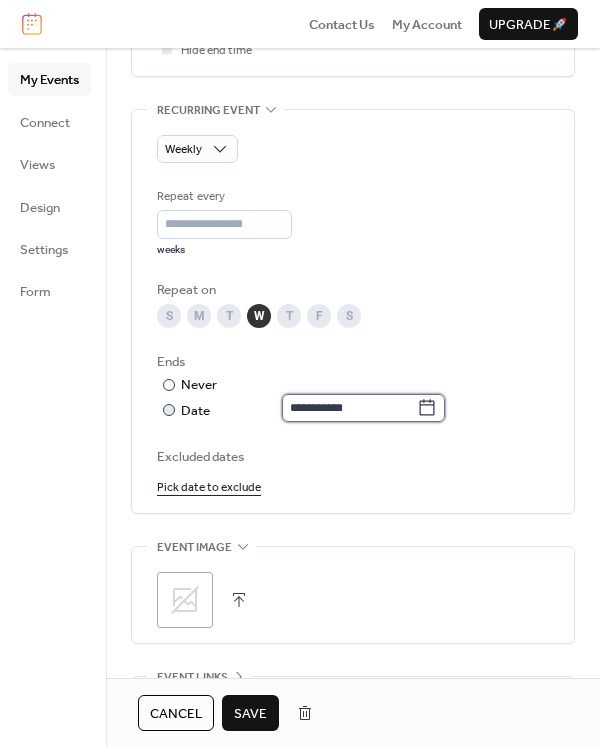 click on "**********" at bounding box center [349, 408] 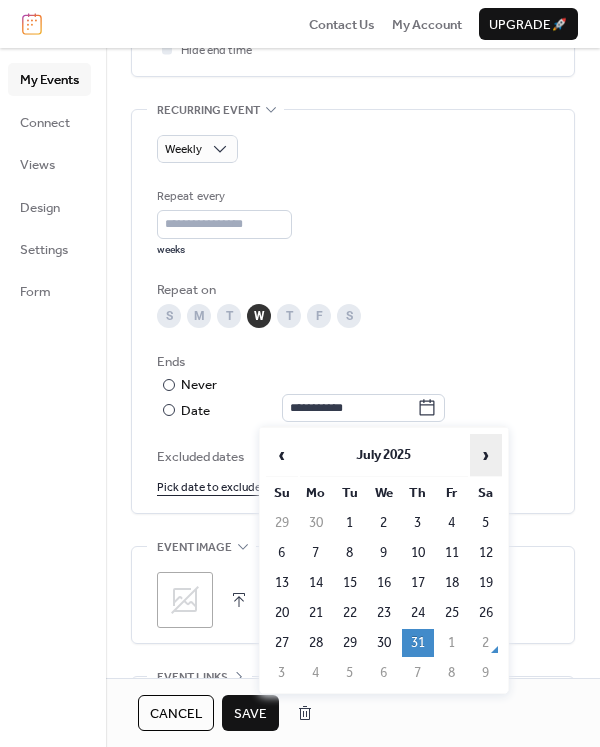 click on "›" at bounding box center (486, 455) 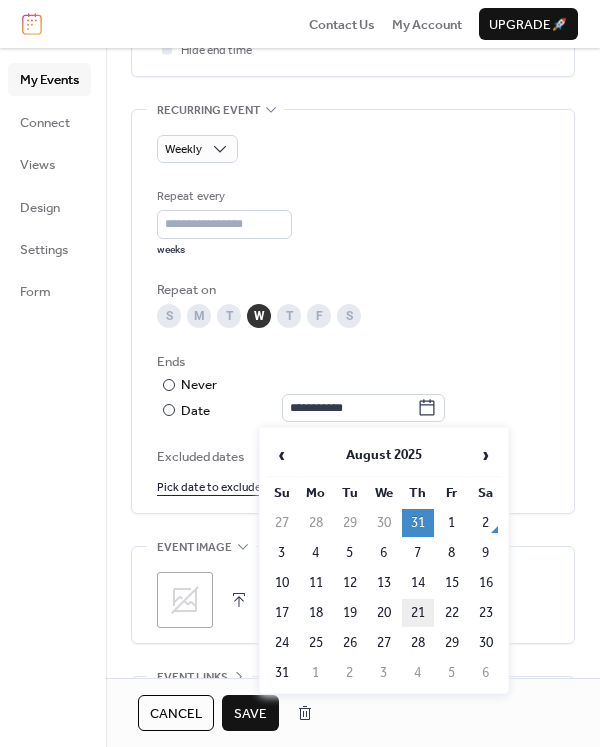 click on "21" at bounding box center [418, 613] 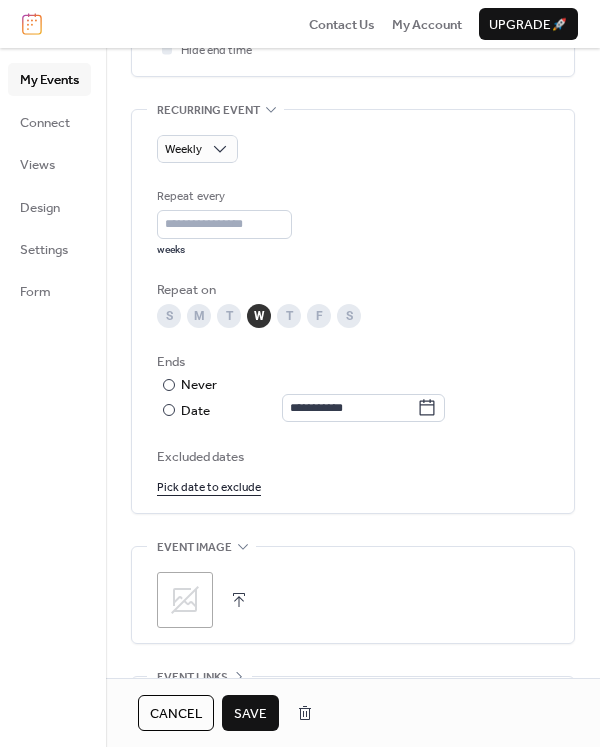 click on "Save" at bounding box center (250, 714) 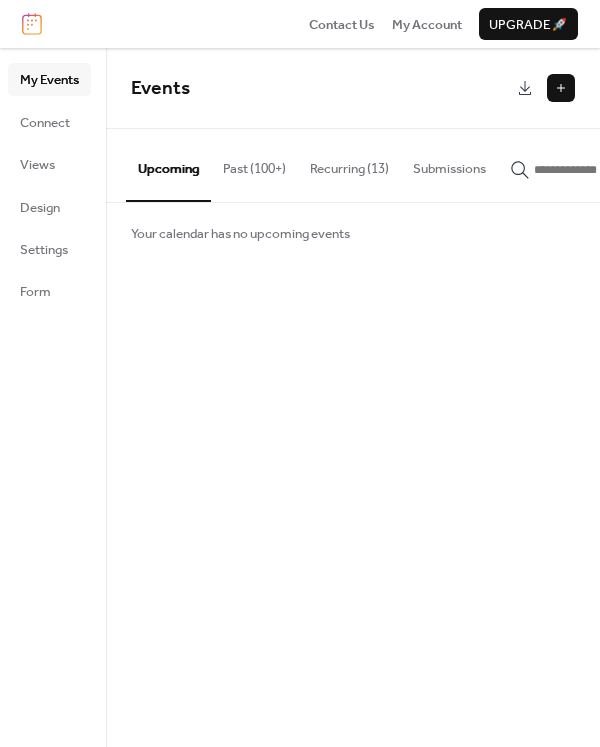 click on "Recurring (13)" at bounding box center [349, 164] 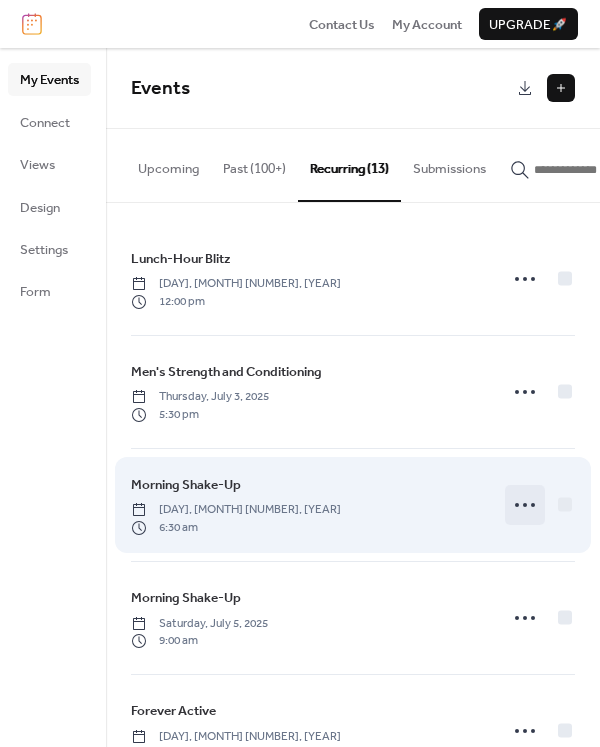 click 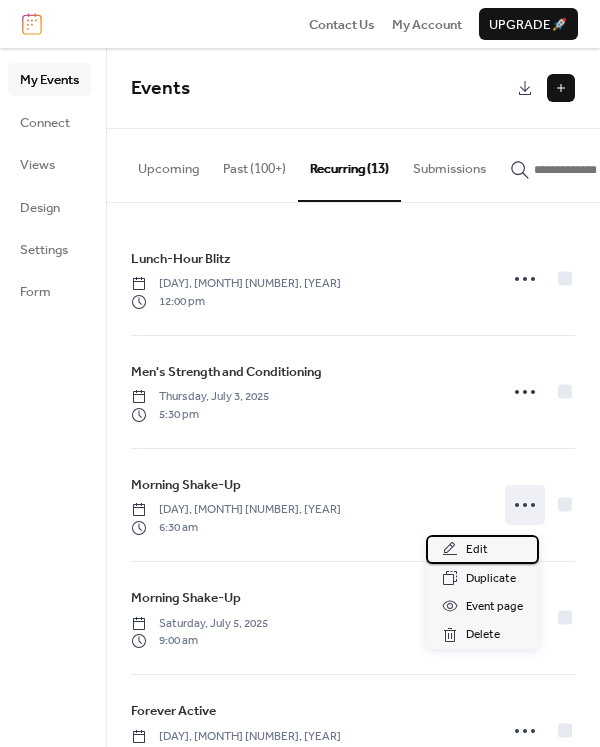 click on "Edit" at bounding box center (482, 549) 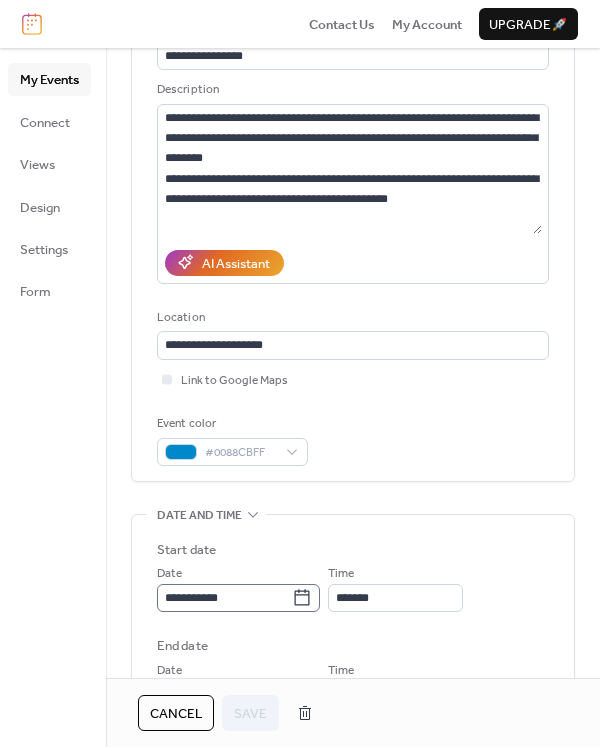 scroll, scrollTop: 300, scrollLeft: 0, axis: vertical 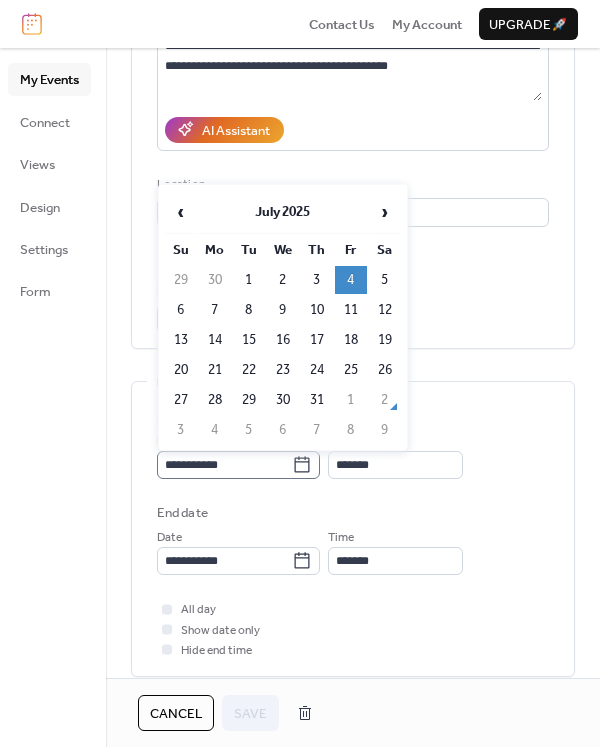 click 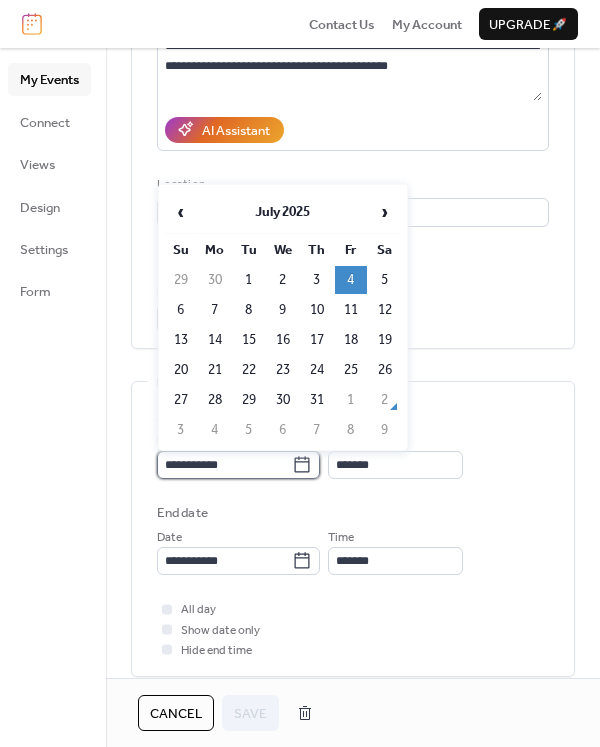 click on "**********" at bounding box center (224, 465) 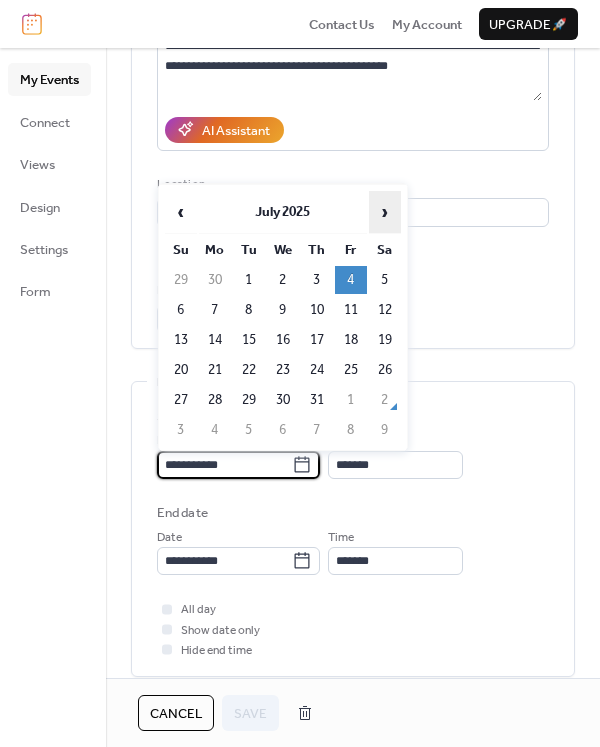 click on "›" at bounding box center (385, 212) 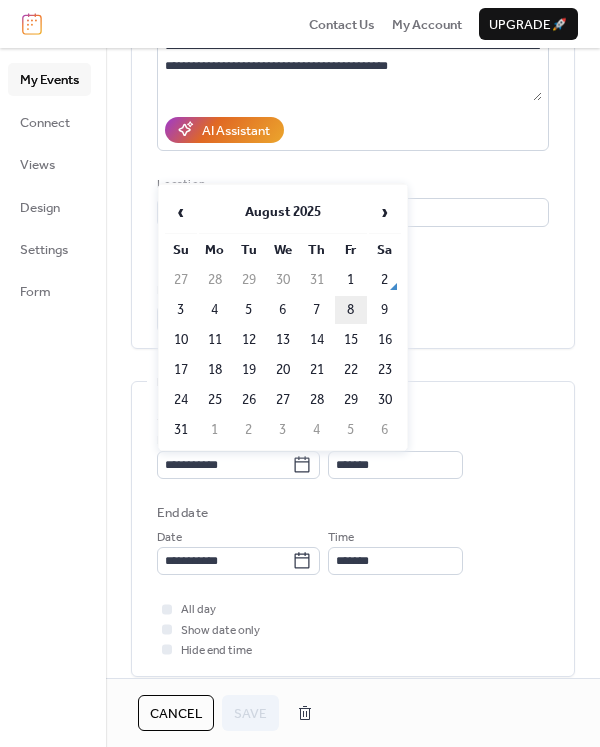 click on "8" at bounding box center [351, 310] 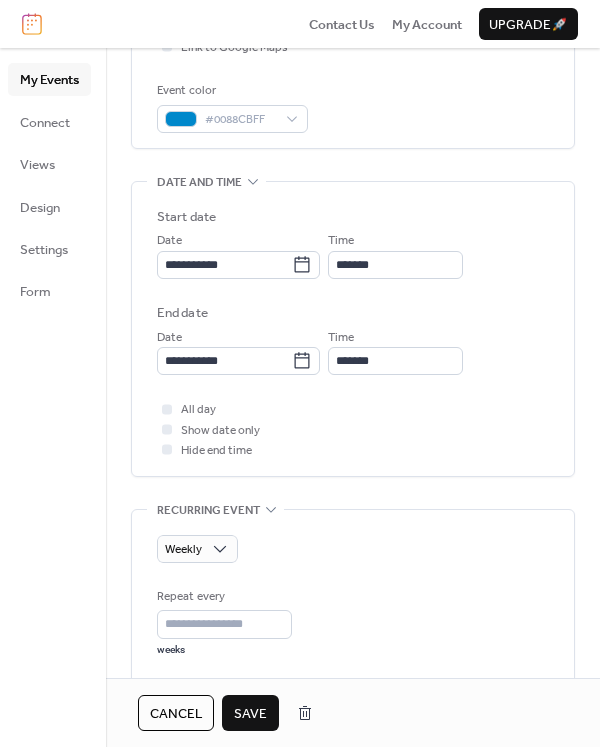 scroll, scrollTop: 800, scrollLeft: 0, axis: vertical 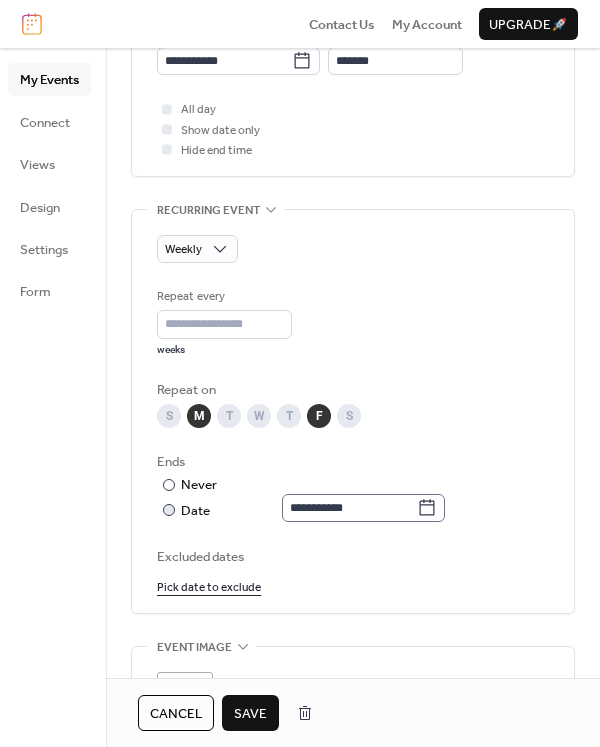 click 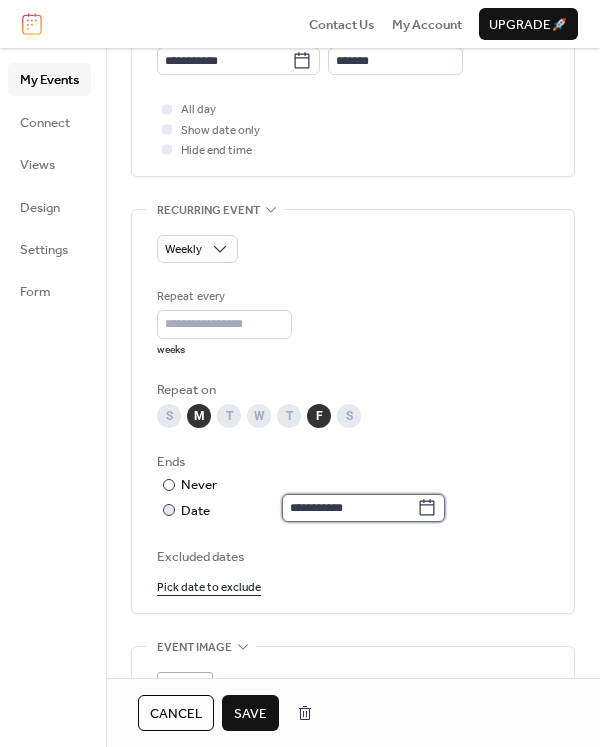 click on "**********" at bounding box center [349, 508] 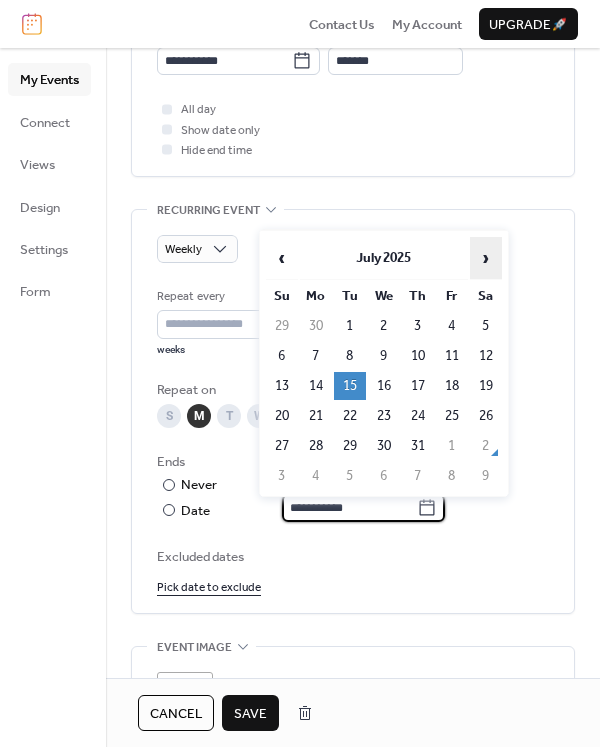 click on "›" at bounding box center (486, 258) 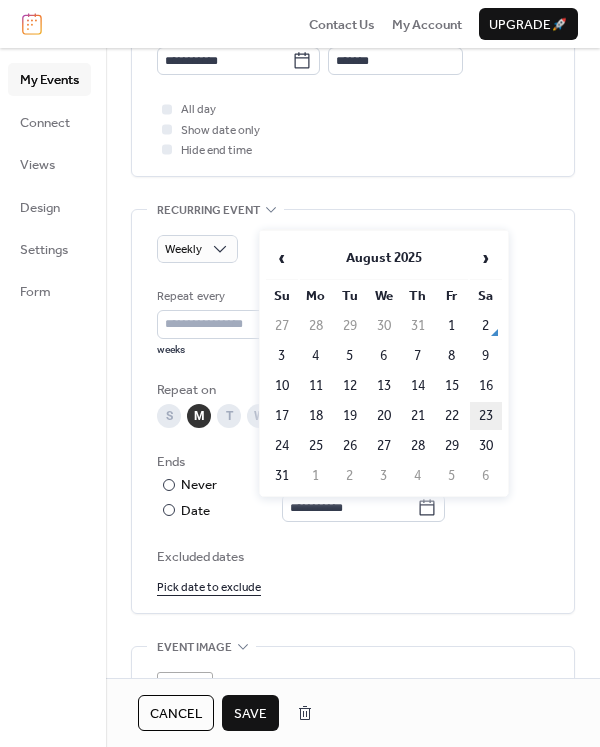 click on "23" at bounding box center (486, 416) 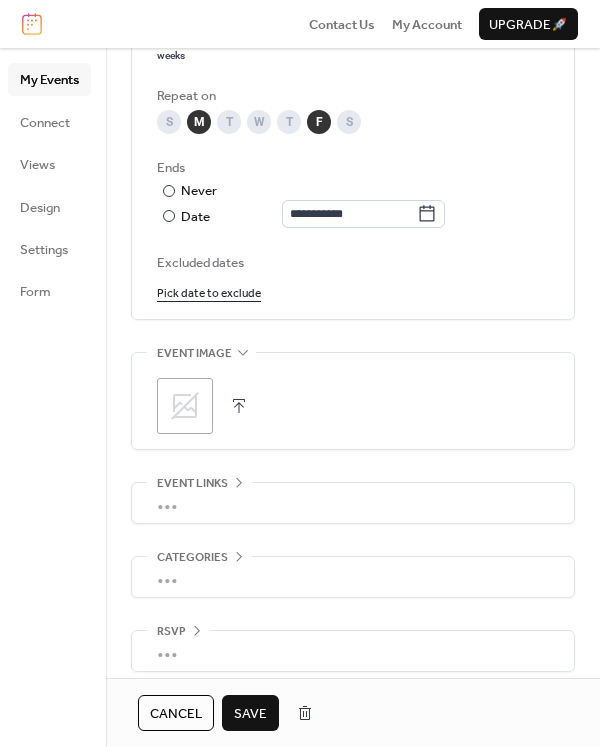 scroll, scrollTop: 1100, scrollLeft: 0, axis: vertical 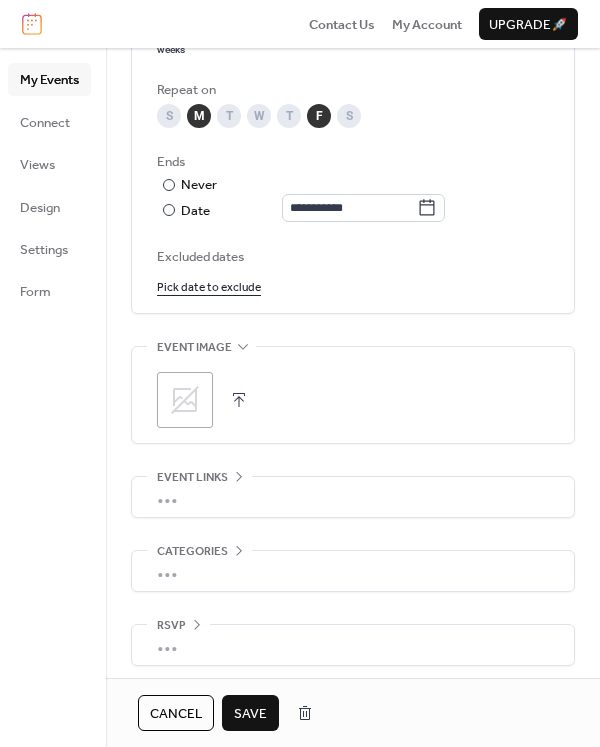 click on "Save" at bounding box center [250, 714] 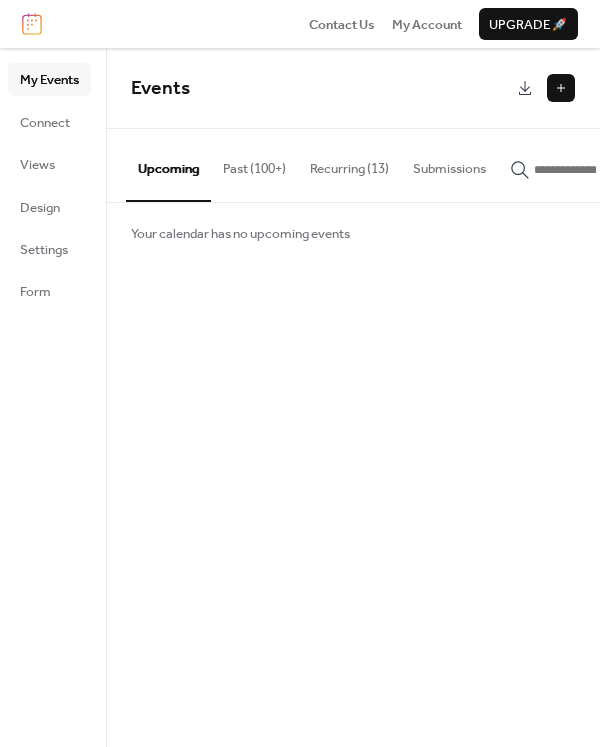 click on "Recurring (13)" at bounding box center (349, 164) 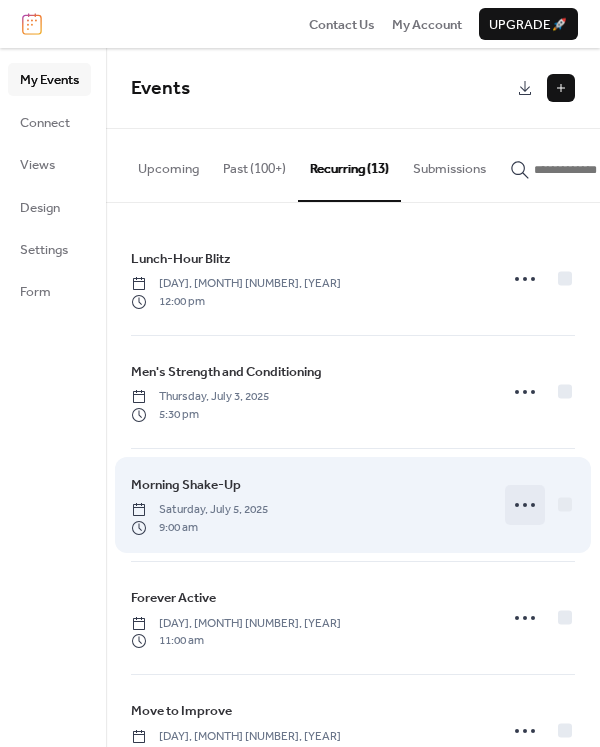 click 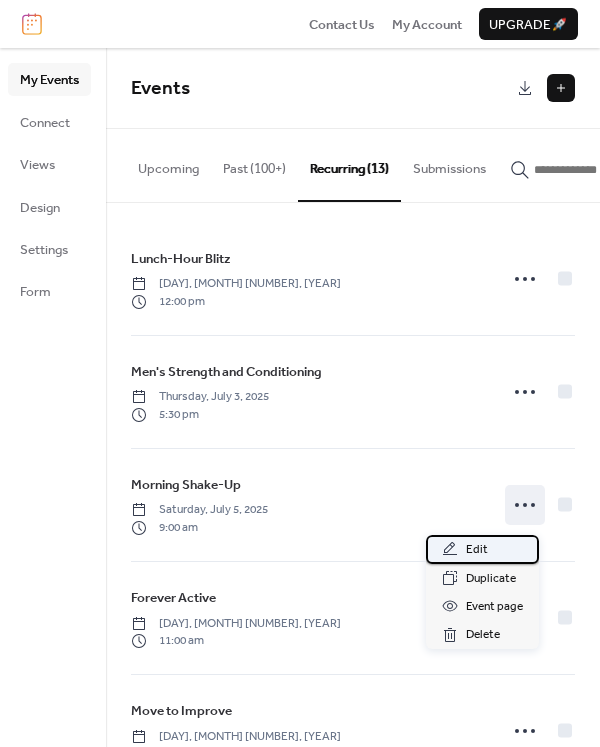 click on "Edit" at bounding box center [477, 550] 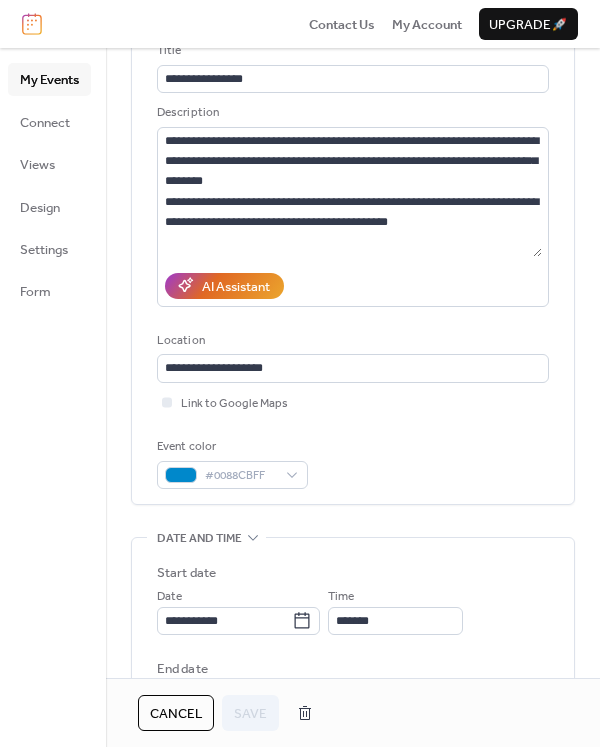 scroll, scrollTop: 300, scrollLeft: 0, axis: vertical 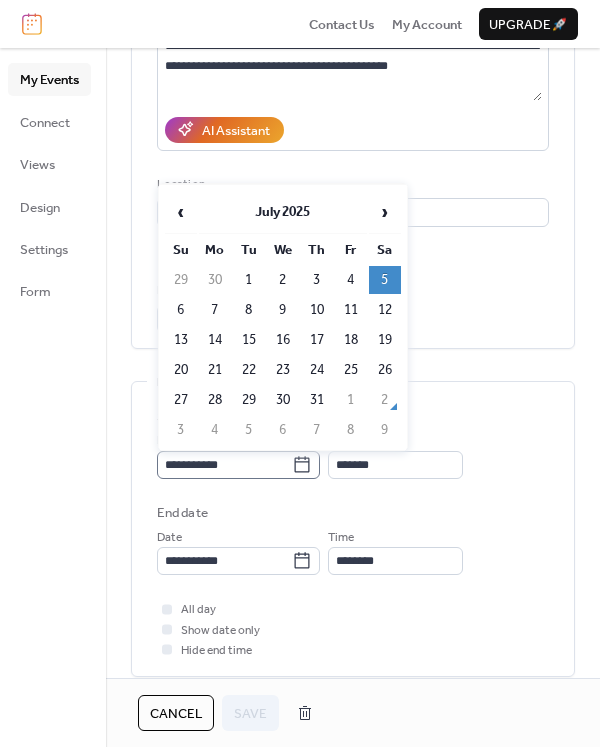click 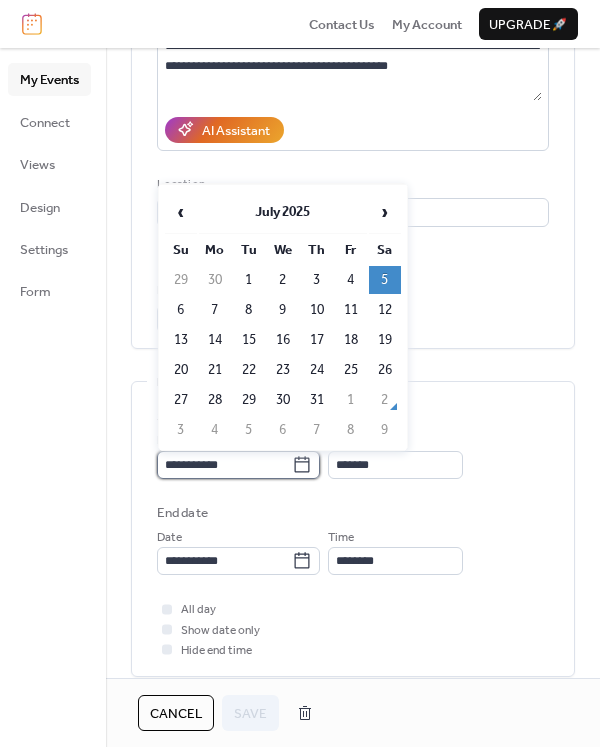 click on "**********" at bounding box center (224, 465) 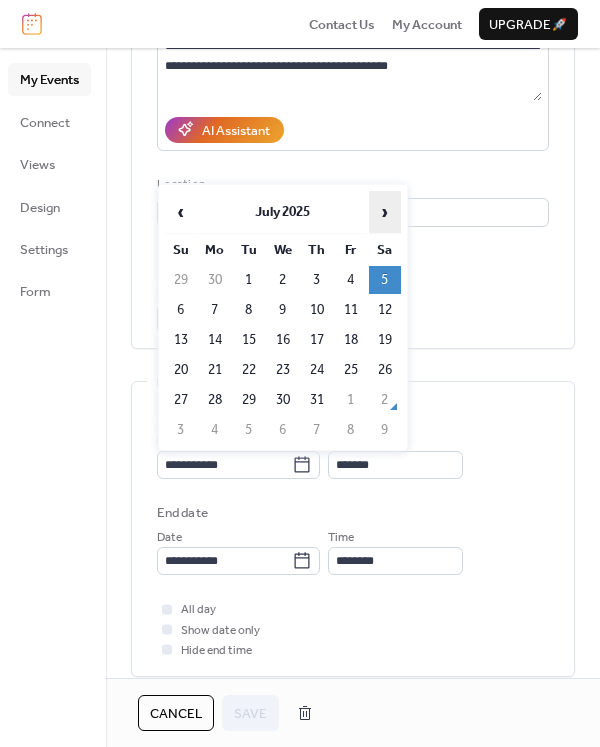 click on "›" at bounding box center (385, 212) 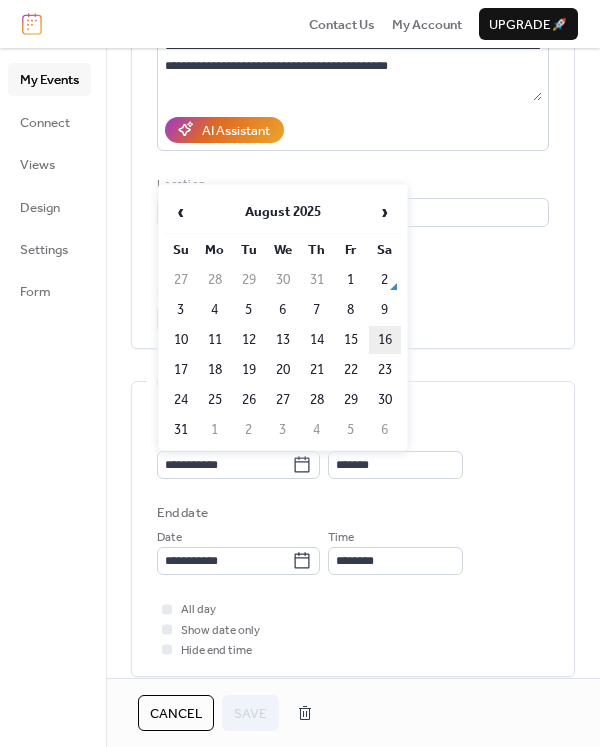 click on "16" at bounding box center [385, 340] 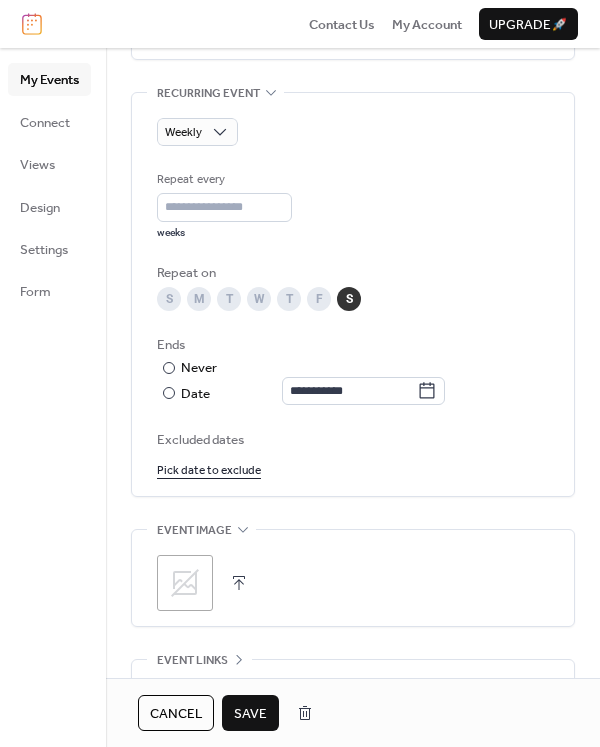 scroll, scrollTop: 1000, scrollLeft: 0, axis: vertical 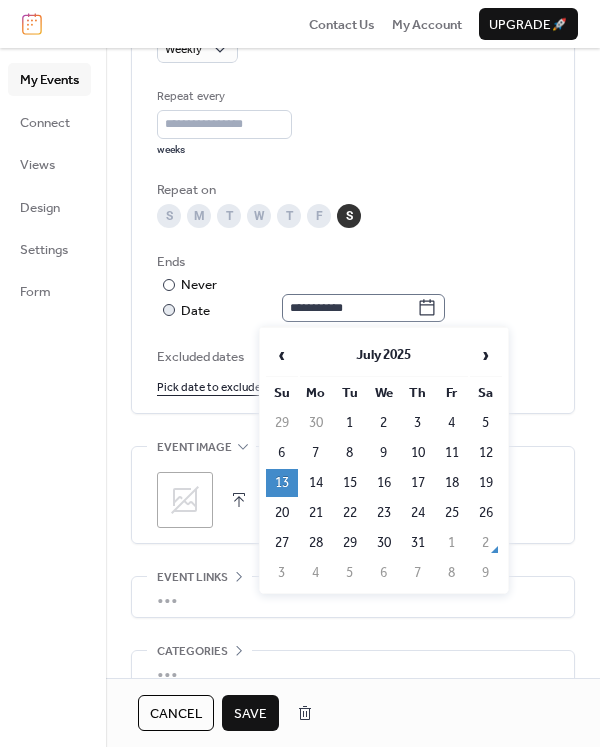 click 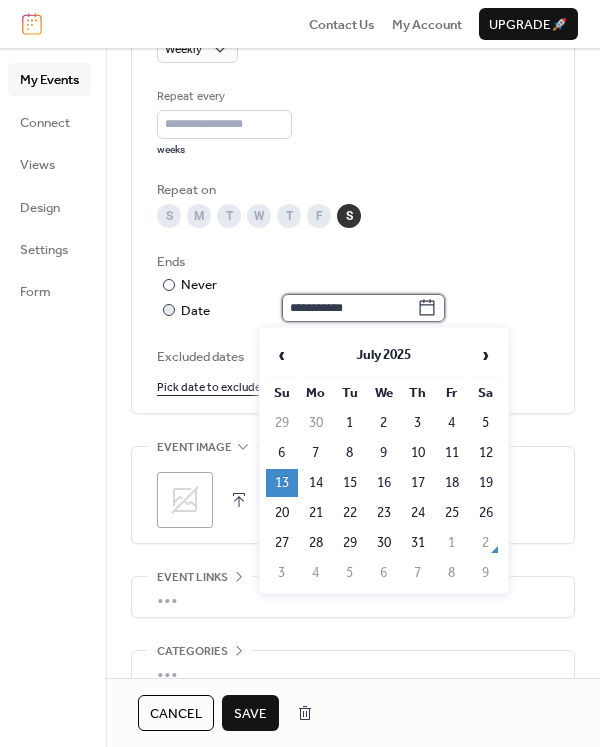 click on "**********" at bounding box center (349, 308) 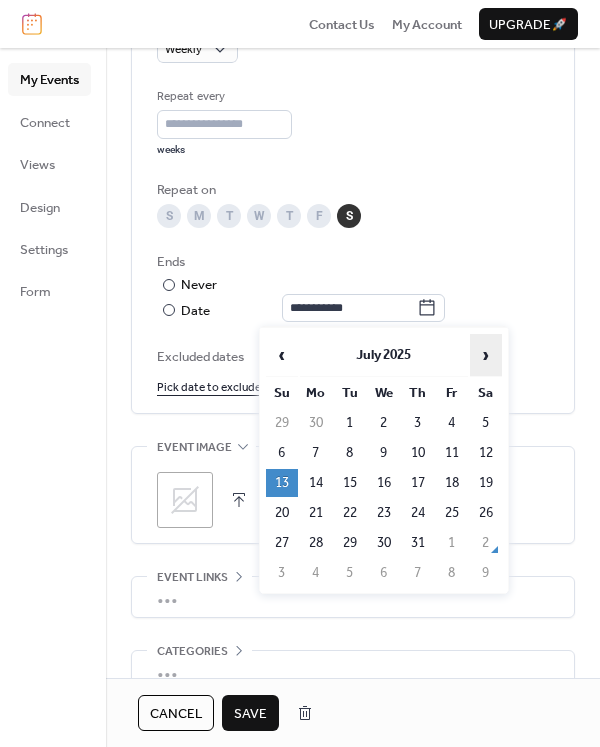 click on "›" at bounding box center [486, 355] 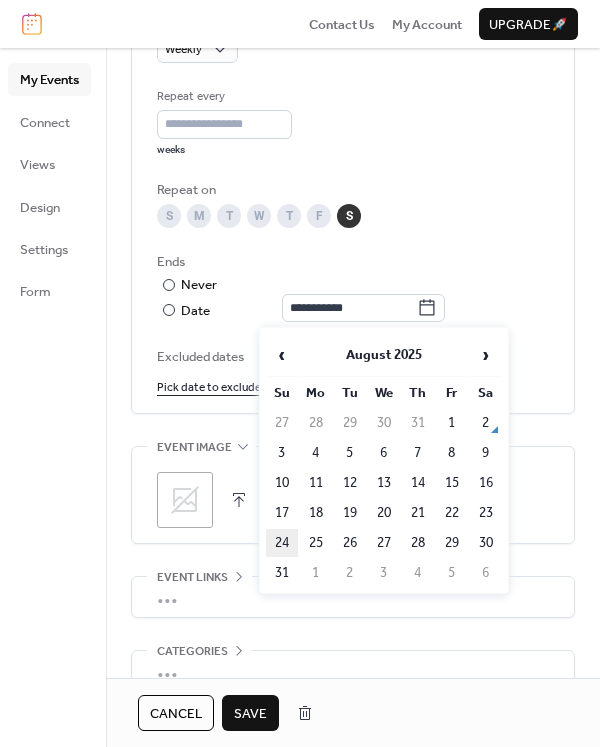 click on "24" at bounding box center (282, 543) 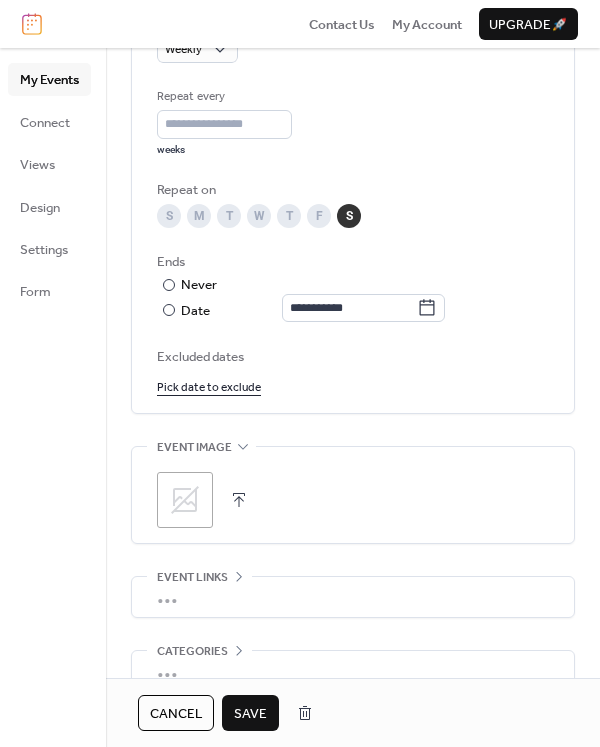 click on "Save" at bounding box center (250, 714) 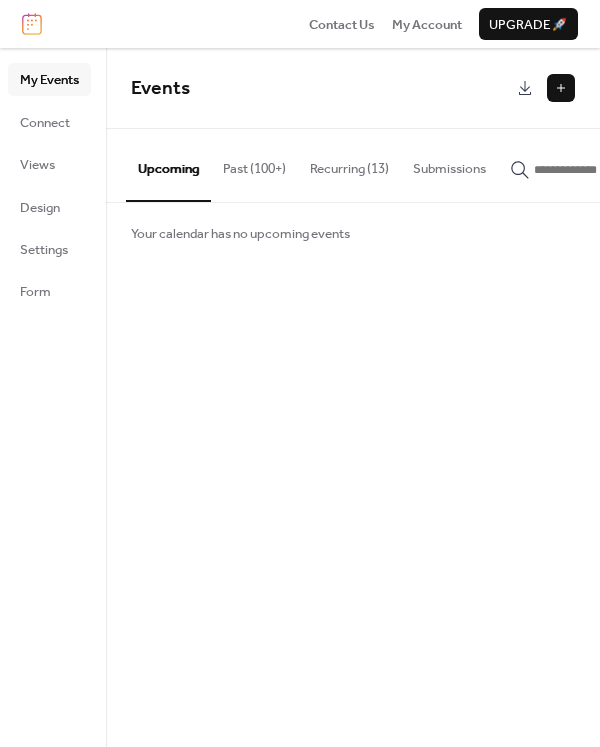 click on "Recurring (13)" at bounding box center [349, 164] 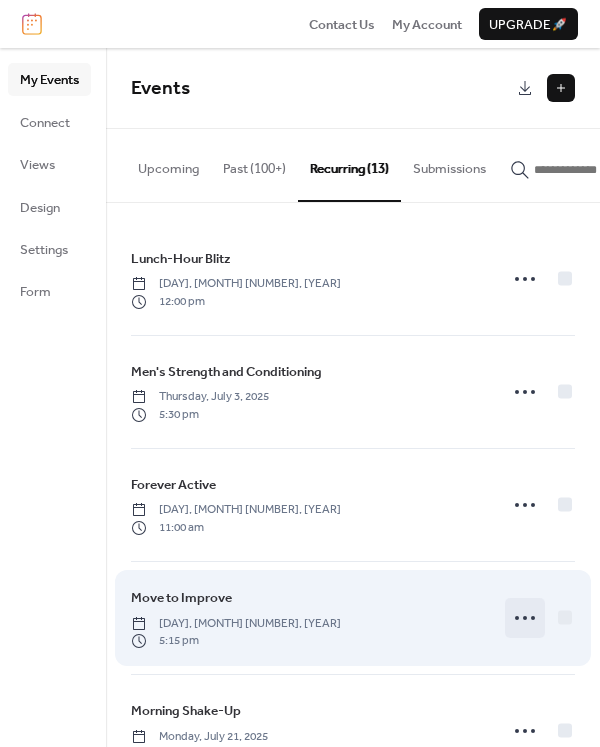 click 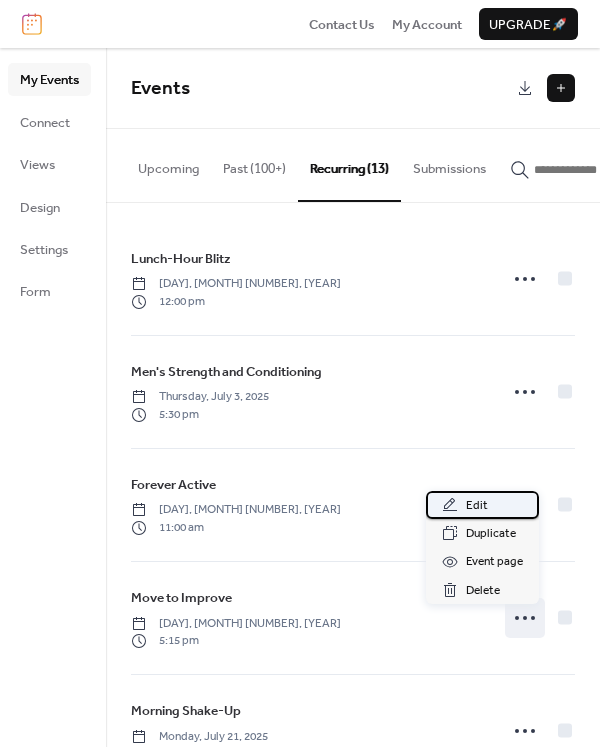 click on "Edit" at bounding box center [482, 505] 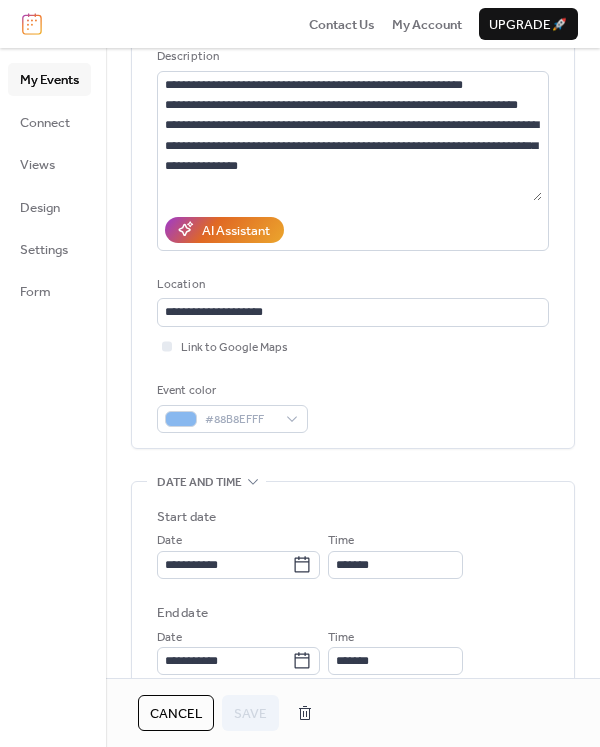 scroll, scrollTop: 500, scrollLeft: 0, axis: vertical 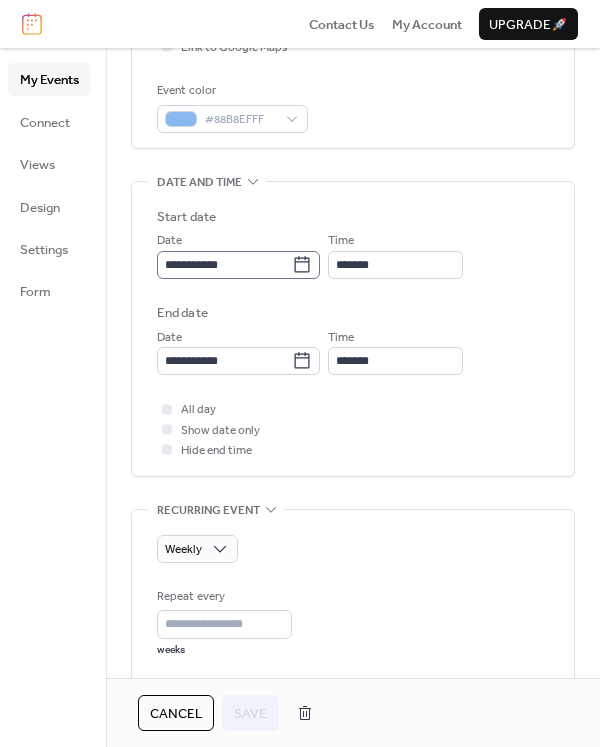 click 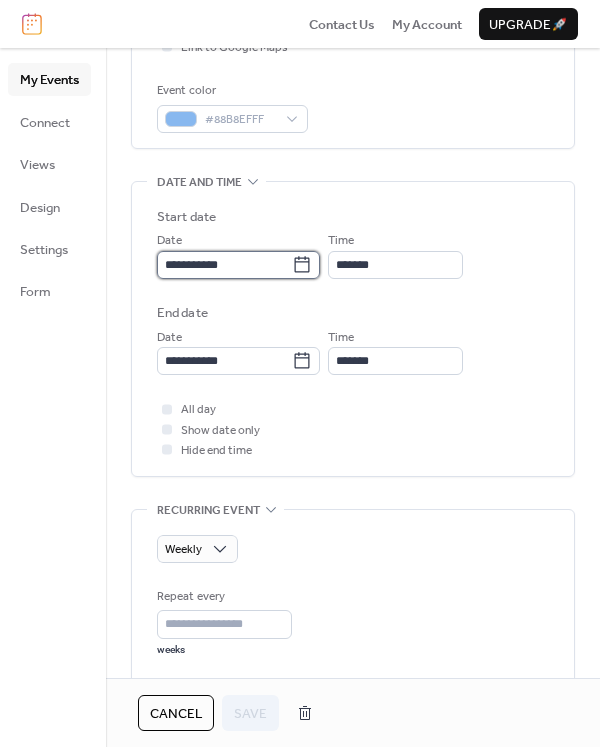 click on "**********" at bounding box center [224, 265] 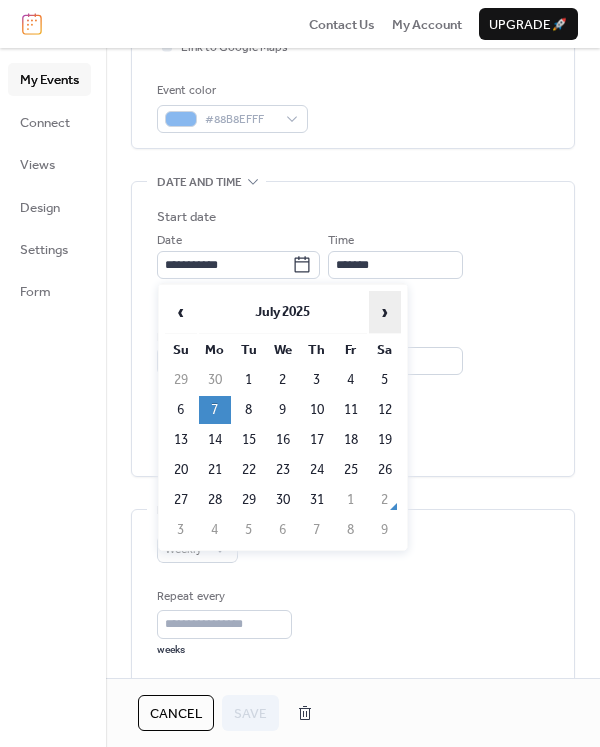 click on "›" at bounding box center [385, 312] 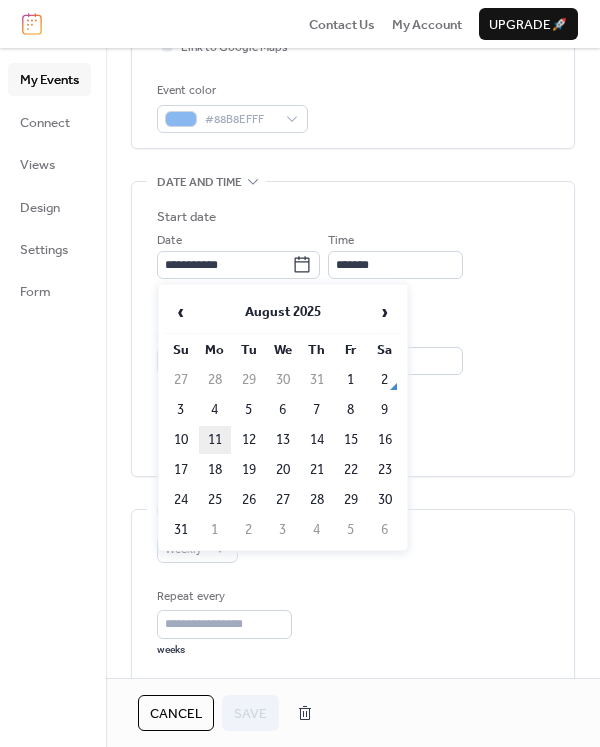 click on "11" at bounding box center (215, 440) 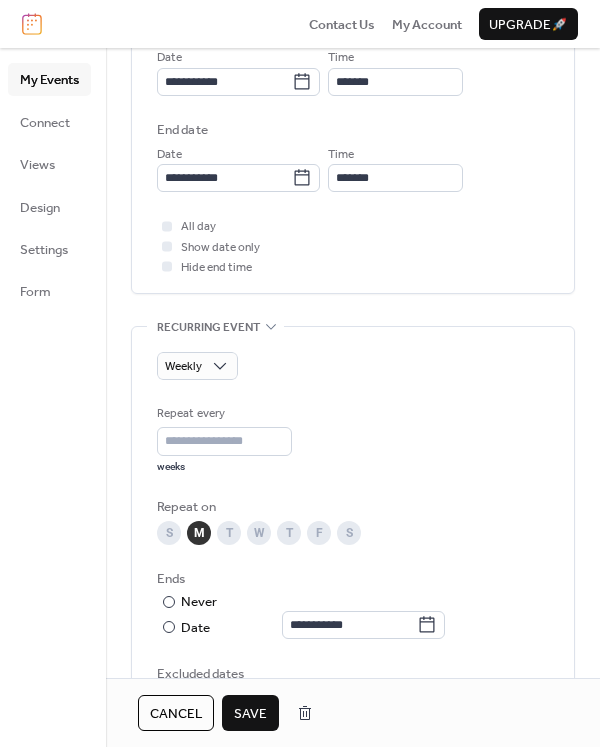 scroll, scrollTop: 800, scrollLeft: 0, axis: vertical 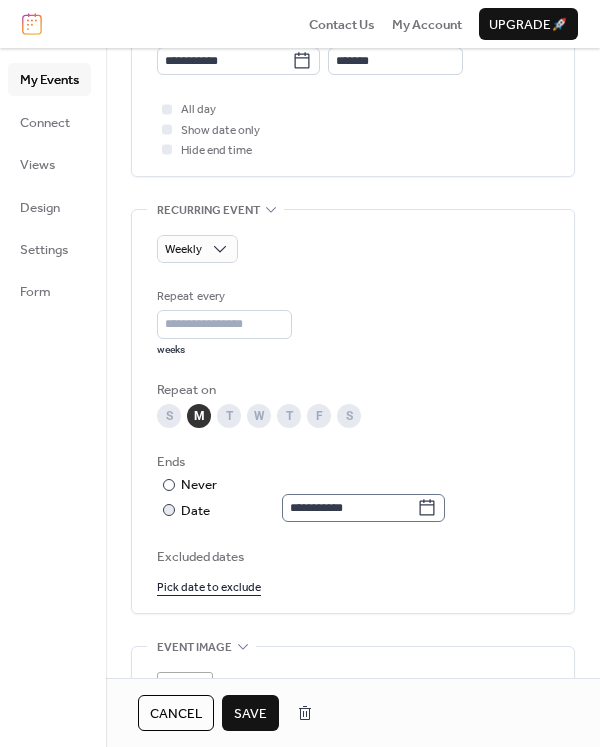 click 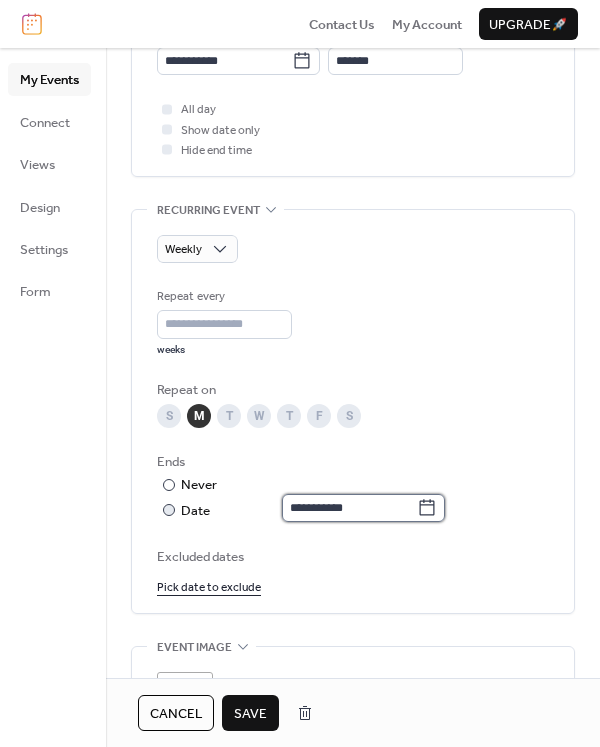 click on "**********" at bounding box center (349, 508) 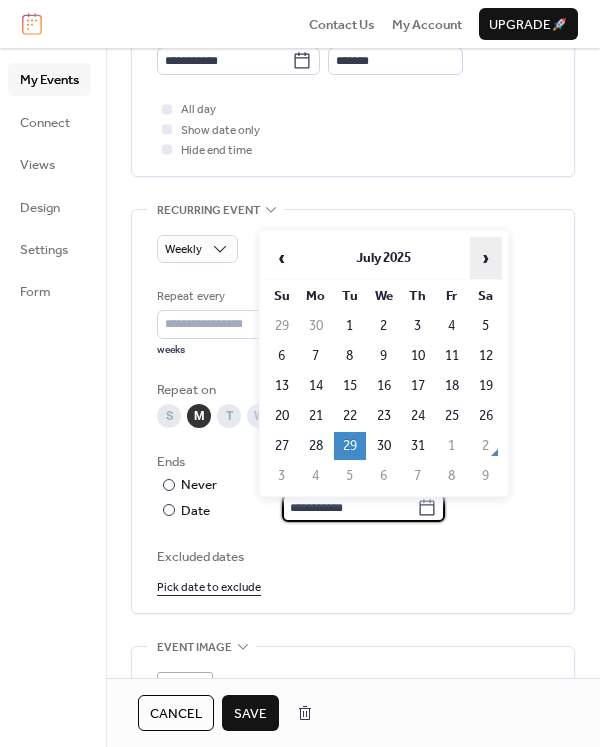 click on "›" at bounding box center [486, 258] 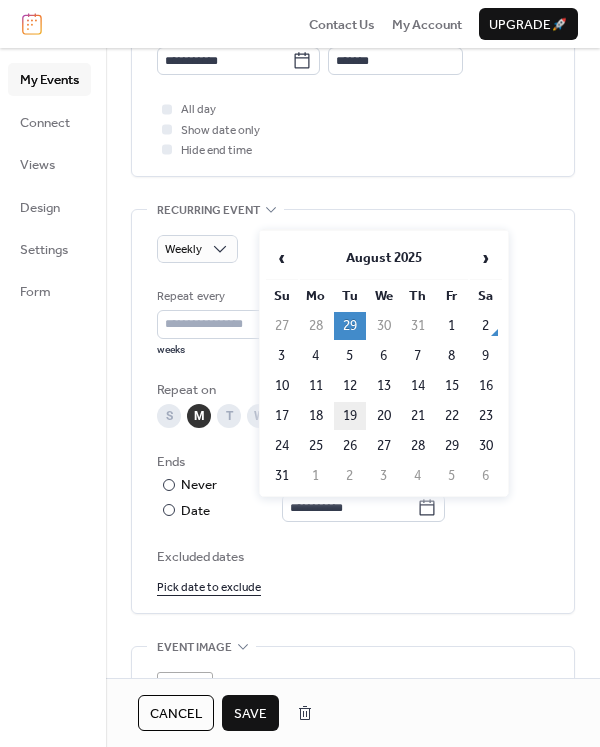 click on "19" at bounding box center (350, 416) 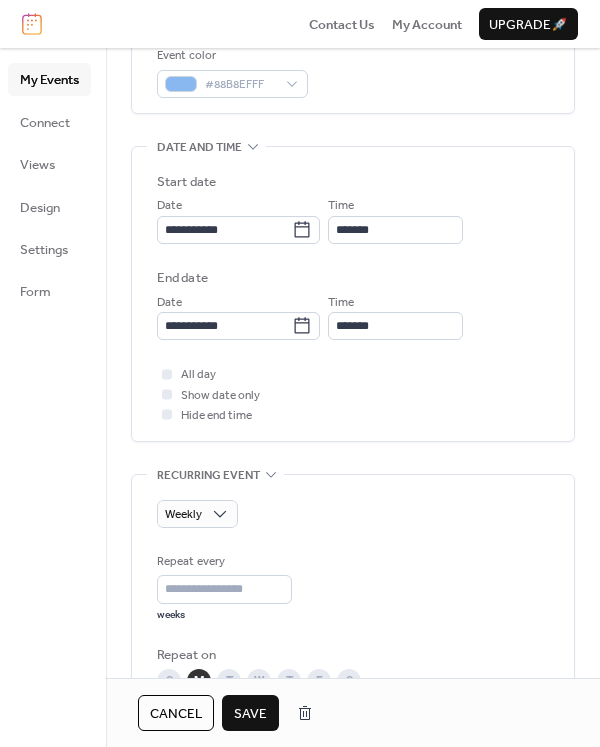 scroll, scrollTop: 500, scrollLeft: 0, axis: vertical 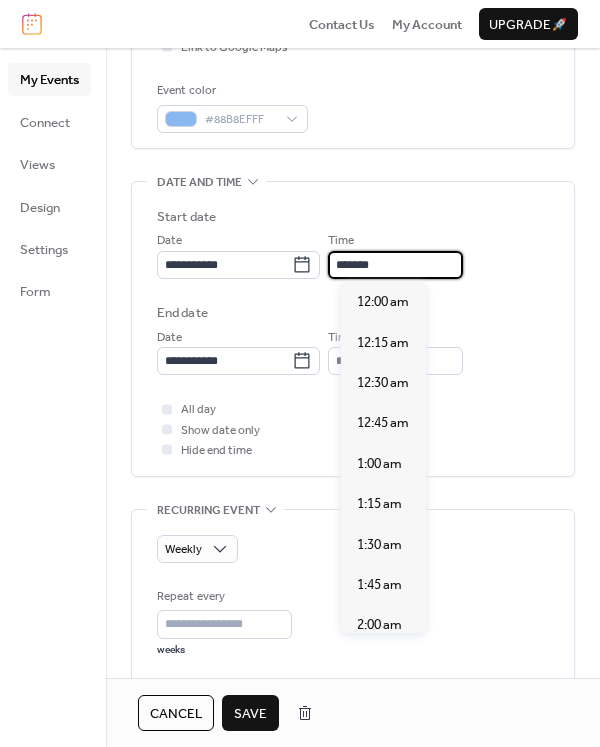 click on "*******" at bounding box center (395, 265) 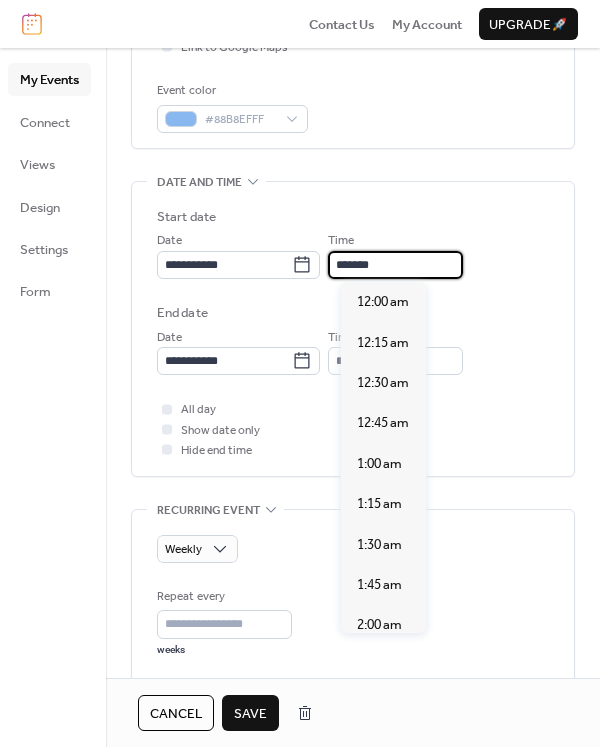 scroll, scrollTop: 2788, scrollLeft: 0, axis: vertical 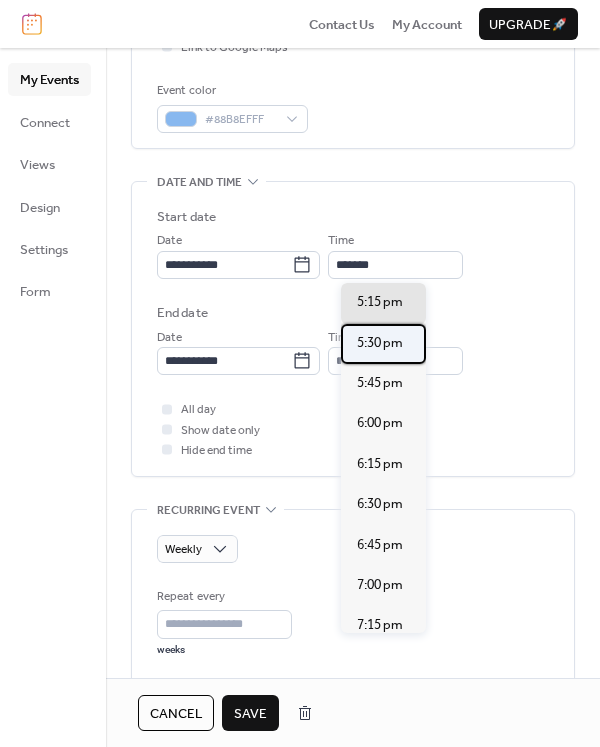 click on "5:30 pm" at bounding box center [380, 343] 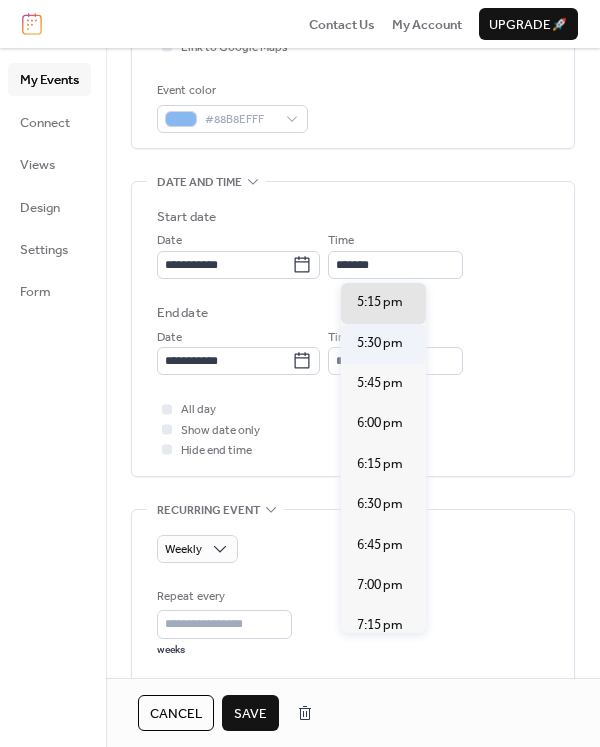 type on "*******" 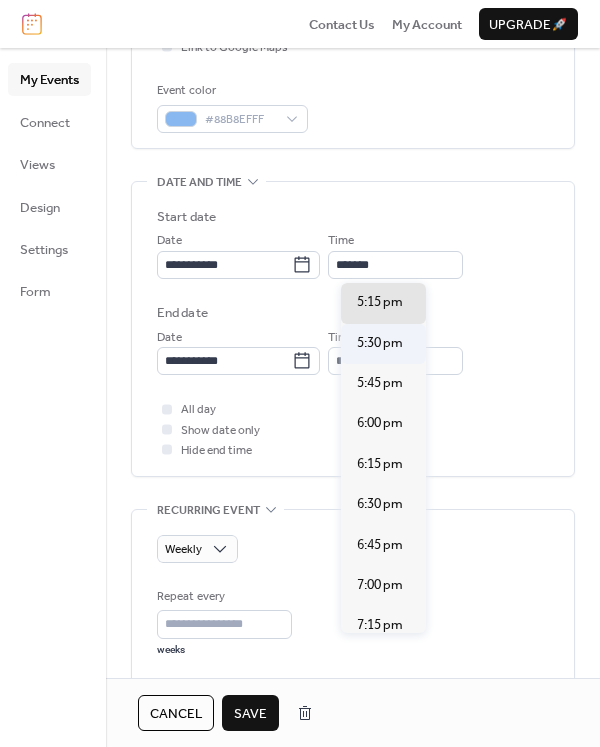 type on "*******" 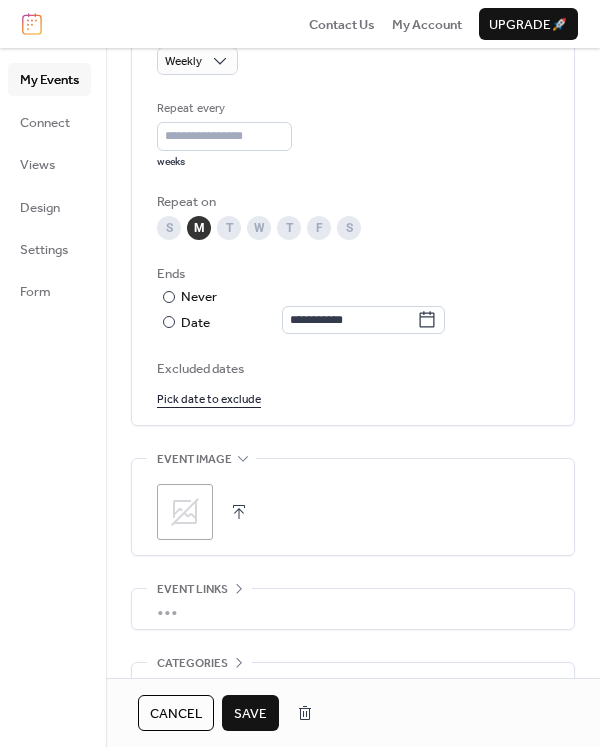 scroll, scrollTop: 1100, scrollLeft: 0, axis: vertical 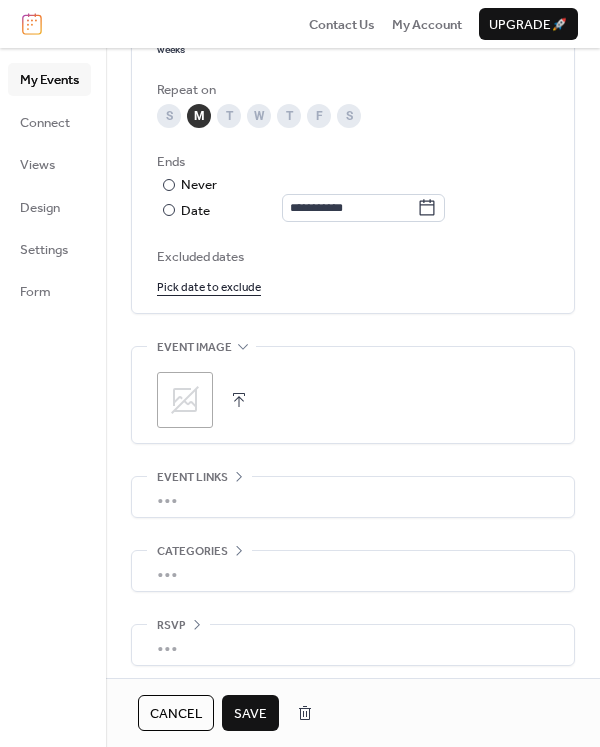 click on "Save" at bounding box center [250, 714] 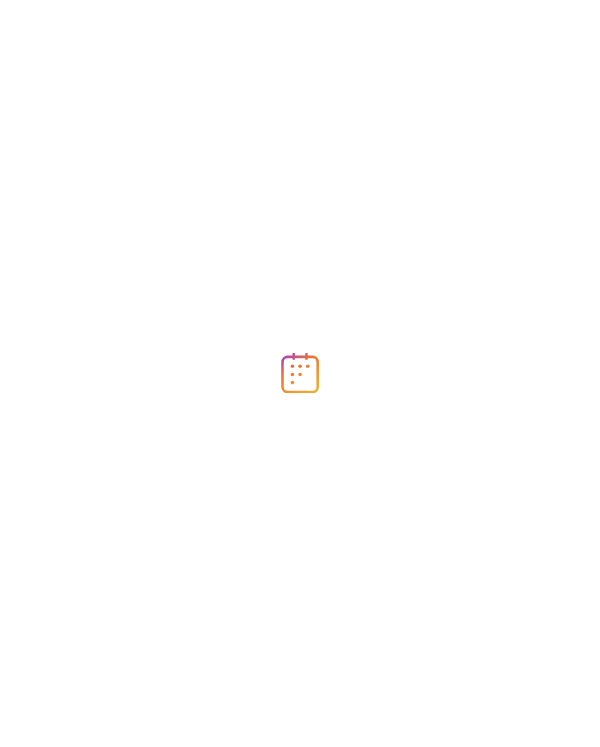 scroll, scrollTop: 0, scrollLeft: 0, axis: both 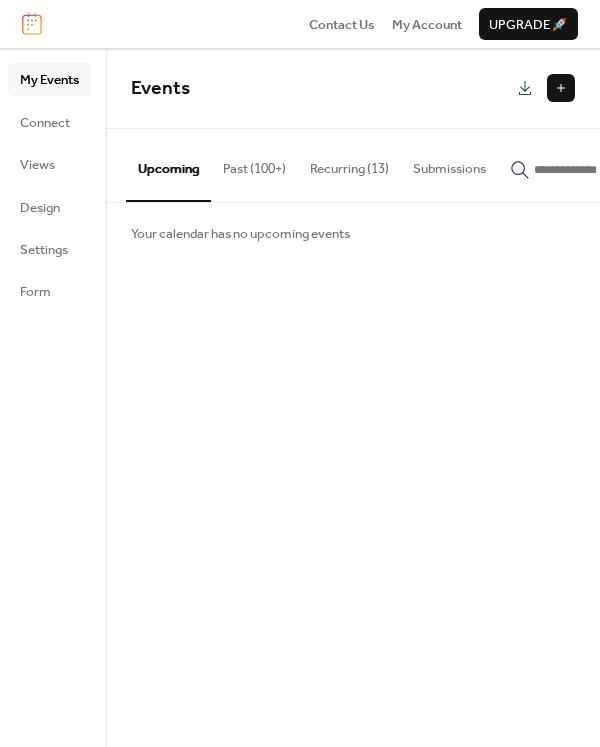 click on "Recurring (13)" at bounding box center (349, 164) 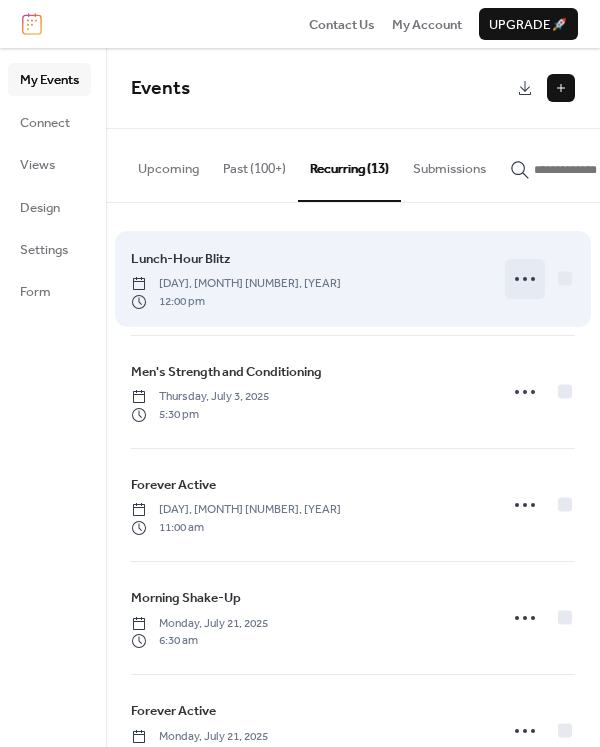 click 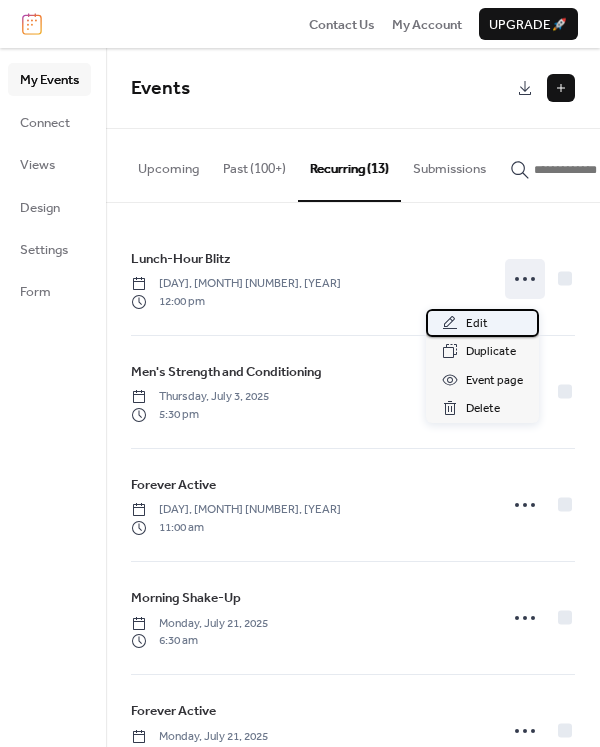click on "Edit" at bounding box center [482, 323] 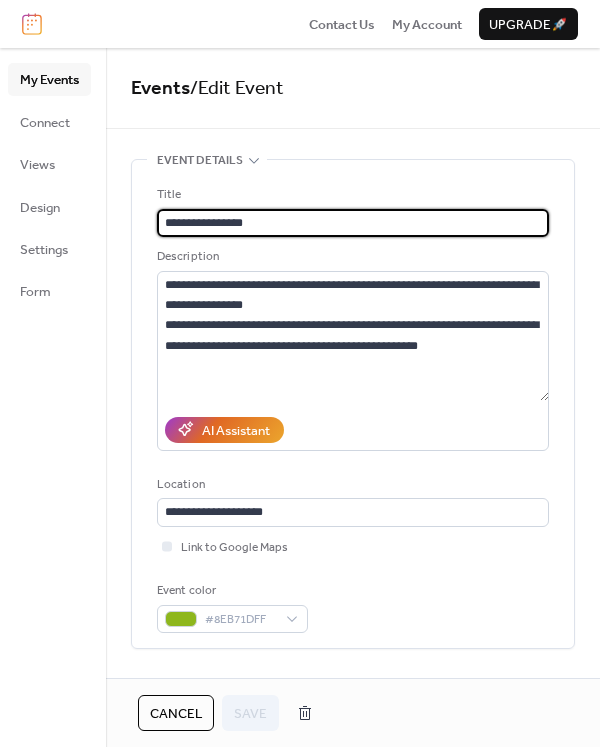 type on "**********" 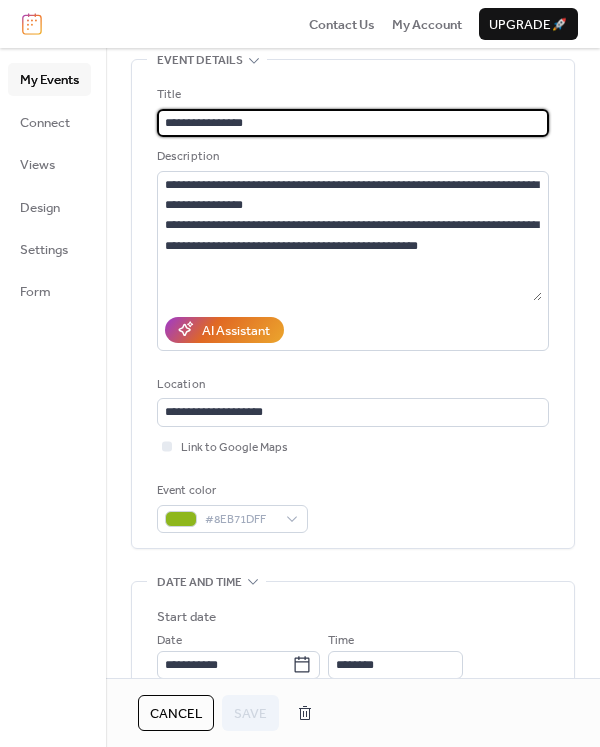 scroll, scrollTop: 0, scrollLeft: 0, axis: both 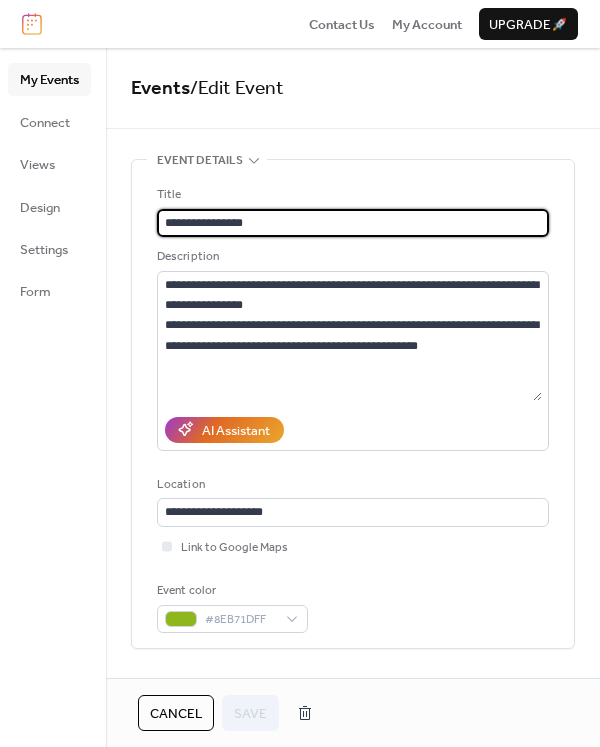 click on "My Events" at bounding box center (49, 80) 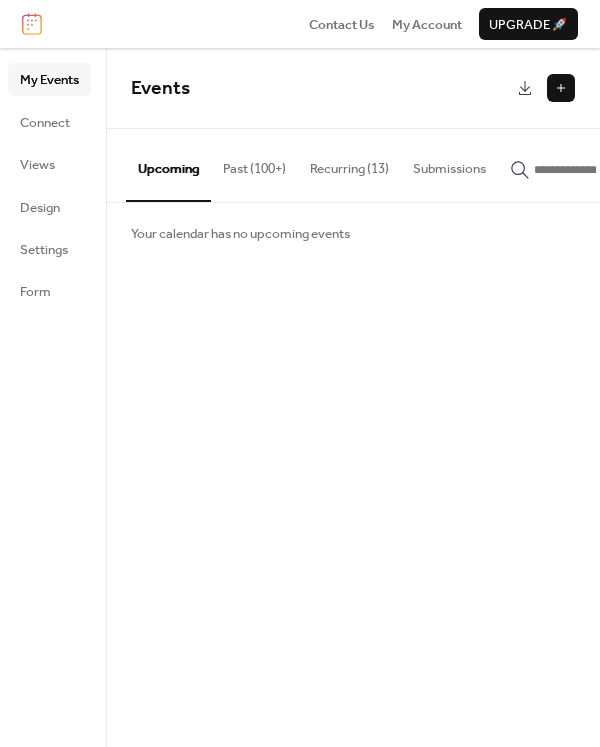 click on "Recurring (13)" at bounding box center (349, 164) 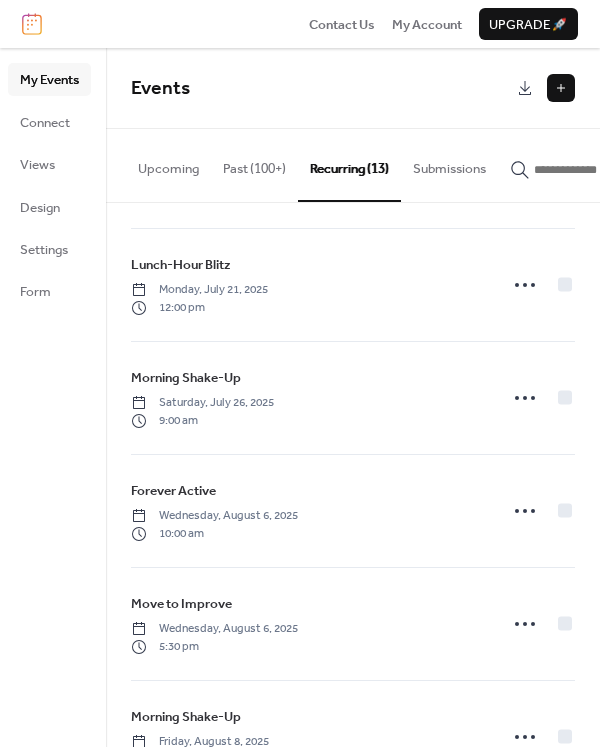 scroll, scrollTop: 671, scrollLeft: 0, axis: vertical 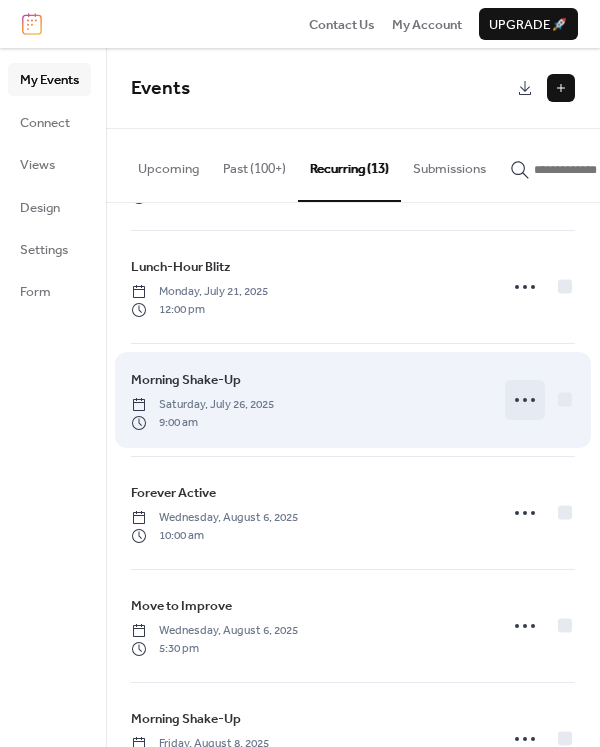 click 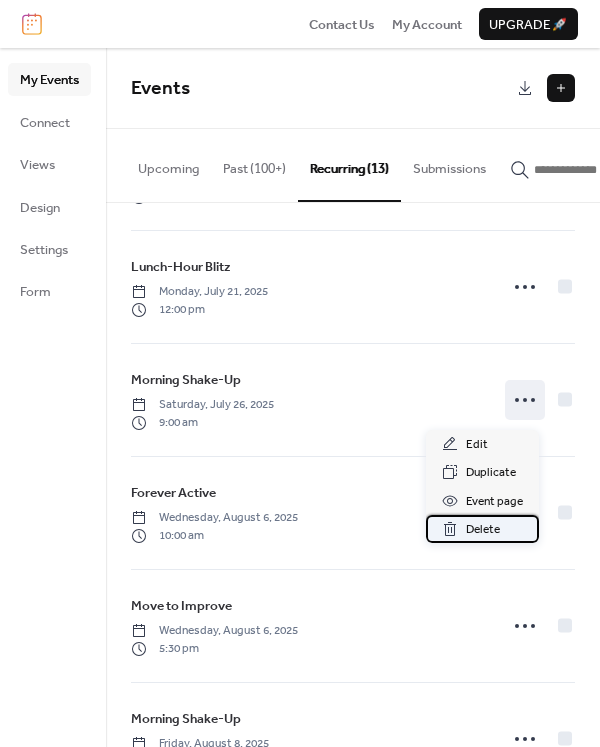 click on "Delete" at bounding box center [483, 530] 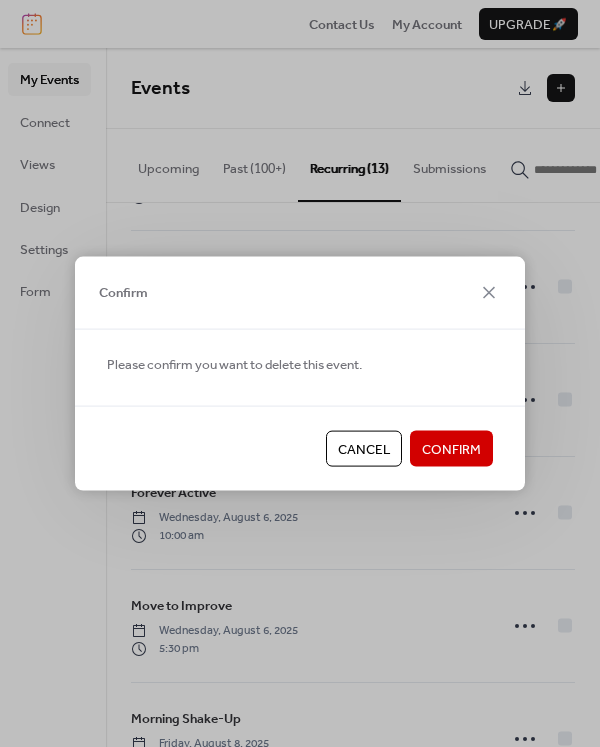 click on "Confirm" at bounding box center (451, 450) 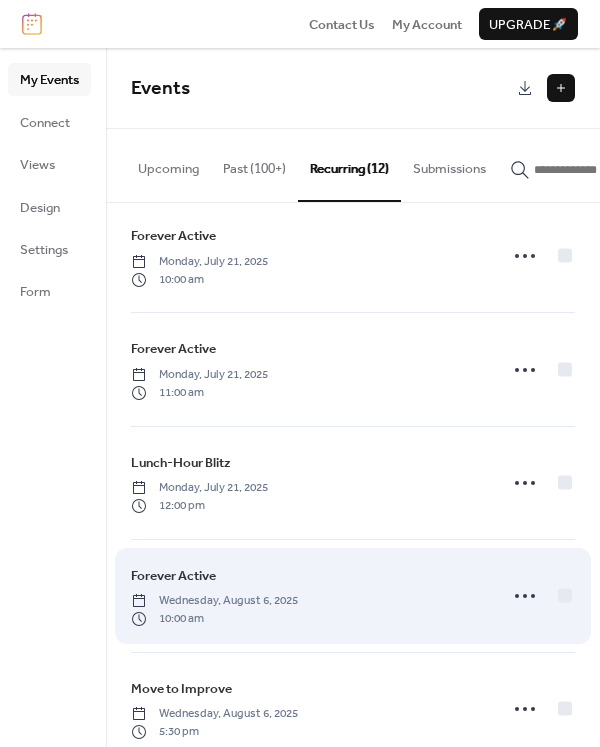 scroll, scrollTop: 471, scrollLeft: 0, axis: vertical 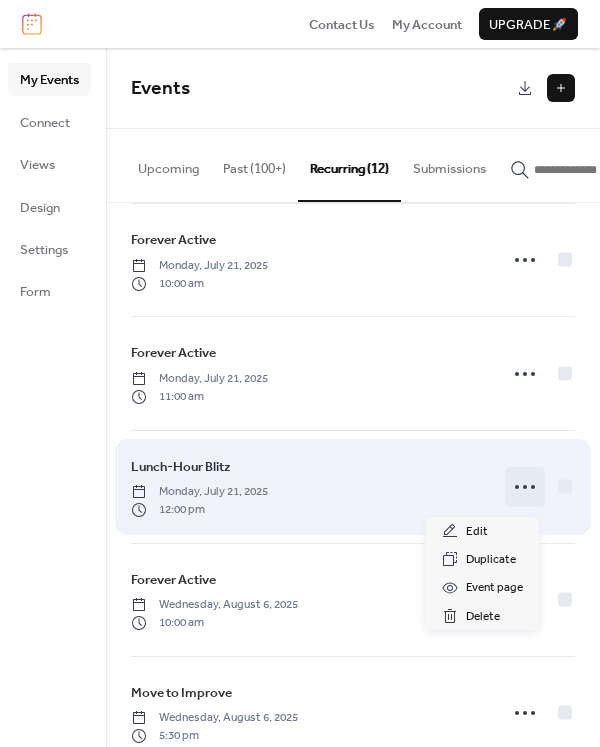 click 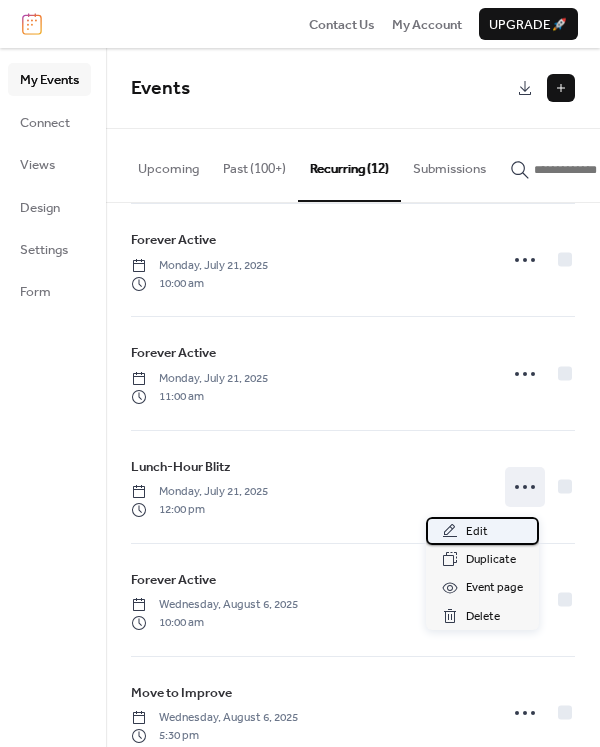 click on "Edit" at bounding box center (477, 532) 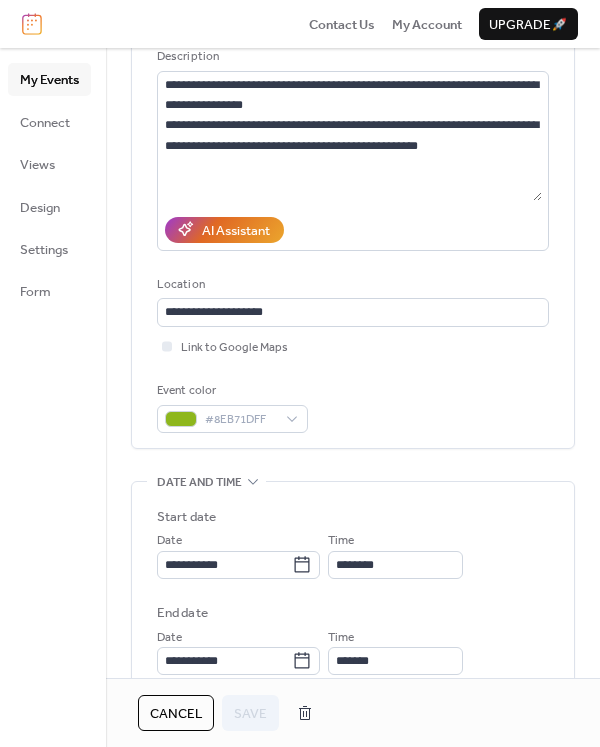 scroll, scrollTop: 300, scrollLeft: 0, axis: vertical 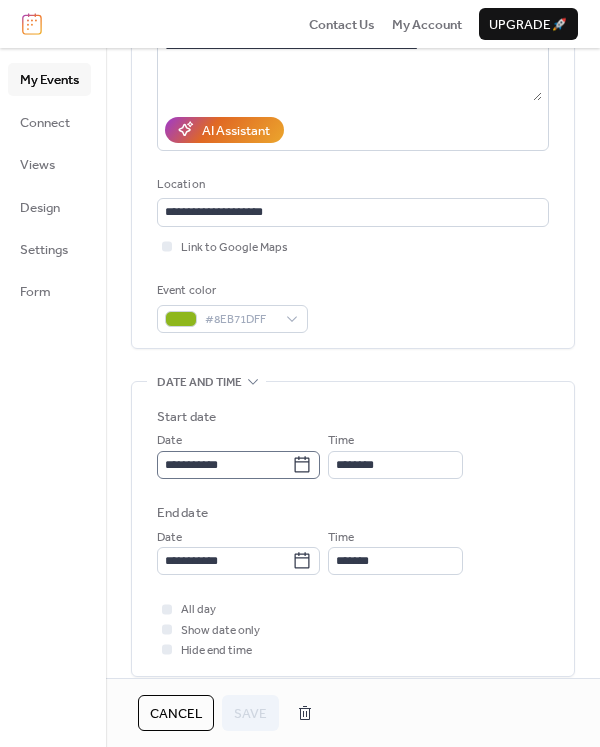 click 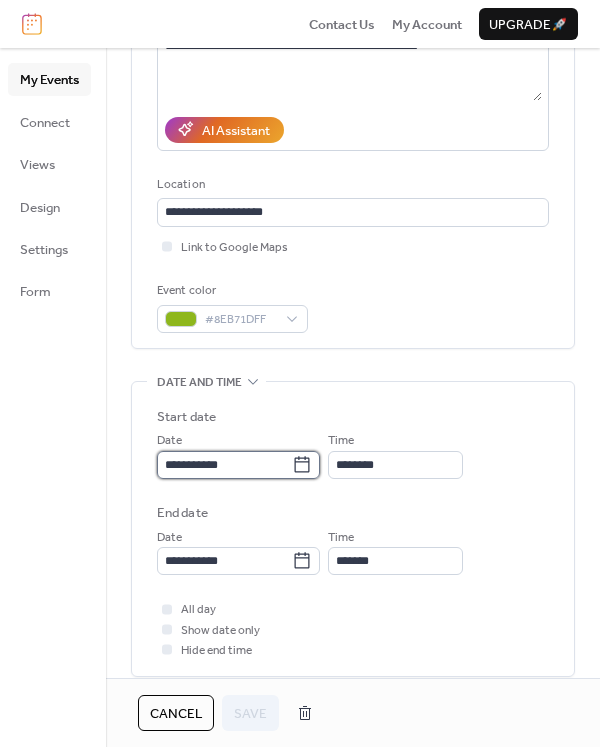 click on "**********" at bounding box center (224, 465) 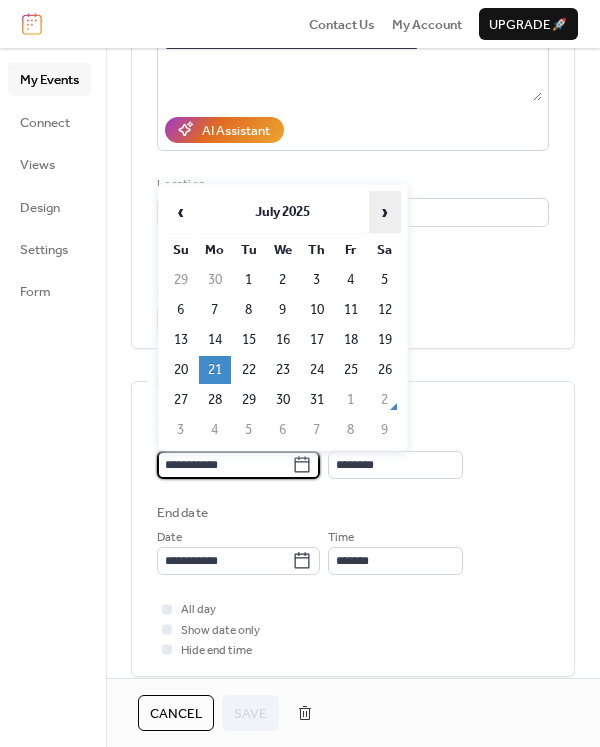 click on "›" at bounding box center (385, 212) 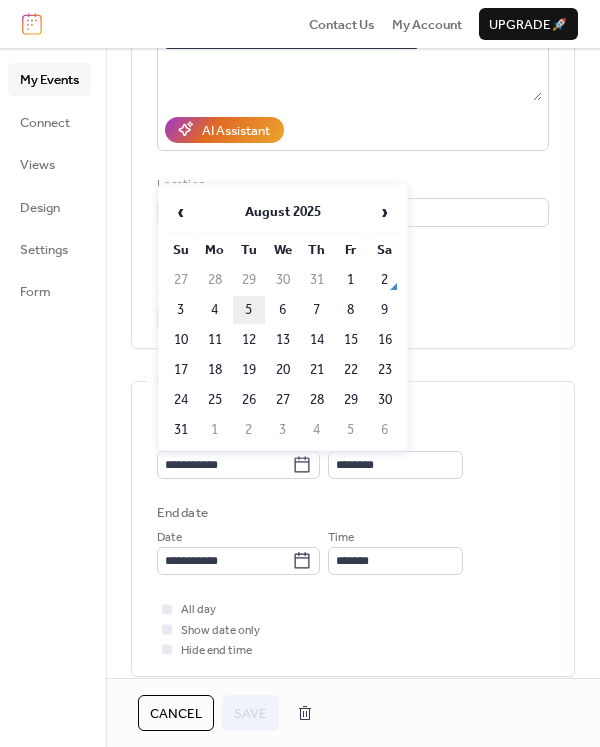 click on "5" at bounding box center [249, 310] 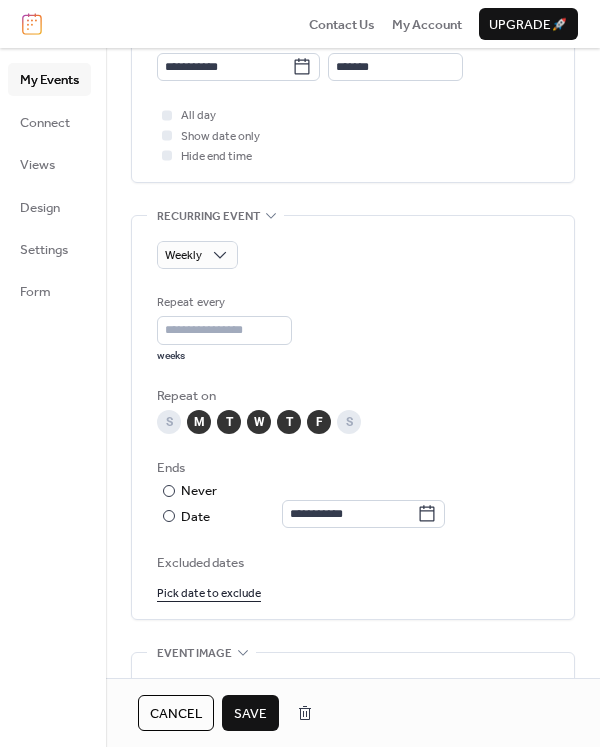 scroll, scrollTop: 800, scrollLeft: 0, axis: vertical 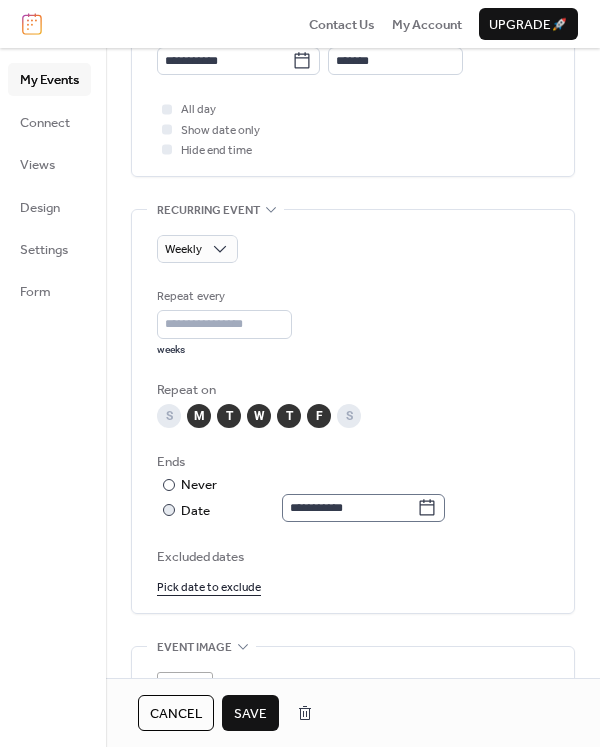 click 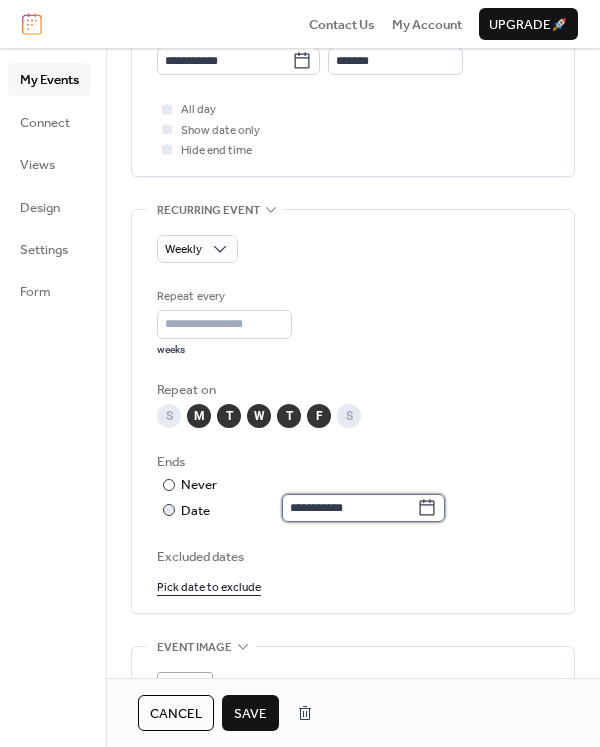 click on "**********" at bounding box center [349, 508] 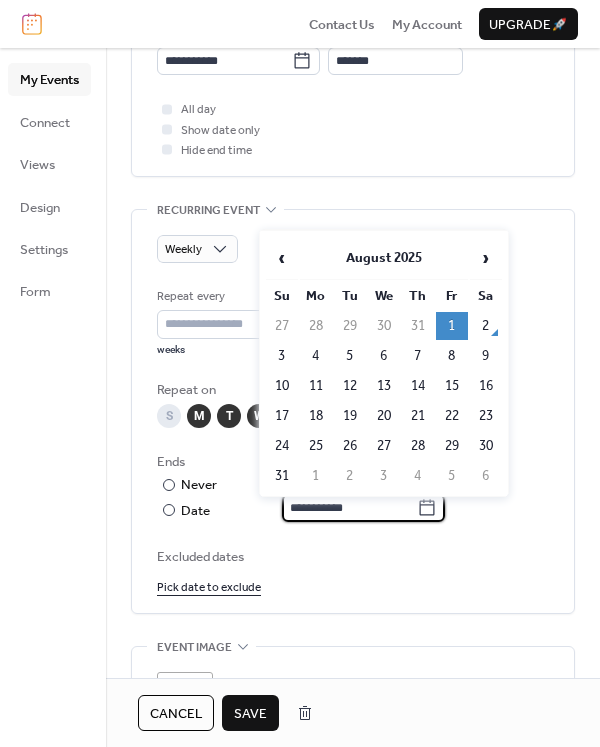 click on "Repeat every * weeks" at bounding box center [353, 321] 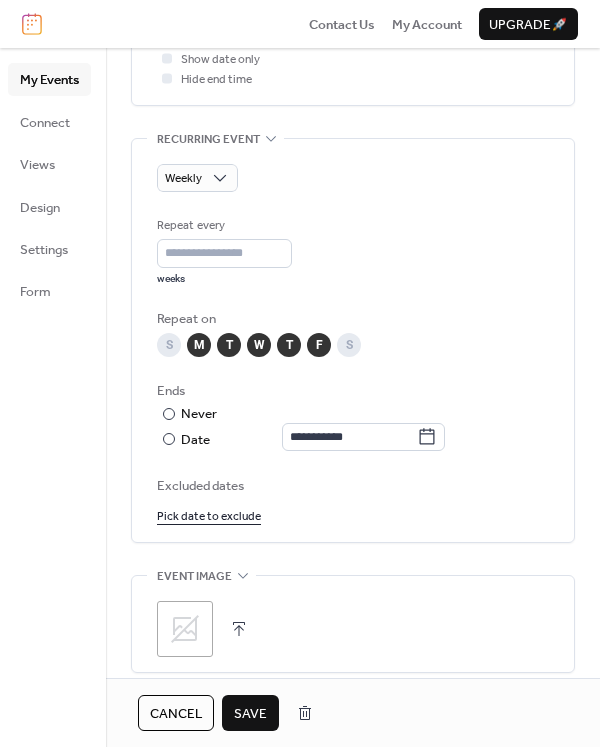 scroll, scrollTop: 900, scrollLeft: 0, axis: vertical 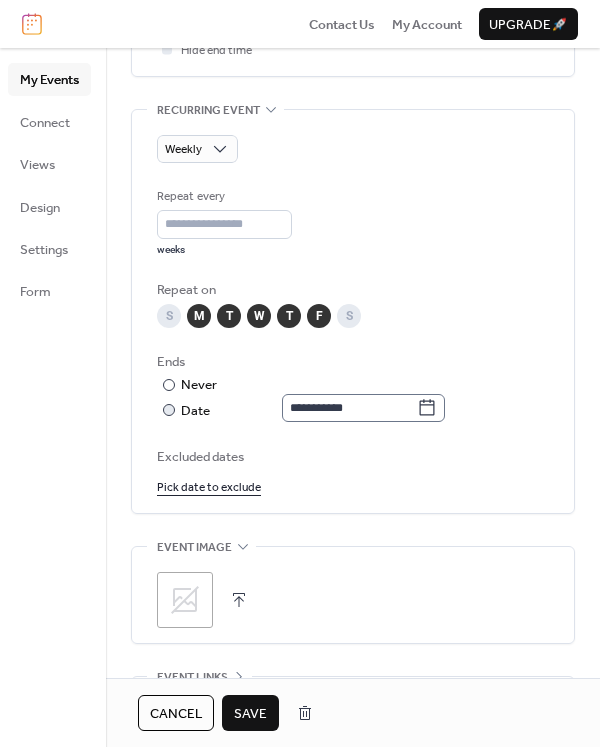 click 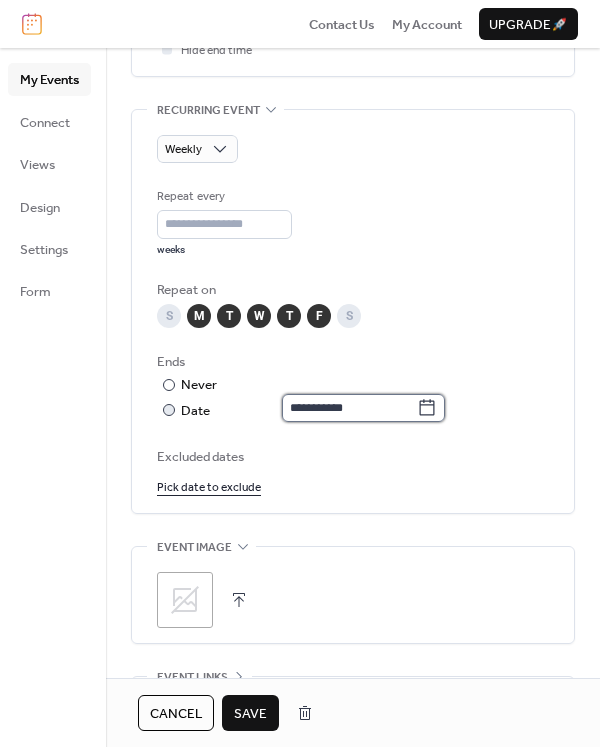 click on "**********" at bounding box center (349, 408) 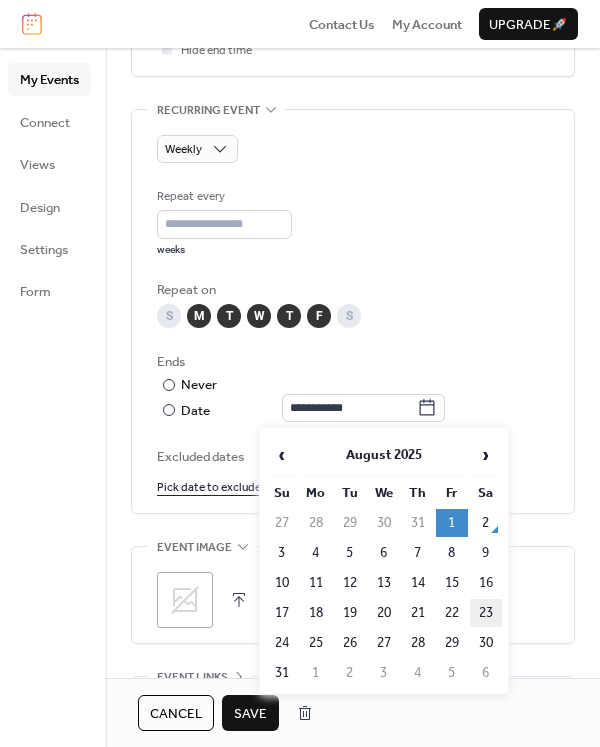 click on "23" at bounding box center [486, 613] 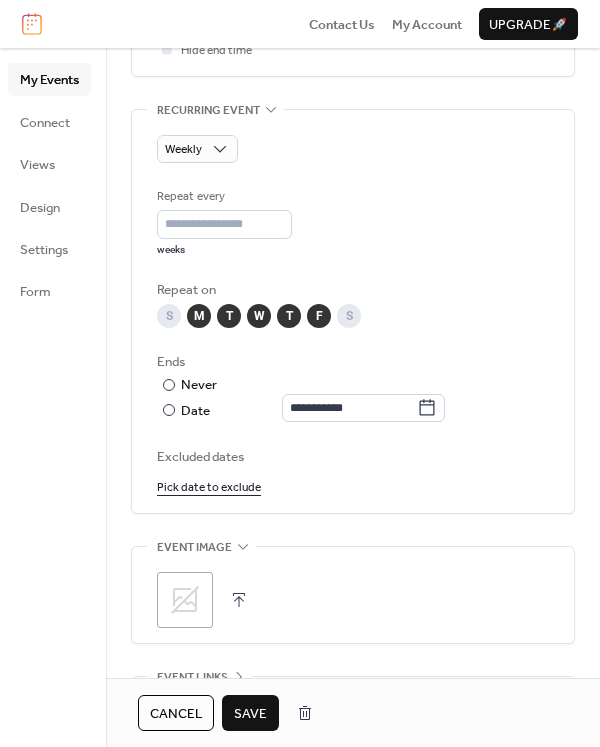 click on "Save" at bounding box center [250, 714] 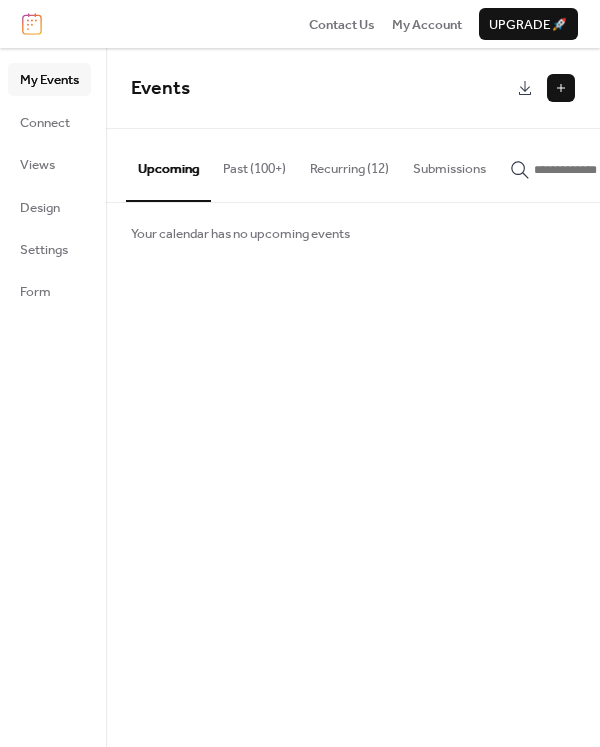 click on "Recurring (12)" at bounding box center [349, 164] 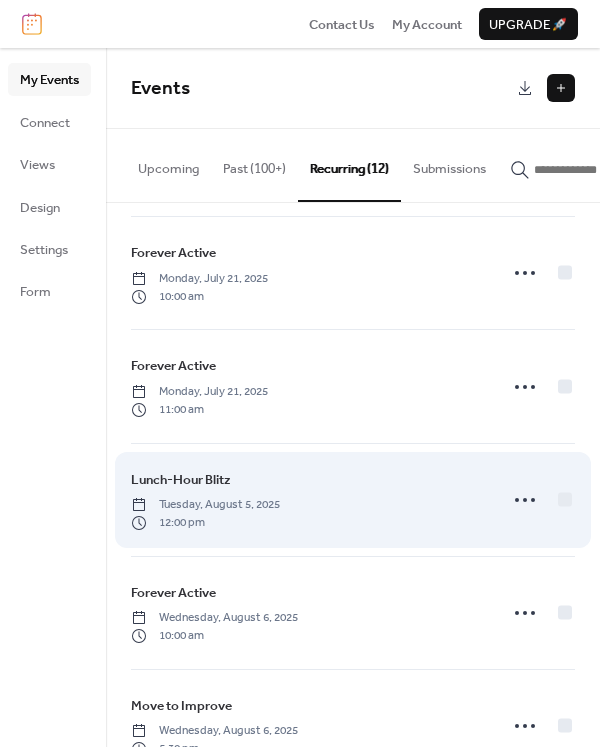 scroll, scrollTop: 358, scrollLeft: 0, axis: vertical 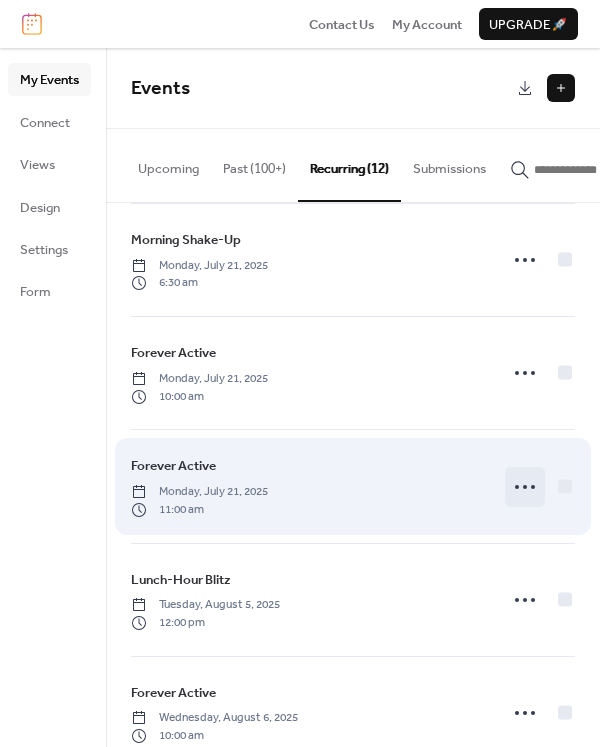 click 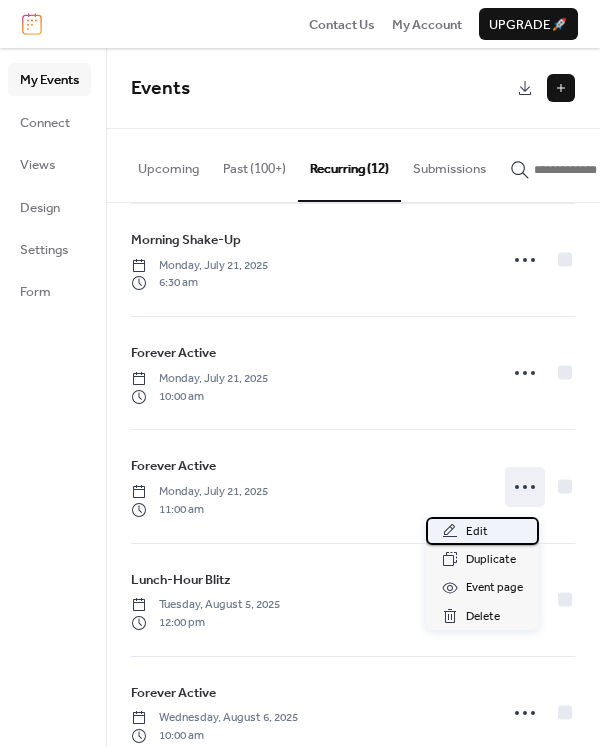 click on "Edit" at bounding box center (482, 531) 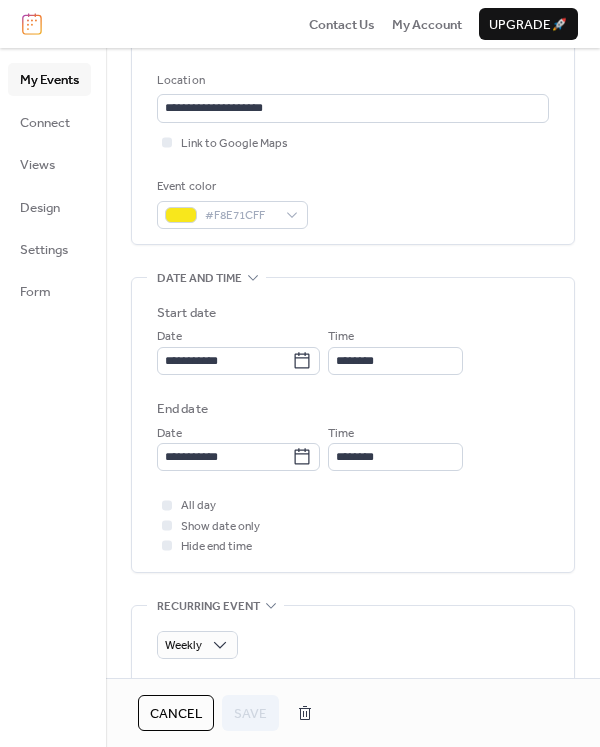 scroll, scrollTop: 400, scrollLeft: 0, axis: vertical 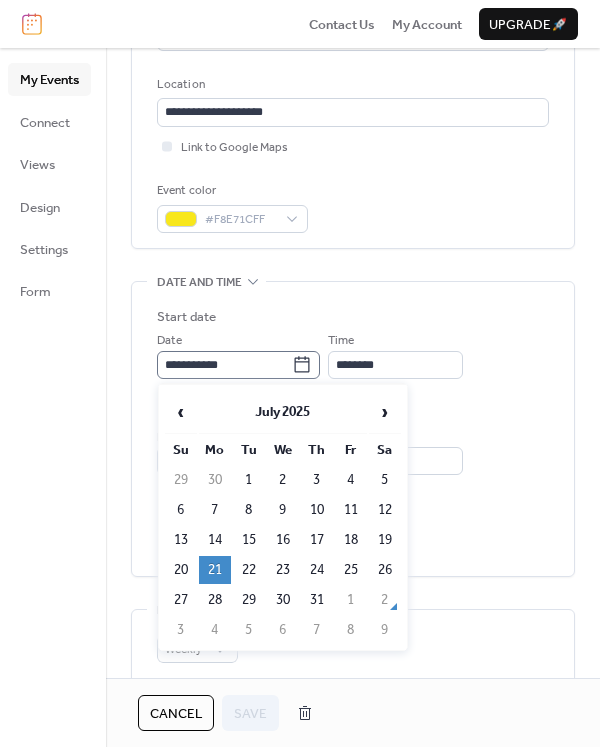click 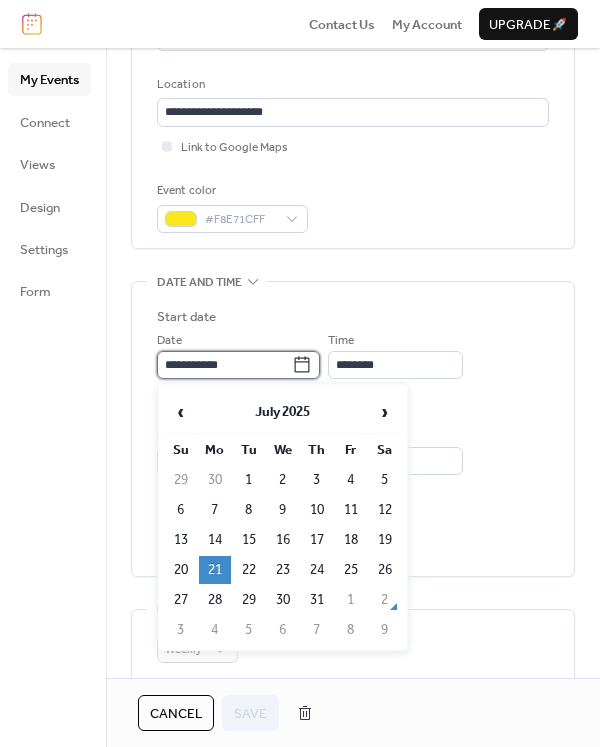 click on "**********" at bounding box center [224, 365] 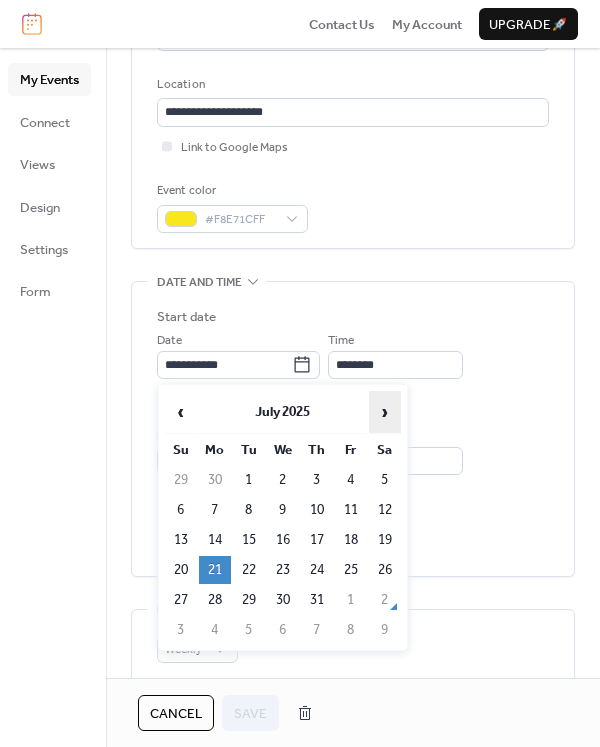 click on "›" at bounding box center (385, 412) 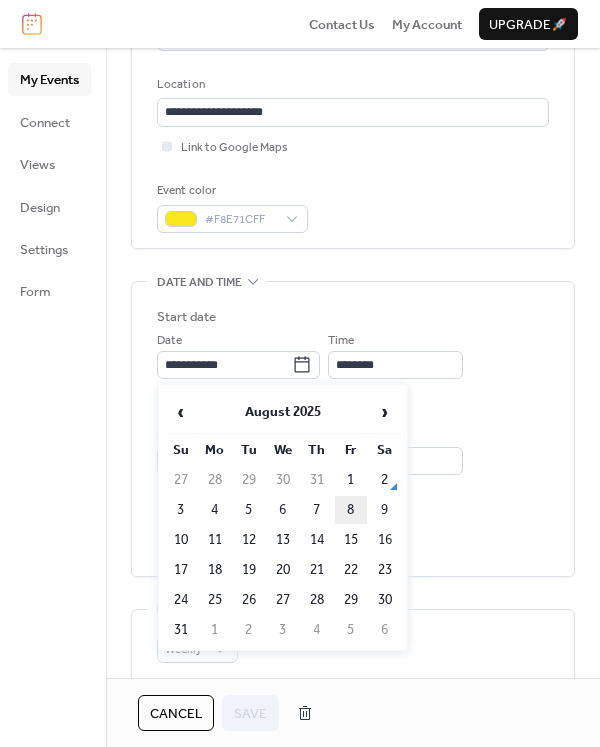 click on "8" at bounding box center (351, 510) 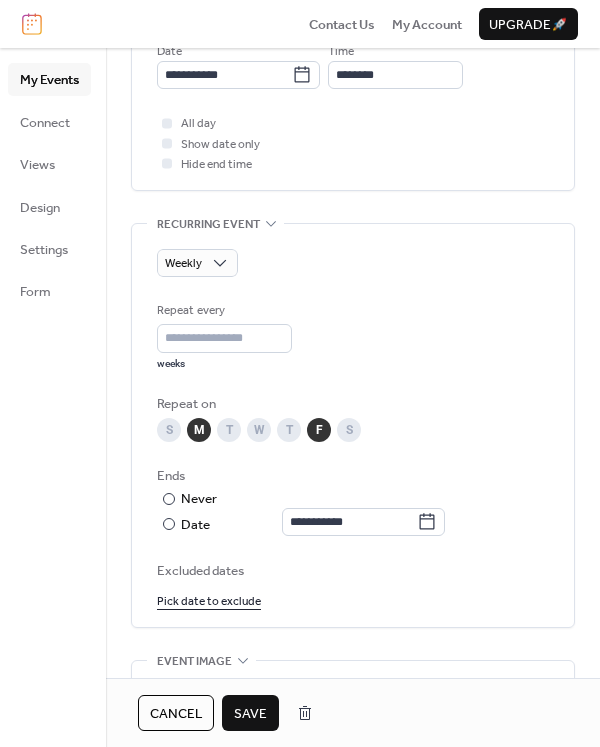 scroll, scrollTop: 900, scrollLeft: 0, axis: vertical 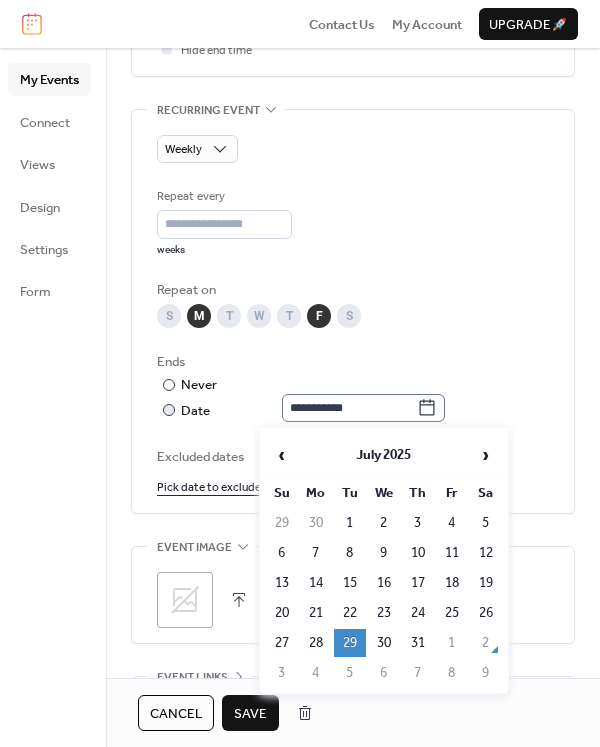 click 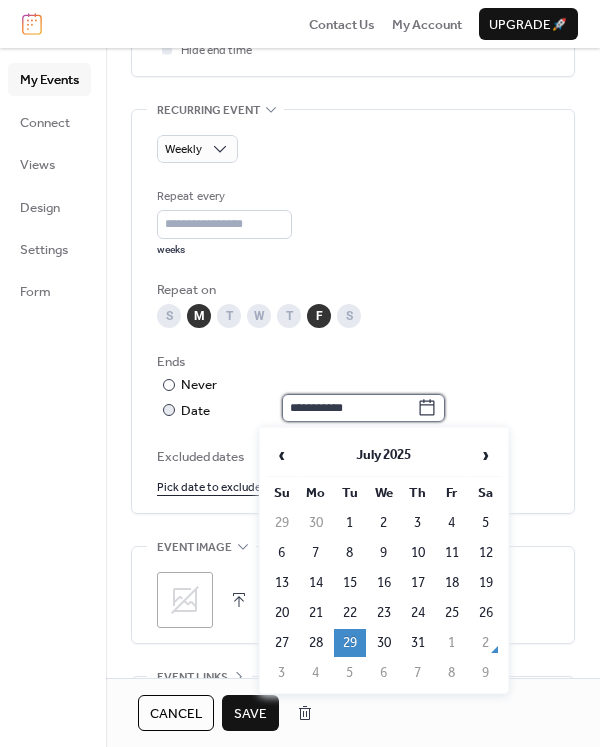 click on "**********" at bounding box center (349, 408) 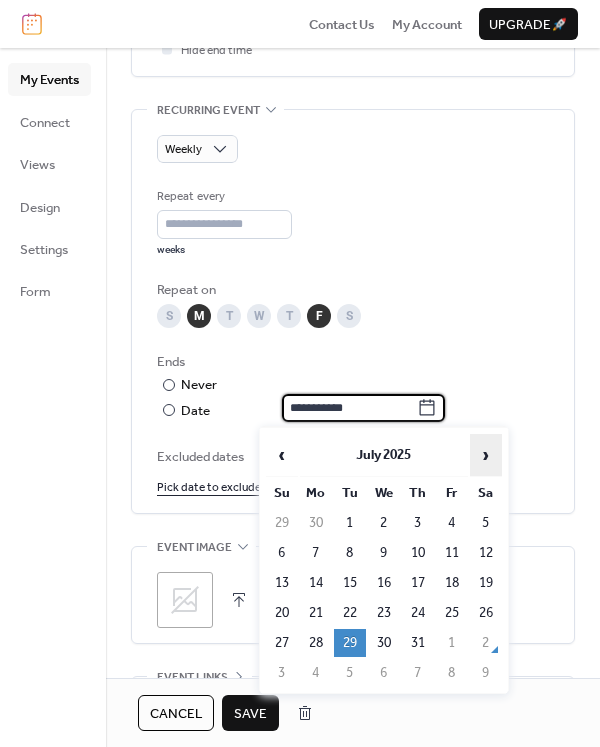 click on "›" at bounding box center [486, 455] 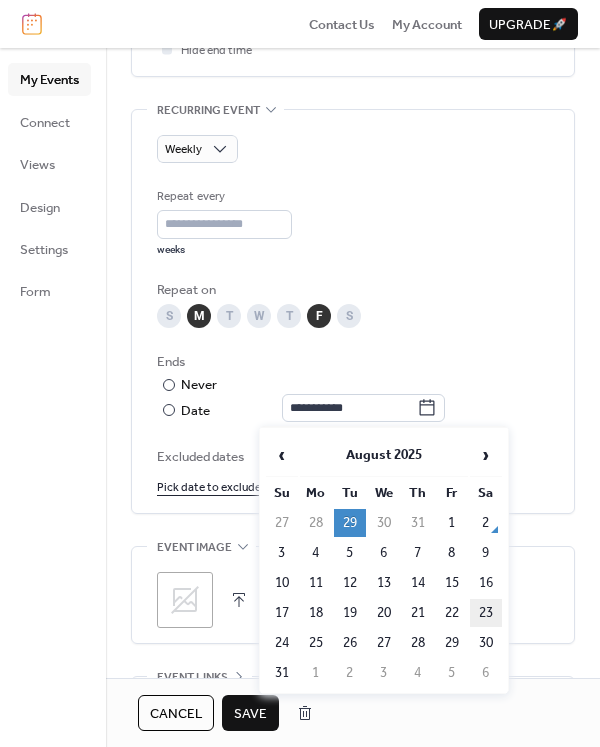 click on "23" at bounding box center [486, 613] 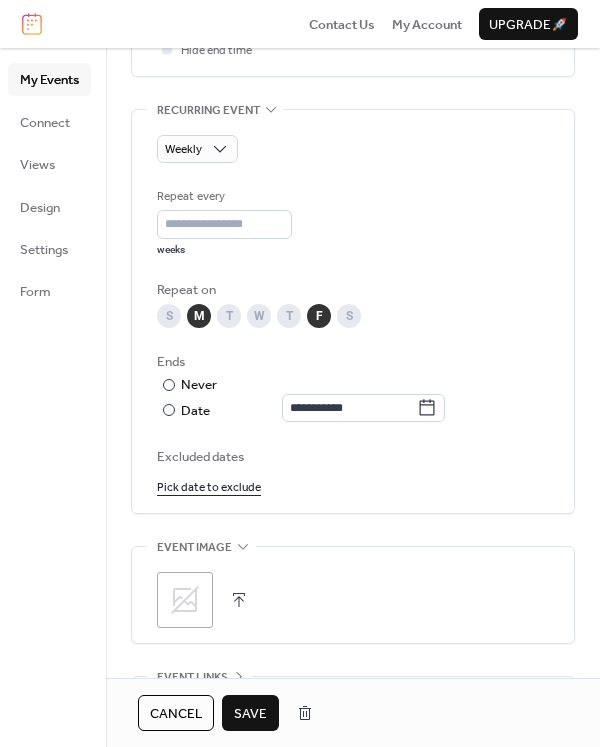 click on "Save" at bounding box center [250, 714] 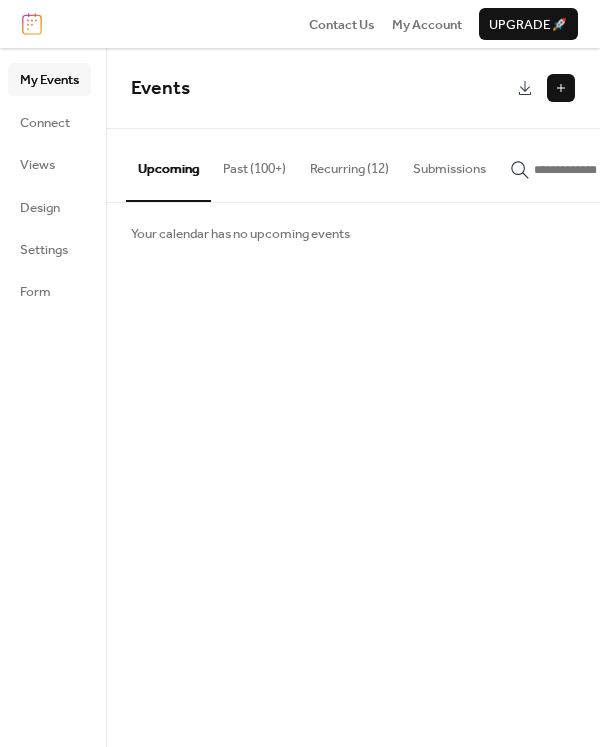 click on "Recurring (12)" at bounding box center (349, 164) 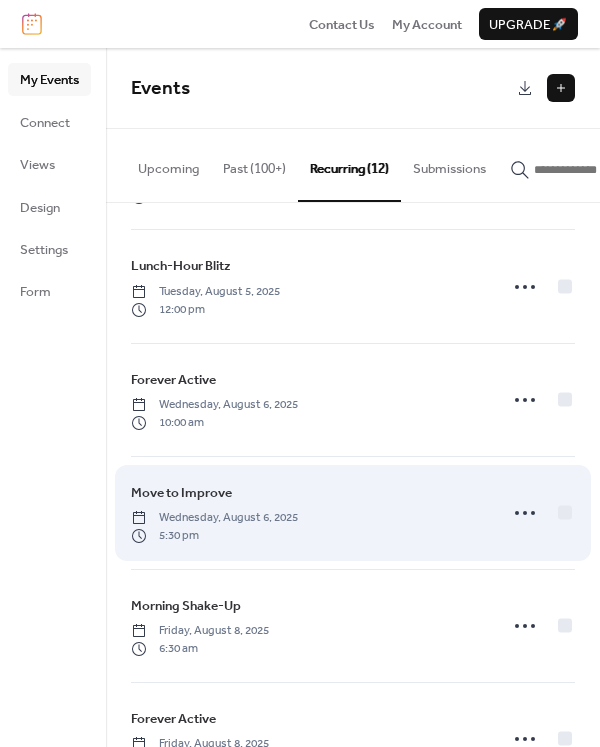 scroll, scrollTop: 358, scrollLeft: 0, axis: vertical 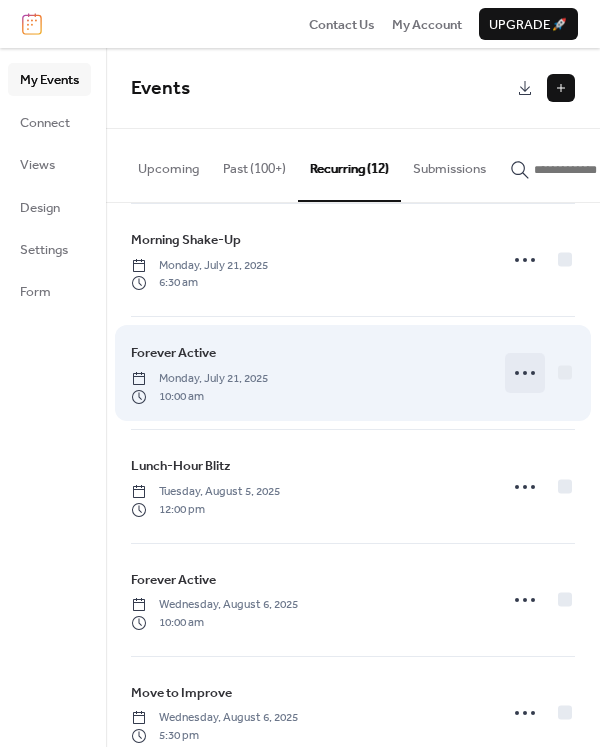 click 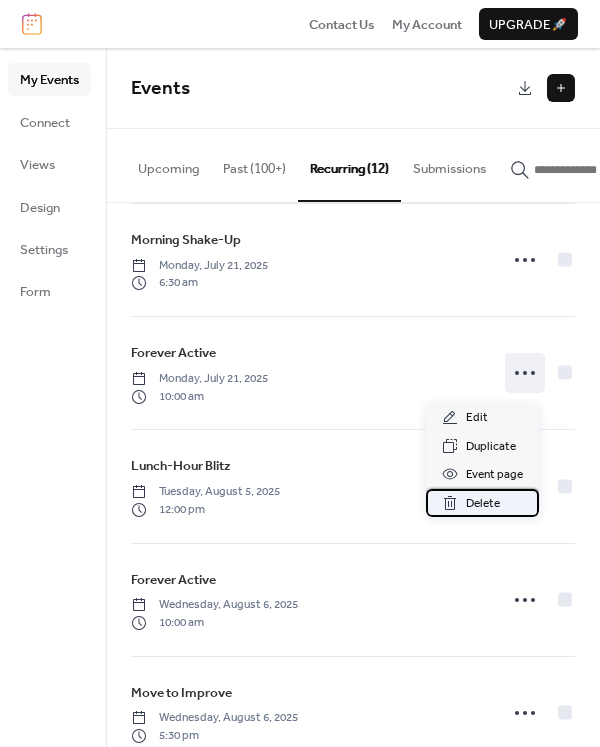 click on "Delete" at bounding box center [483, 504] 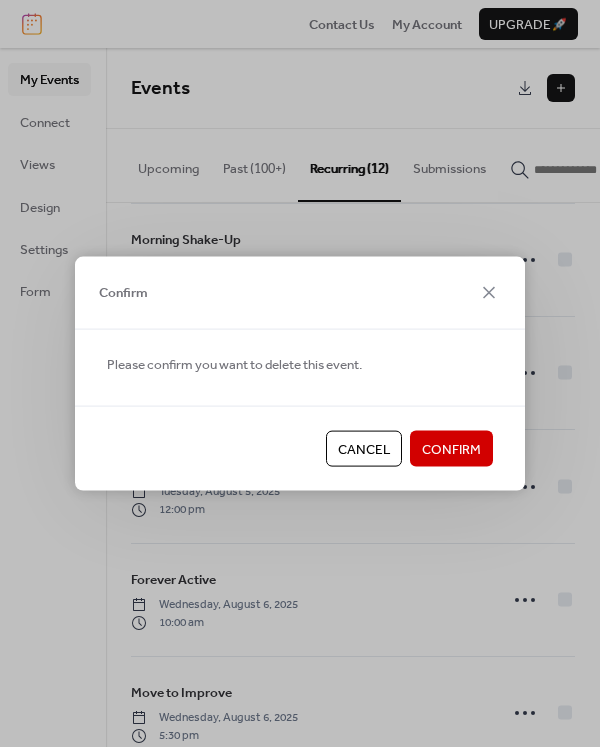click on "Confirm" at bounding box center (451, 450) 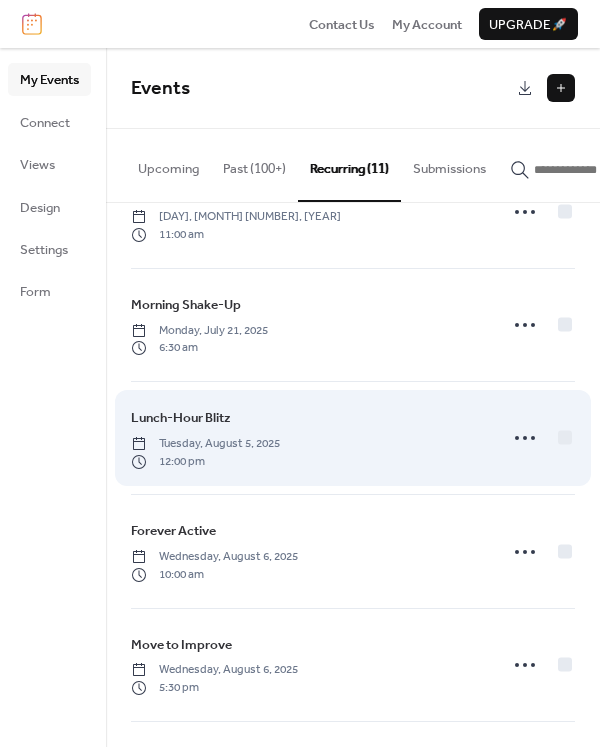 scroll, scrollTop: 258, scrollLeft: 0, axis: vertical 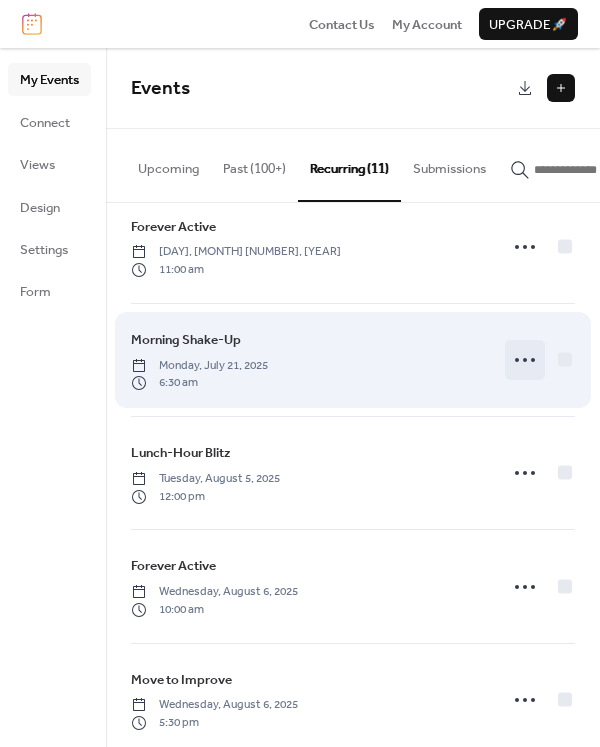 click 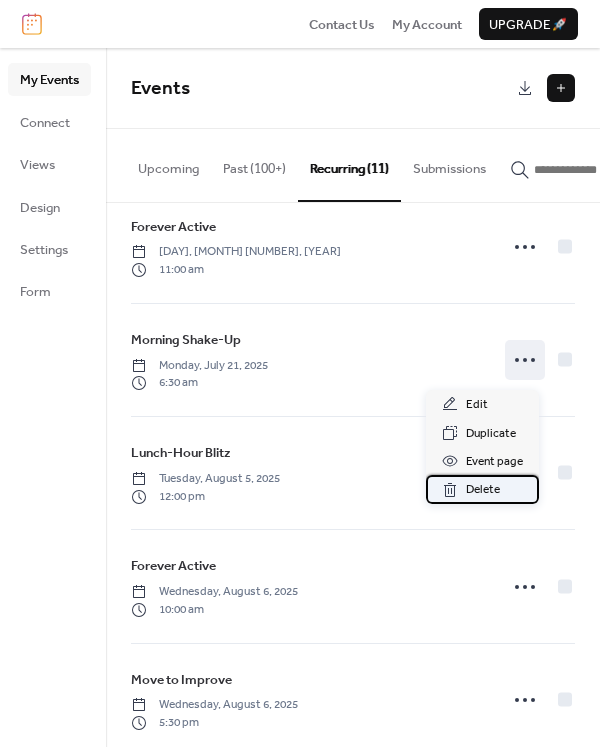 click on "Delete" at bounding box center (483, 490) 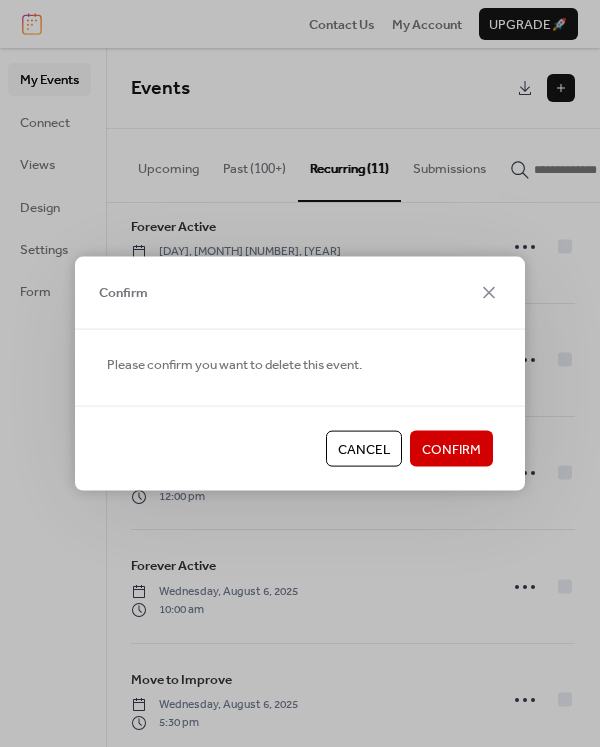 click on "Confirm" at bounding box center (451, 450) 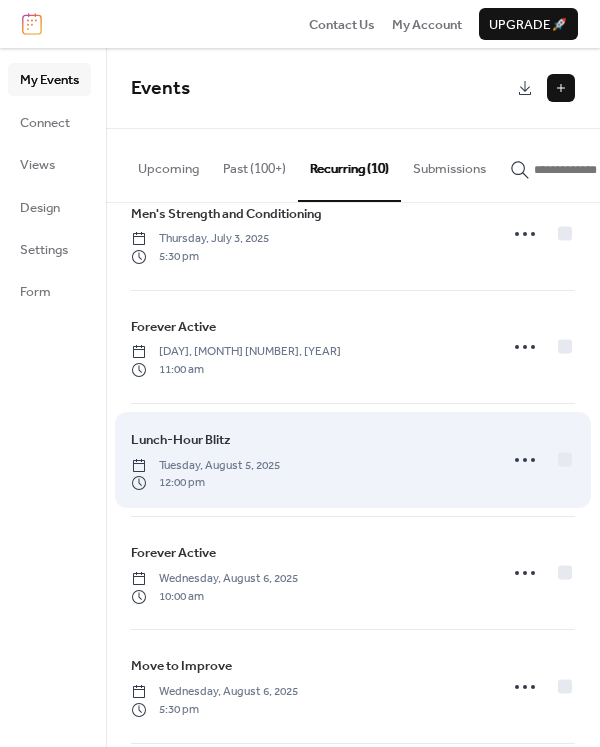 scroll, scrollTop: 58, scrollLeft: 0, axis: vertical 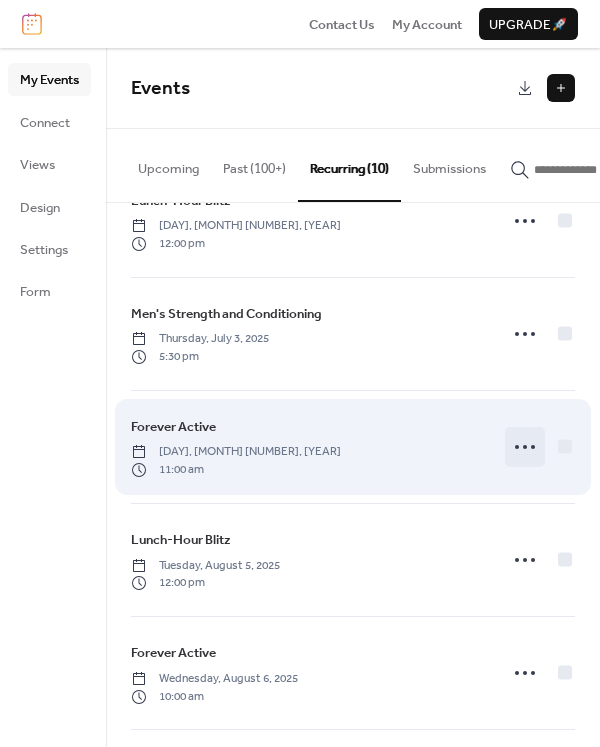 click 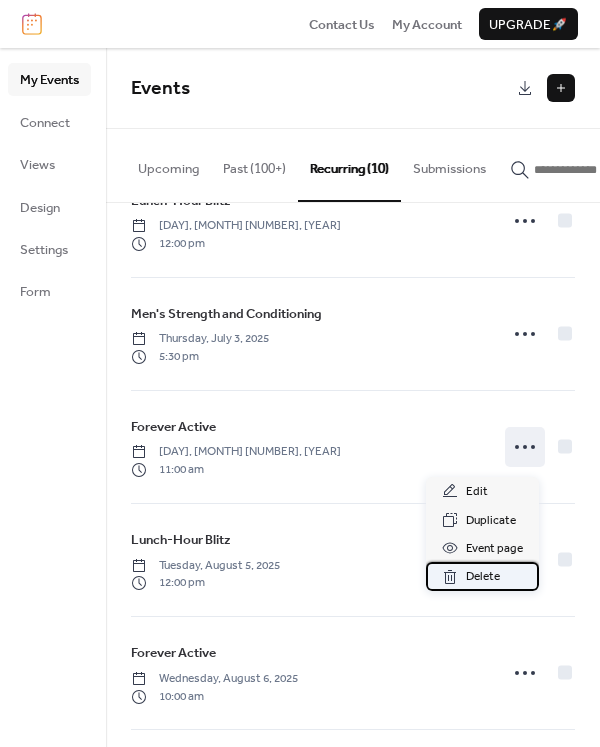 click on "Delete" at bounding box center [483, 577] 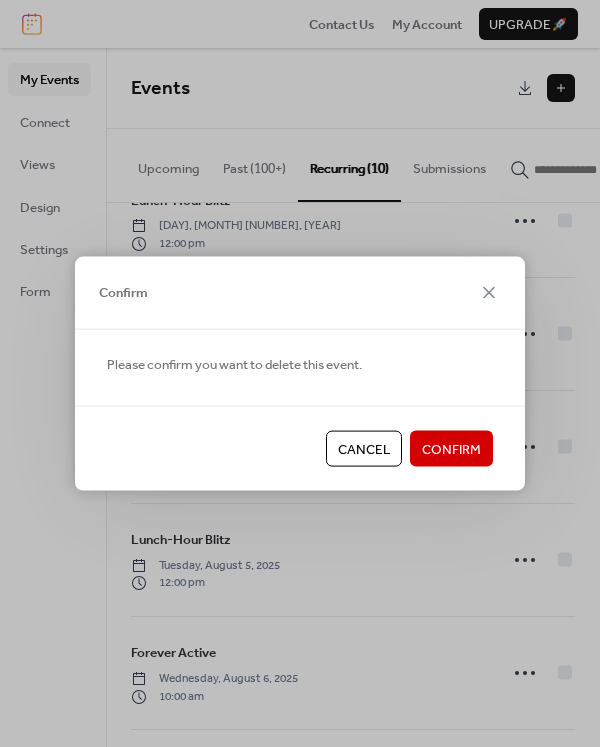 click on "Confirm" at bounding box center (451, 450) 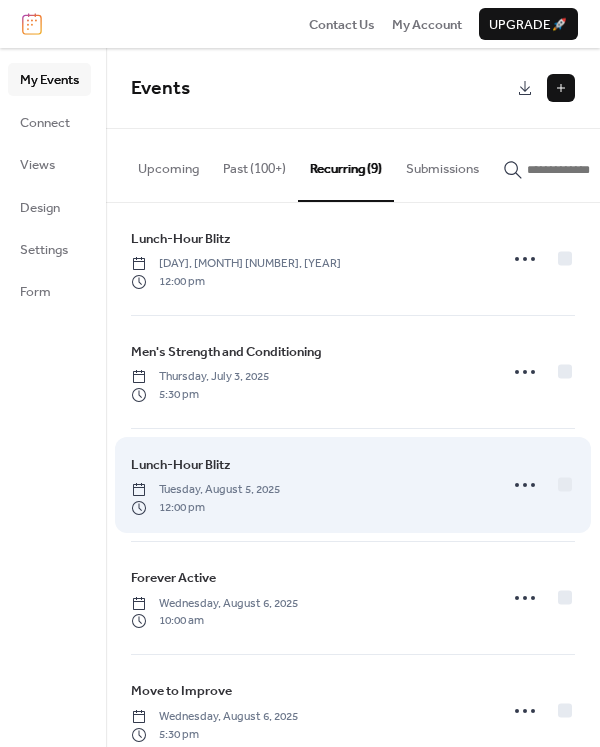 scroll, scrollTop: 0, scrollLeft: 0, axis: both 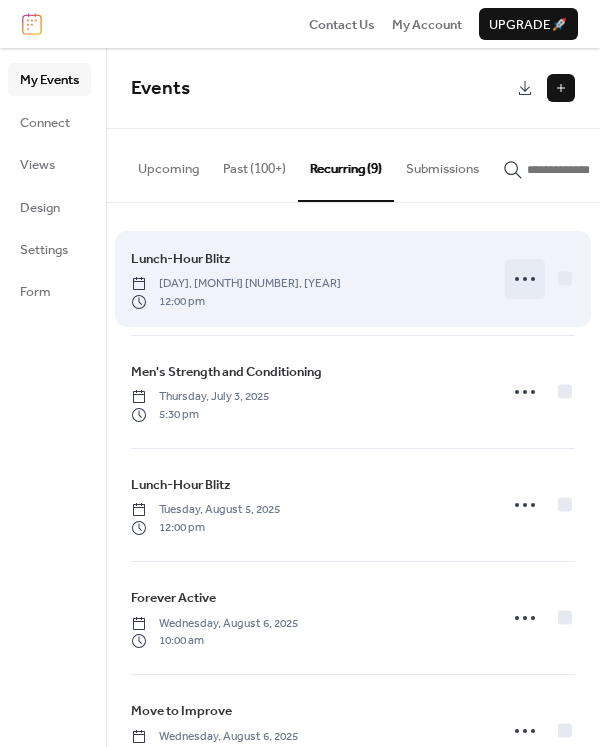 click 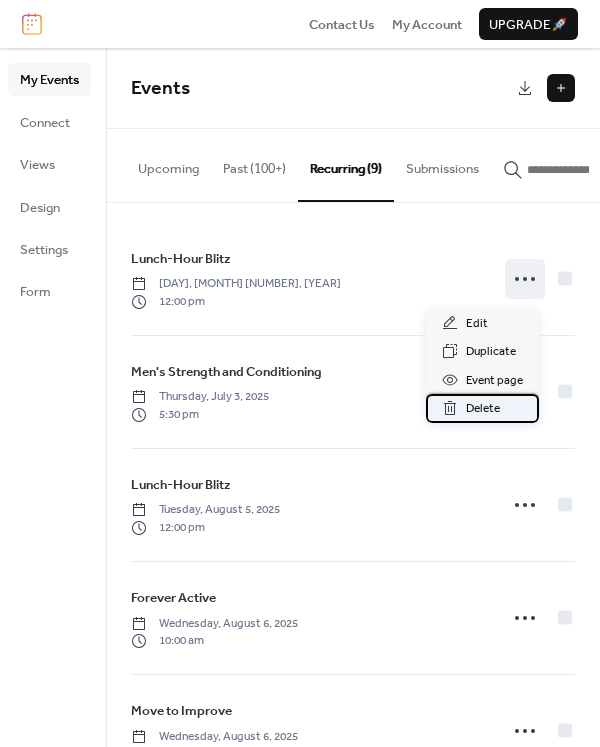 click on "Delete" at bounding box center [483, 409] 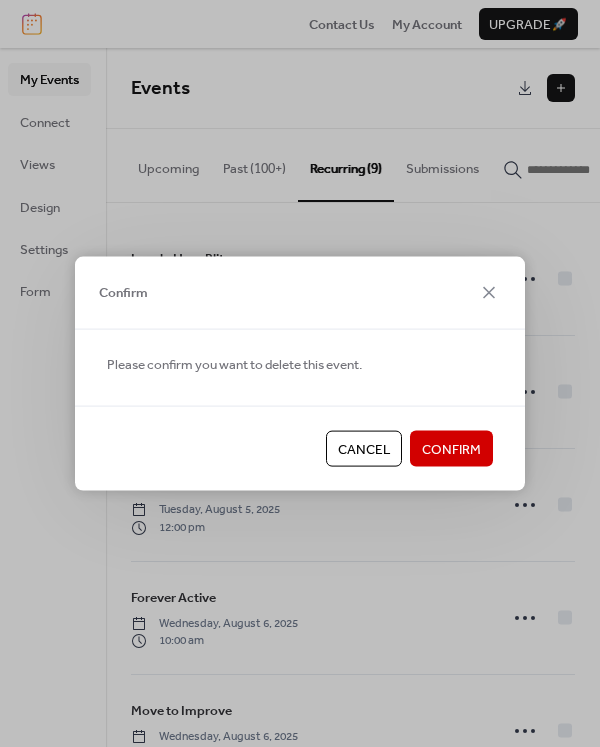 click on "Confirm" at bounding box center [451, 450] 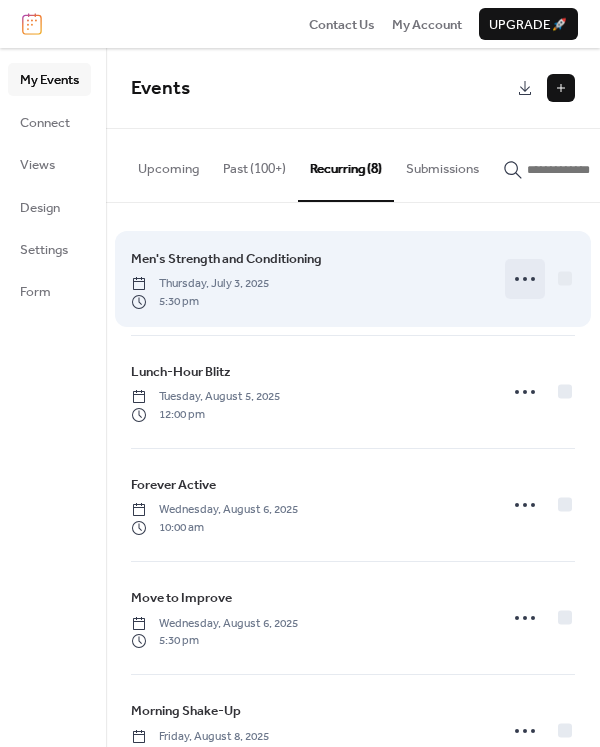 click 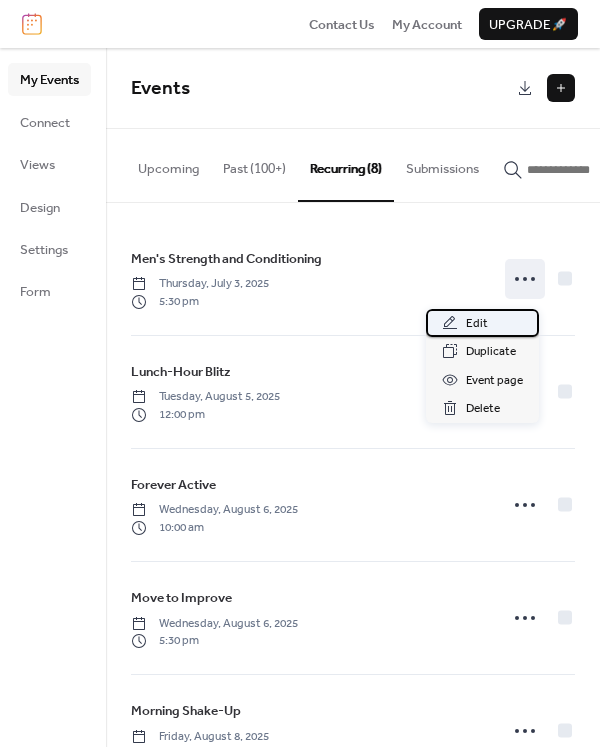 click on "Edit" at bounding box center [477, 324] 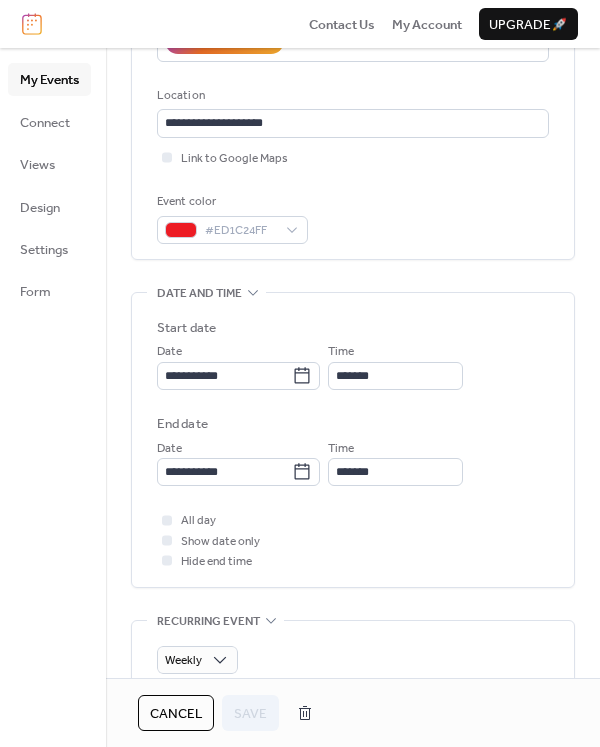 scroll, scrollTop: 400, scrollLeft: 0, axis: vertical 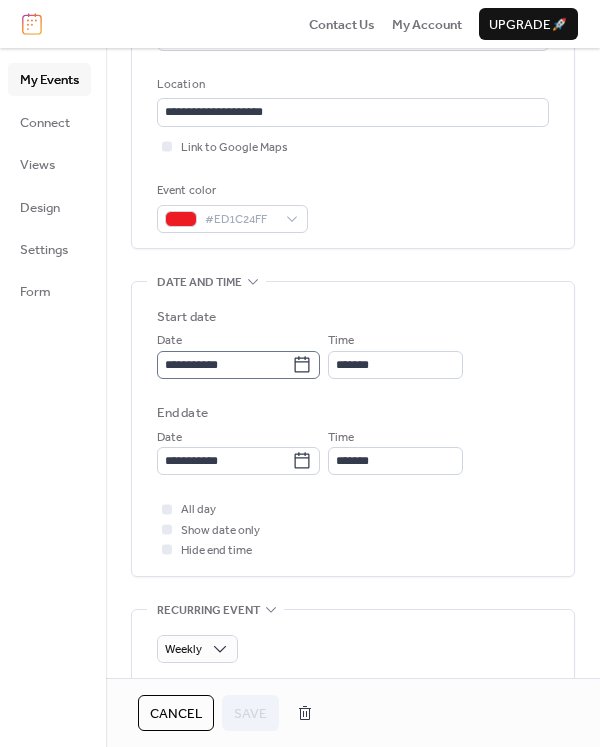 click 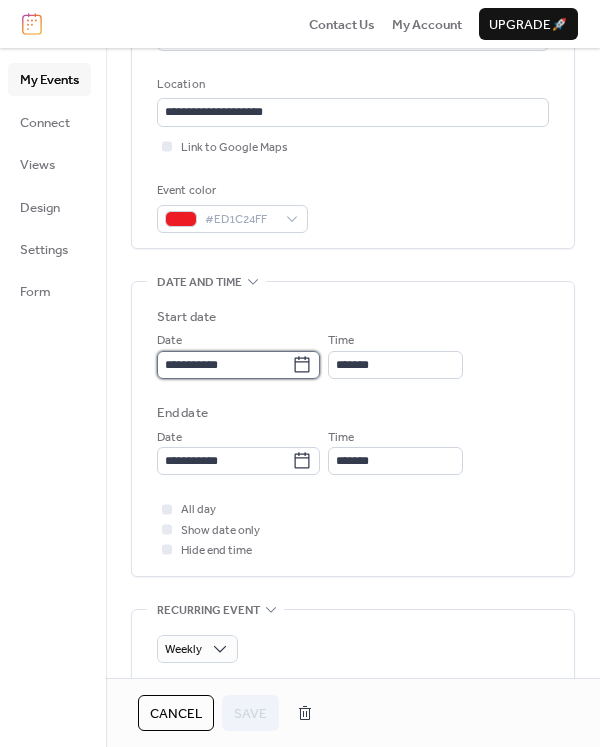 click on "**********" at bounding box center [224, 365] 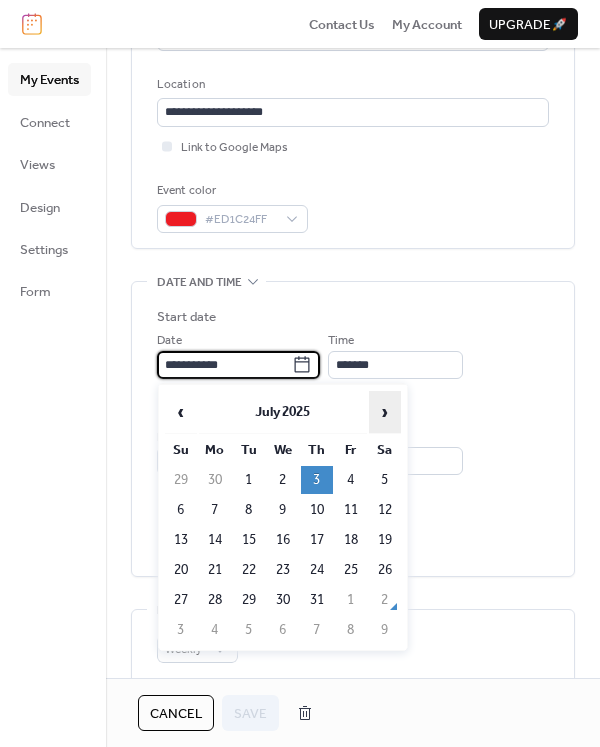 click on "›" at bounding box center (385, 412) 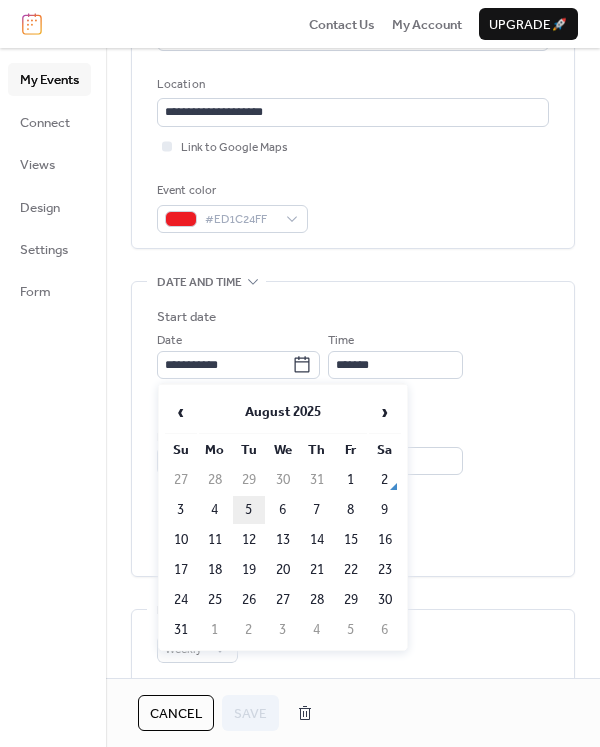 click on "5" at bounding box center (249, 510) 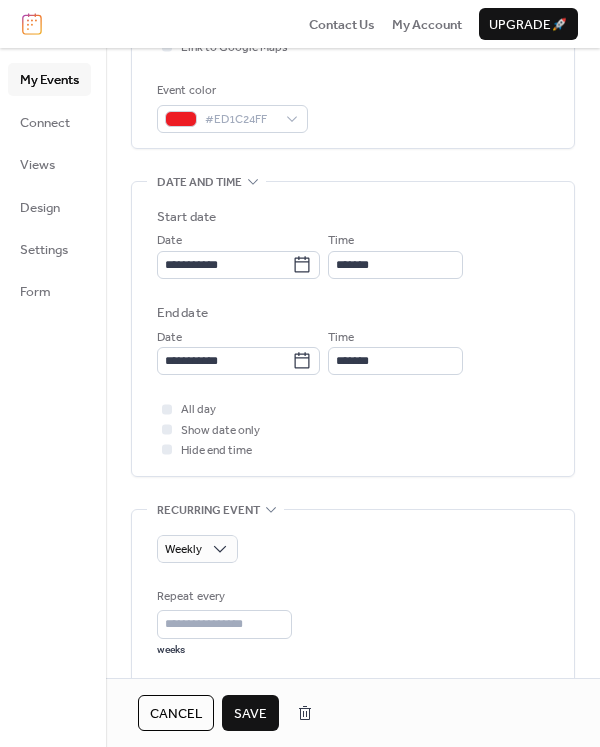 scroll, scrollTop: 700, scrollLeft: 0, axis: vertical 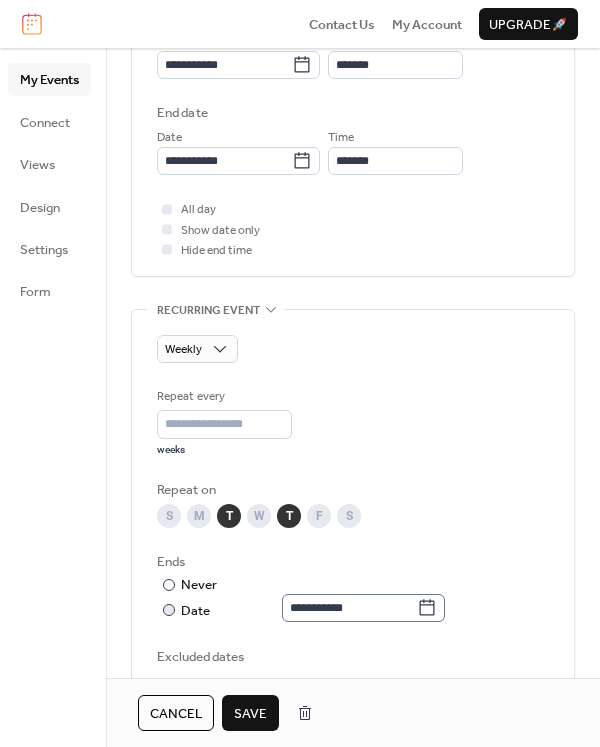 click 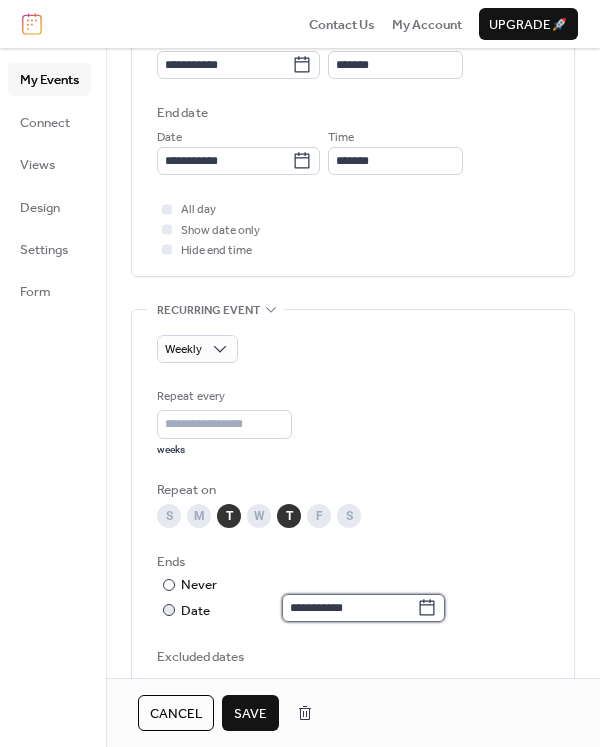 click on "**********" at bounding box center [349, 608] 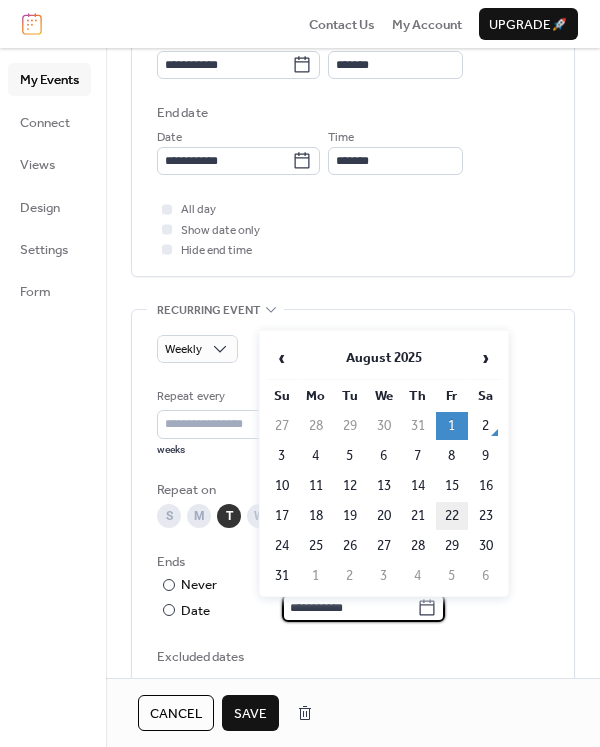 click on "22" at bounding box center (452, 516) 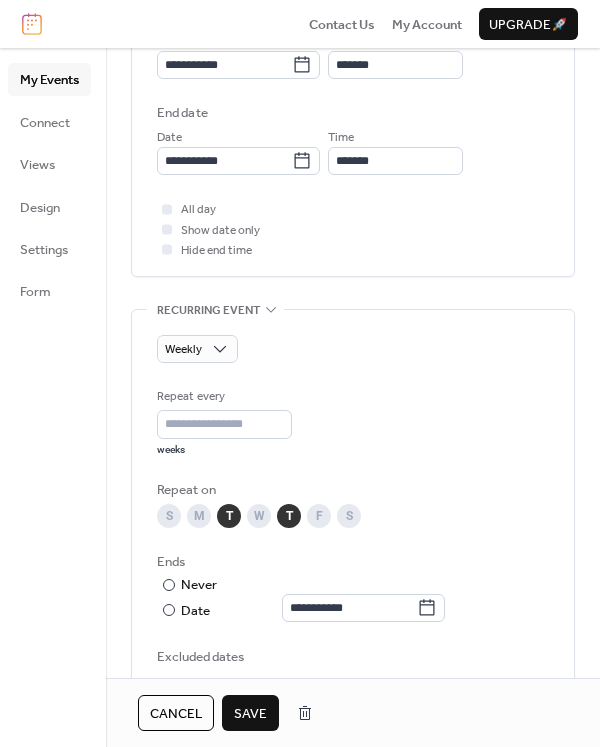 click on "Save" at bounding box center (250, 714) 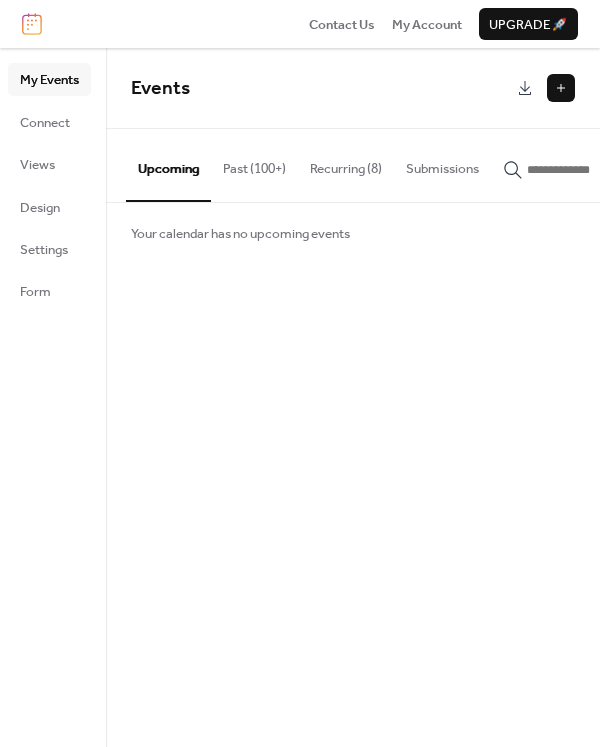 click on "Recurring (8)" at bounding box center (346, 164) 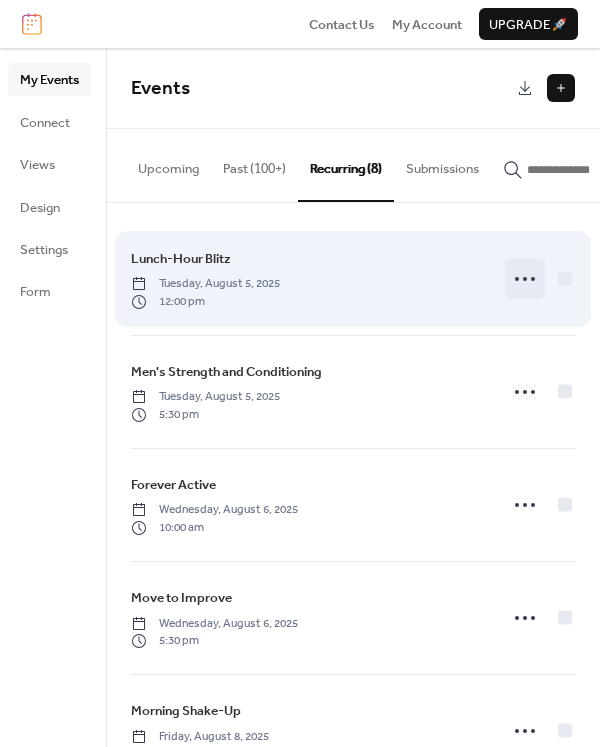 click 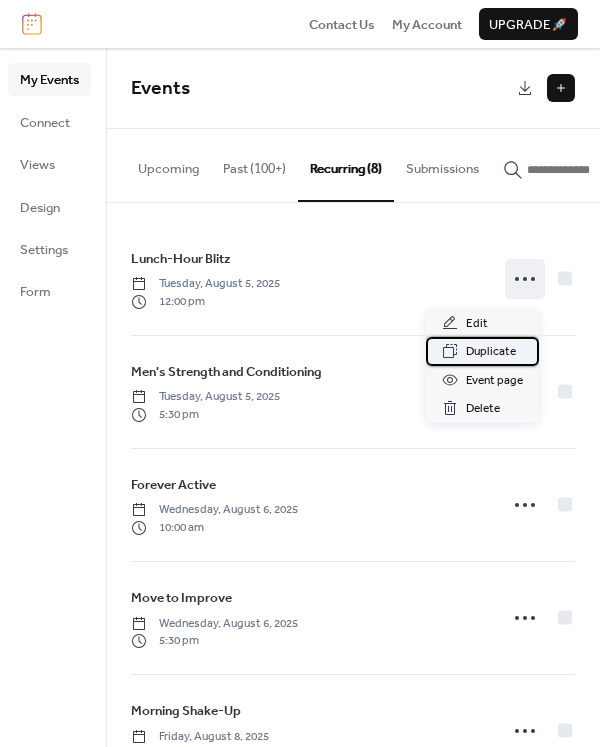 click on "Duplicate" at bounding box center (491, 352) 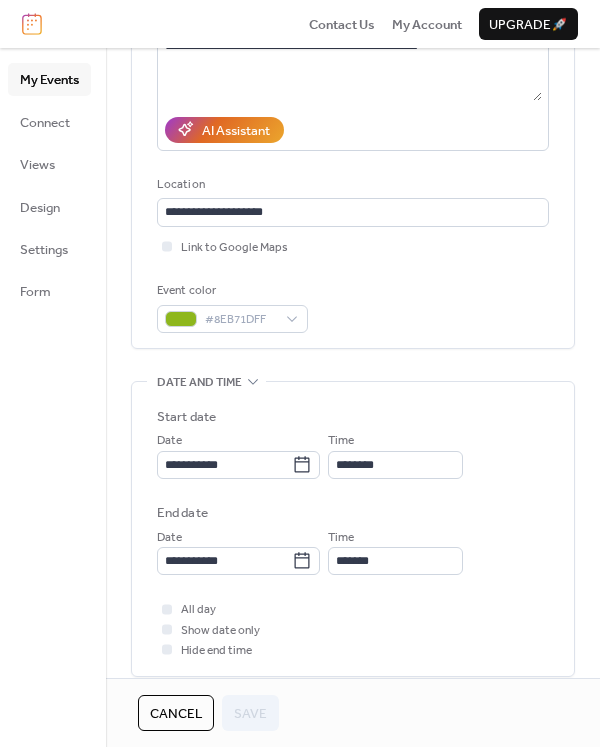 scroll, scrollTop: 500, scrollLeft: 0, axis: vertical 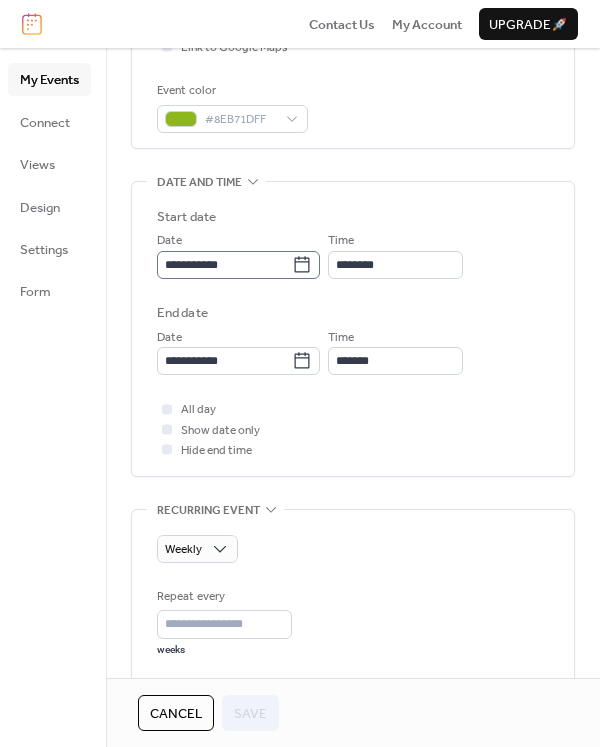 click 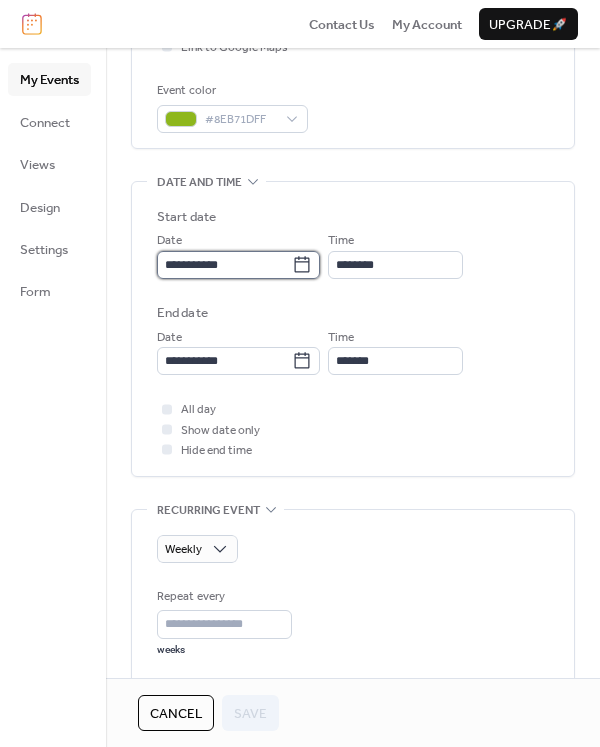 click on "**********" at bounding box center [224, 265] 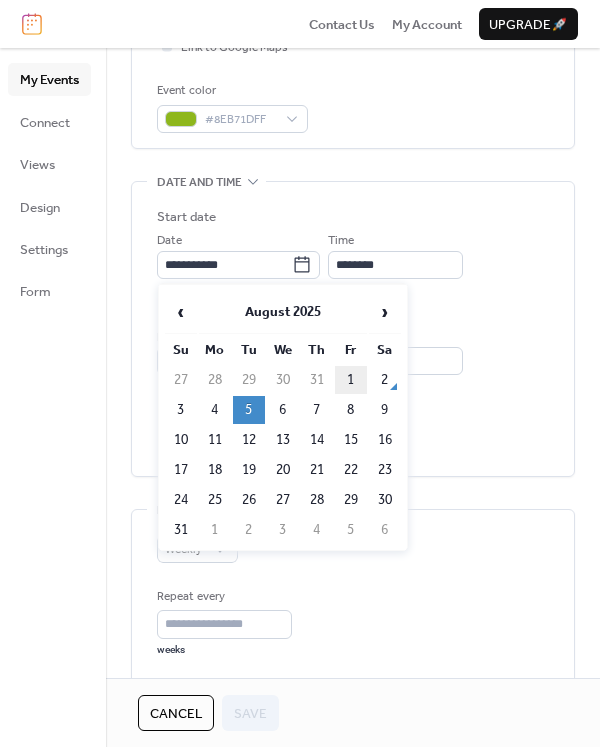 click on "1" at bounding box center [351, 380] 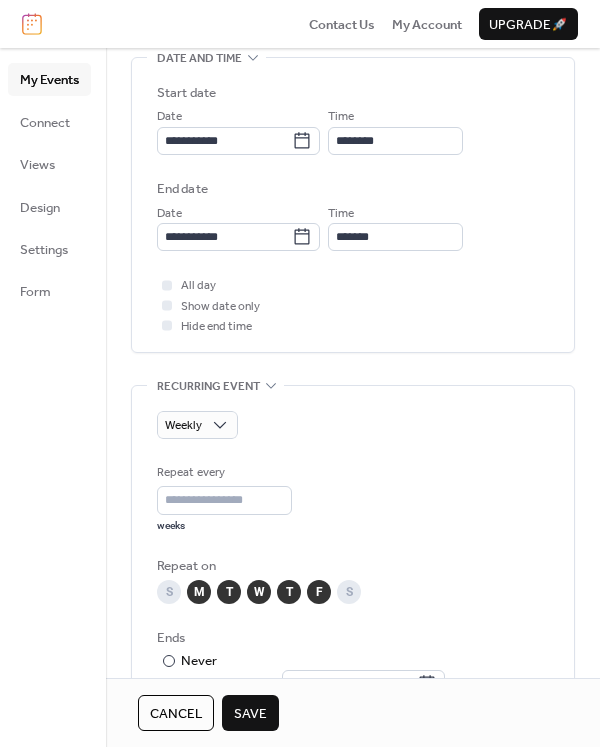 scroll, scrollTop: 800, scrollLeft: 0, axis: vertical 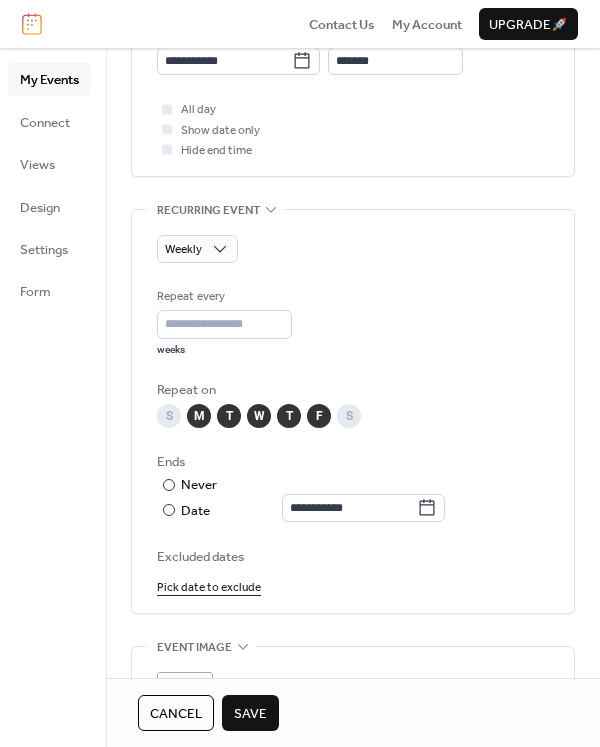 click on "T" at bounding box center (289, 416) 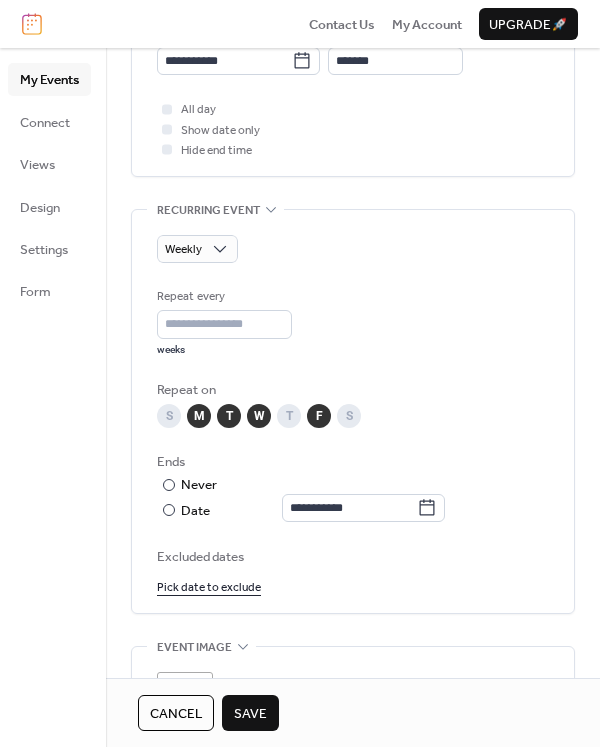 click on "W" at bounding box center [259, 416] 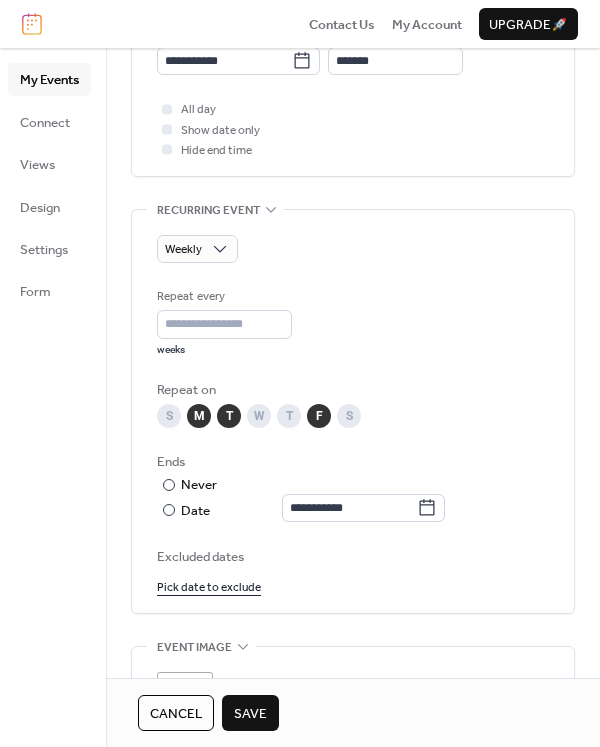 click on "T" at bounding box center (229, 416) 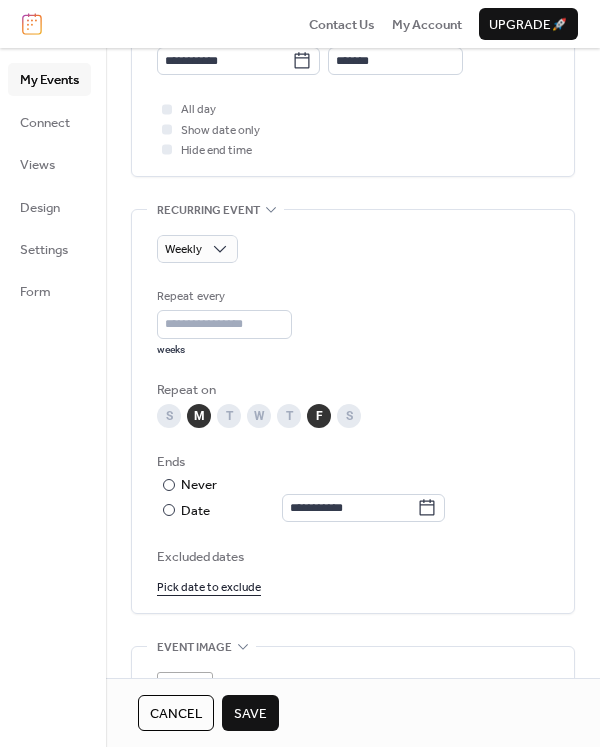 click on "M" at bounding box center (199, 416) 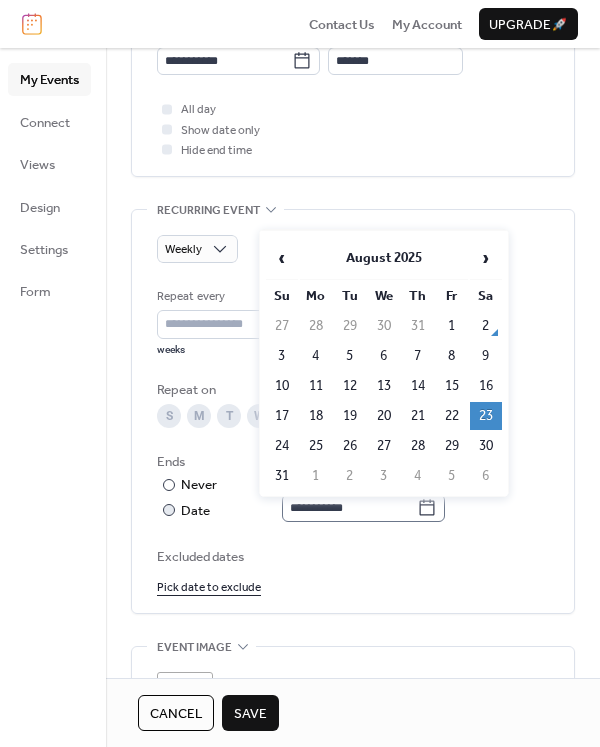 click 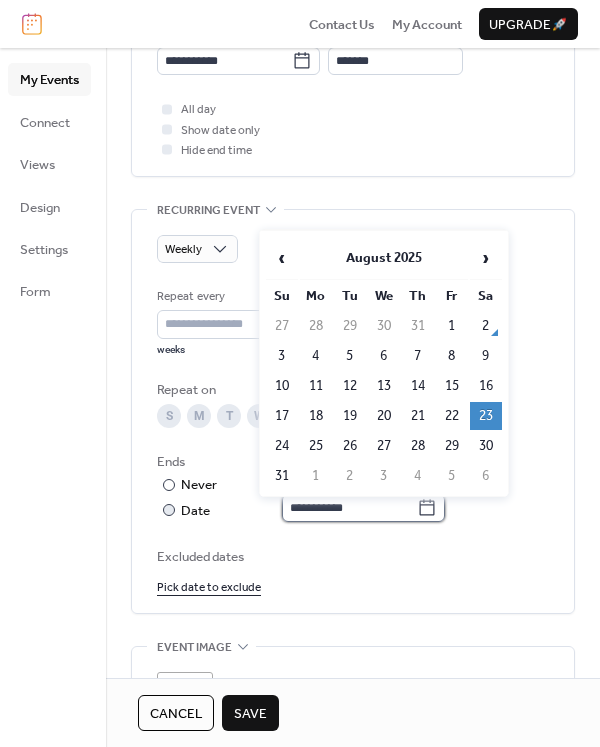 click on "**********" at bounding box center [349, 508] 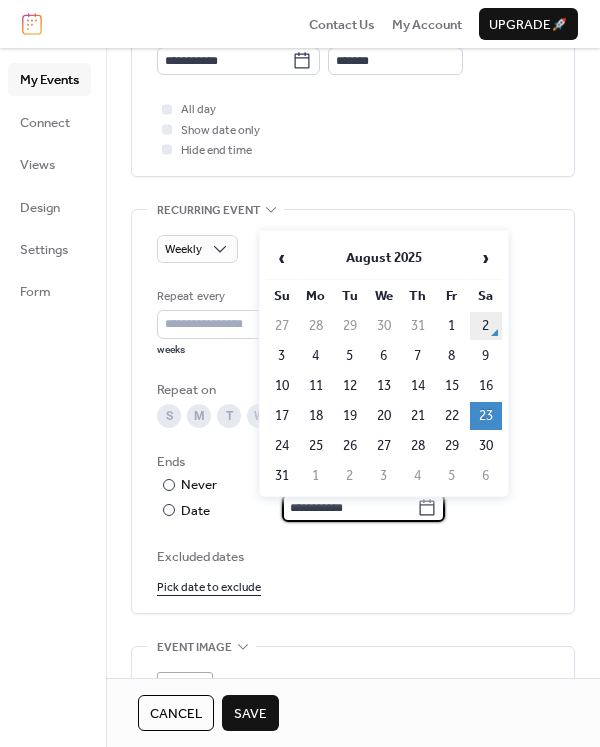 click on "2" at bounding box center [486, 326] 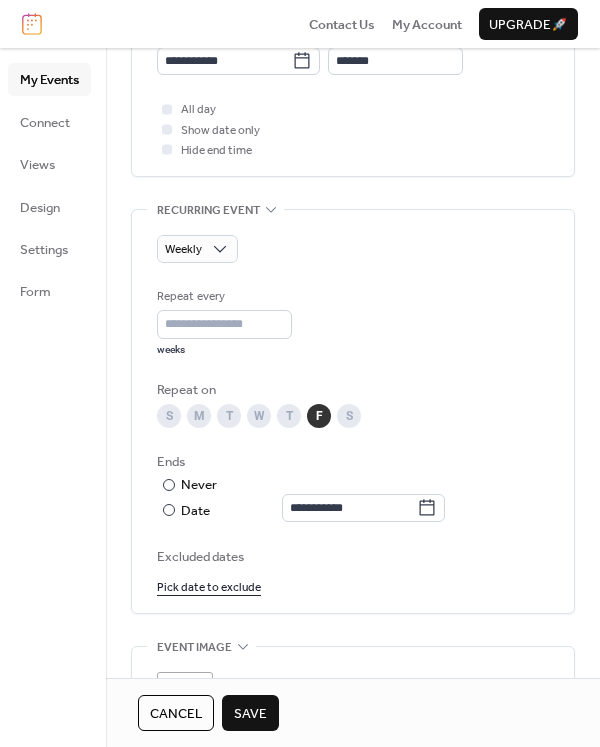 click on "Save" at bounding box center (250, 714) 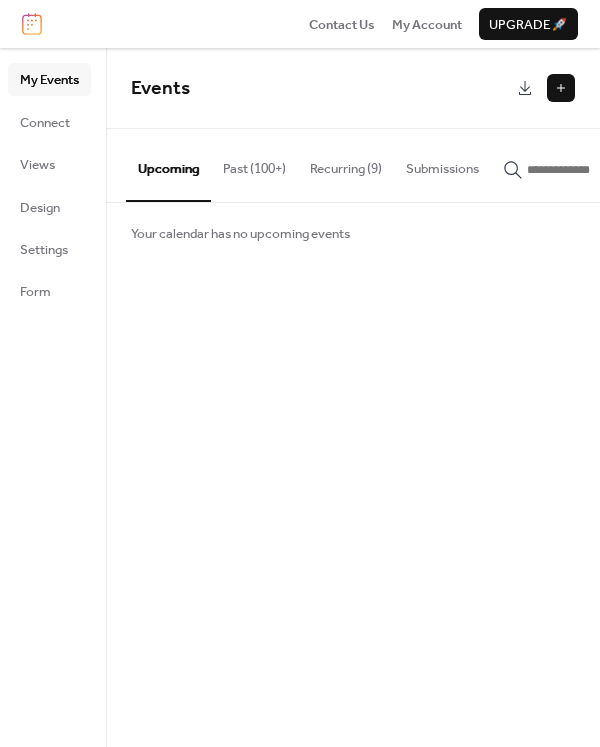 click on "Recurring (9)" at bounding box center (346, 164) 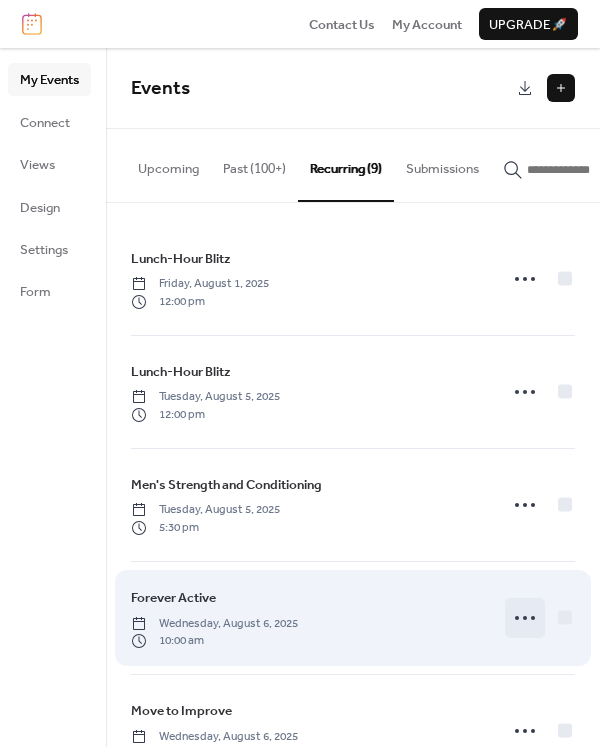 click 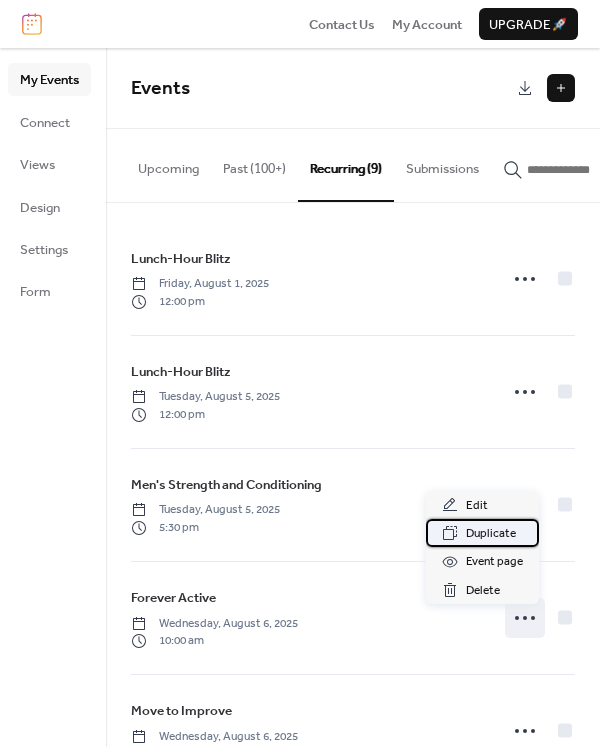 click on "Duplicate" at bounding box center (491, 534) 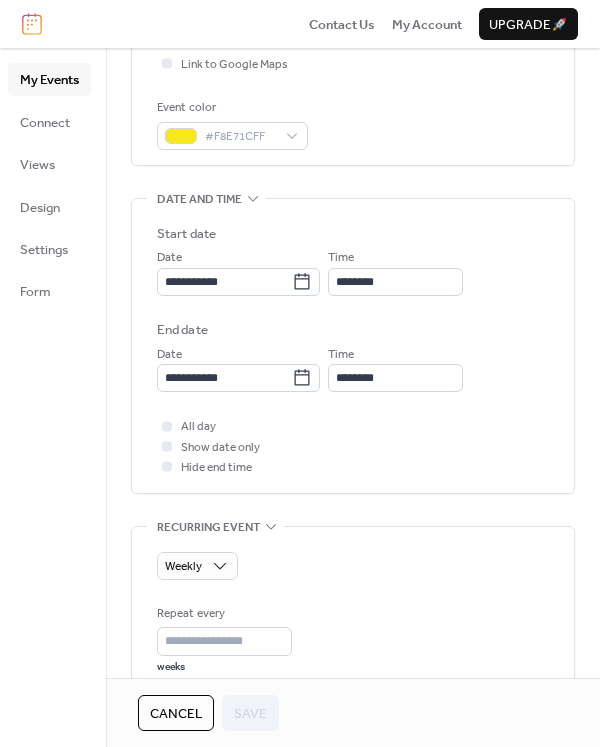 scroll, scrollTop: 600, scrollLeft: 0, axis: vertical 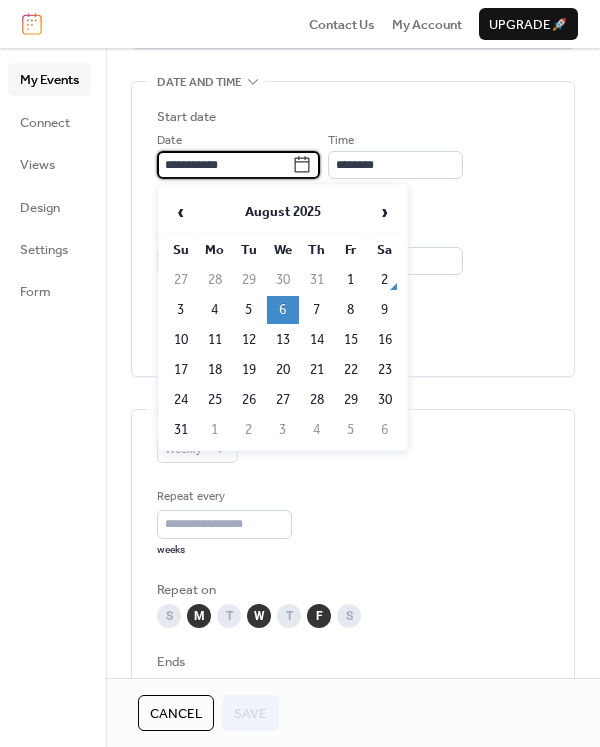 click on "**********" at bounding box center [224, 165] 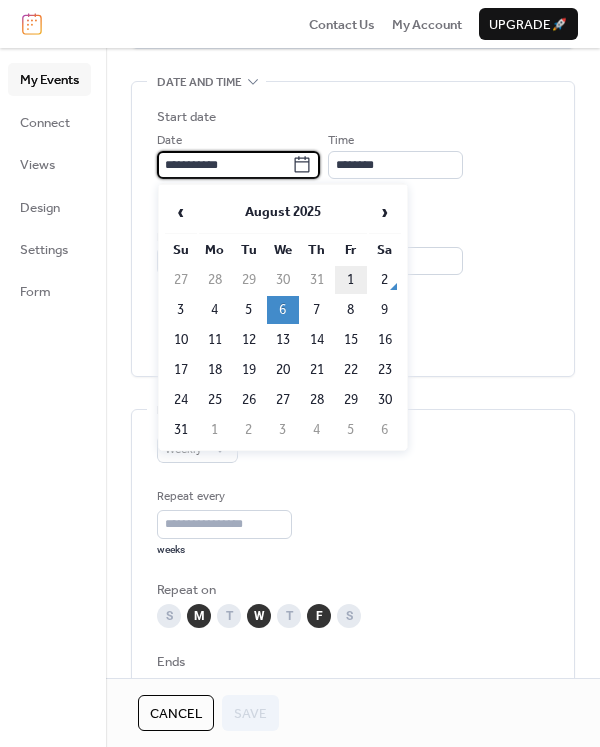 click on "1" at bounding box center [351, 280] 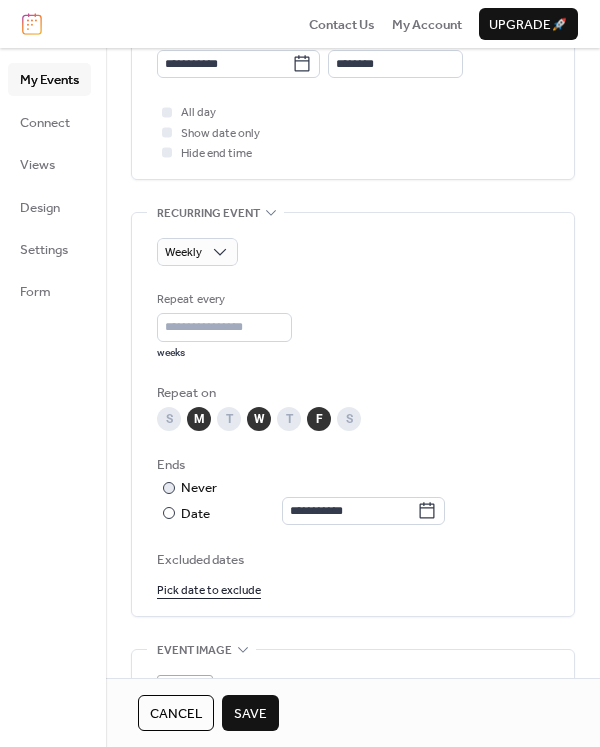 scroll, scrollTop: 800, scrollLeft: 0, axis: vertical 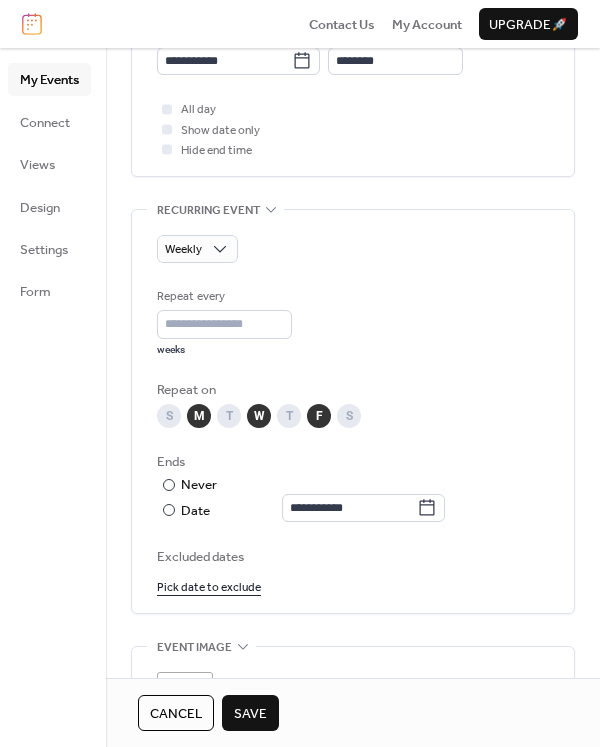 click on "W" at bounding box center (259, 416) 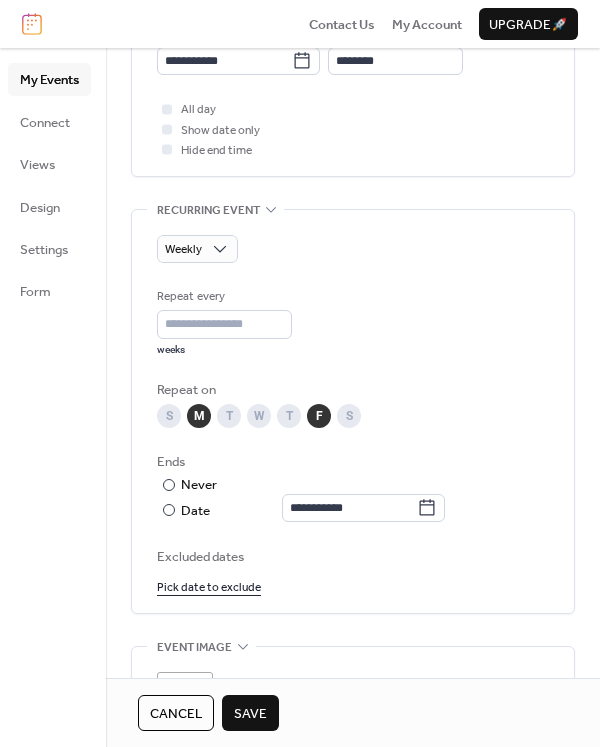 click on "M" at bounding box center [199, 416] 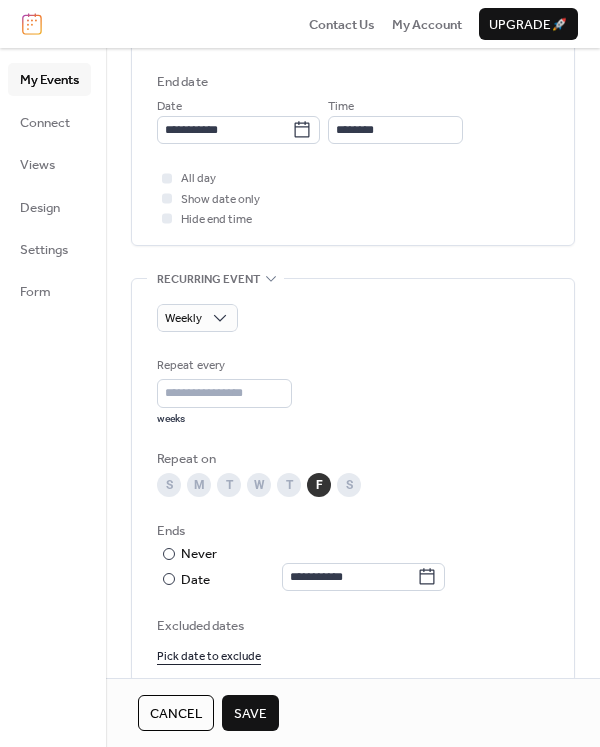 scroll, scrollTop: 900, scrollLeft: 0, axis: vertical 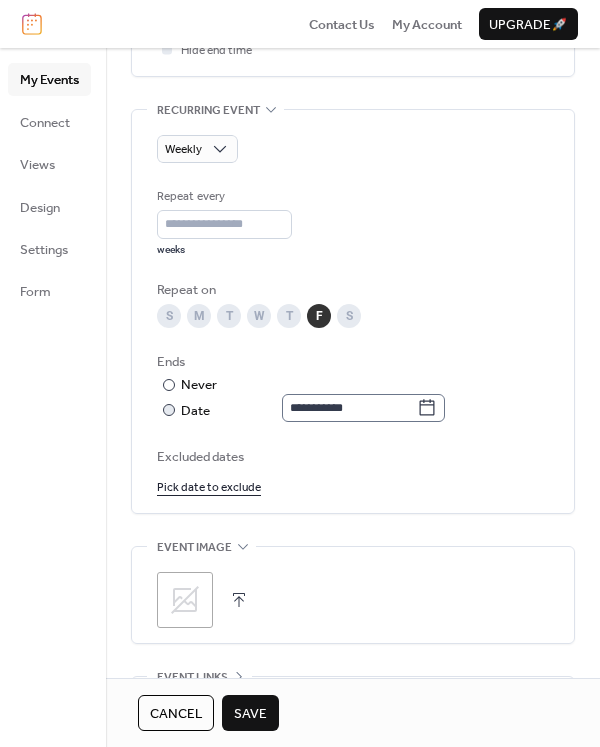 click 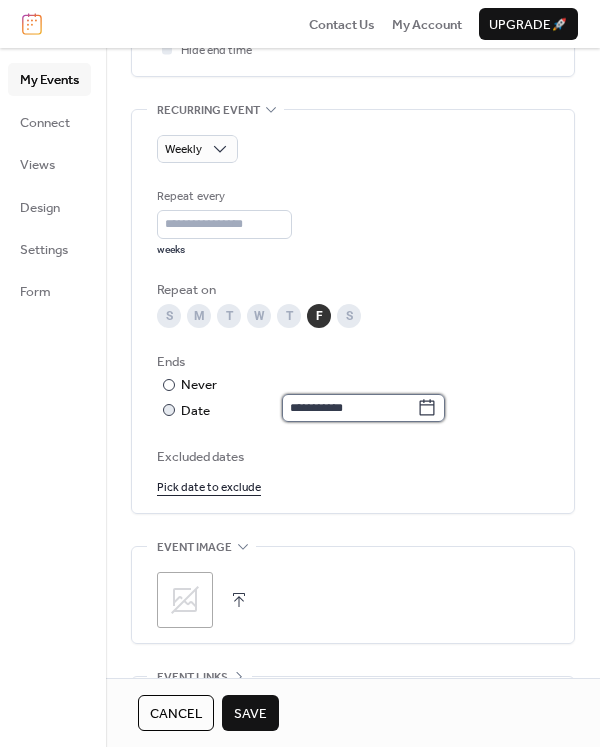 click on "**********" at bounding box center [349, 408] 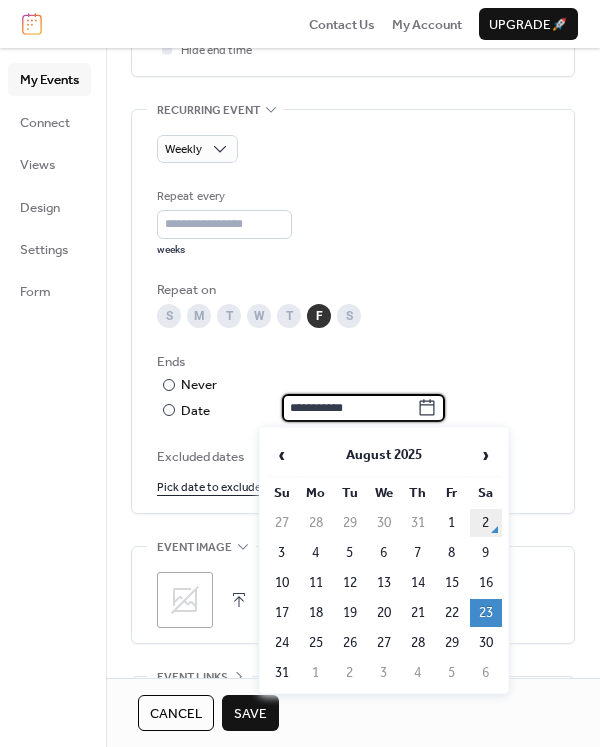 click on "2" at bounding box center [486, 523] 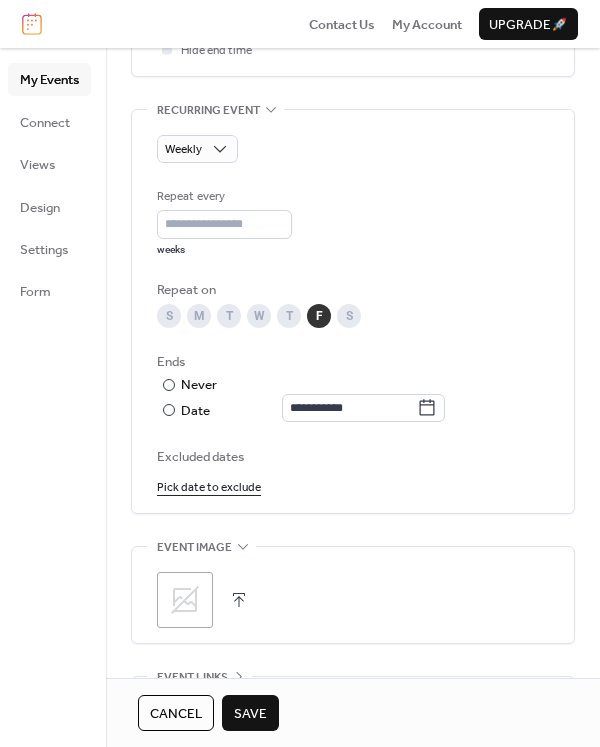 click on "Save" at bounding box center [250, 714] 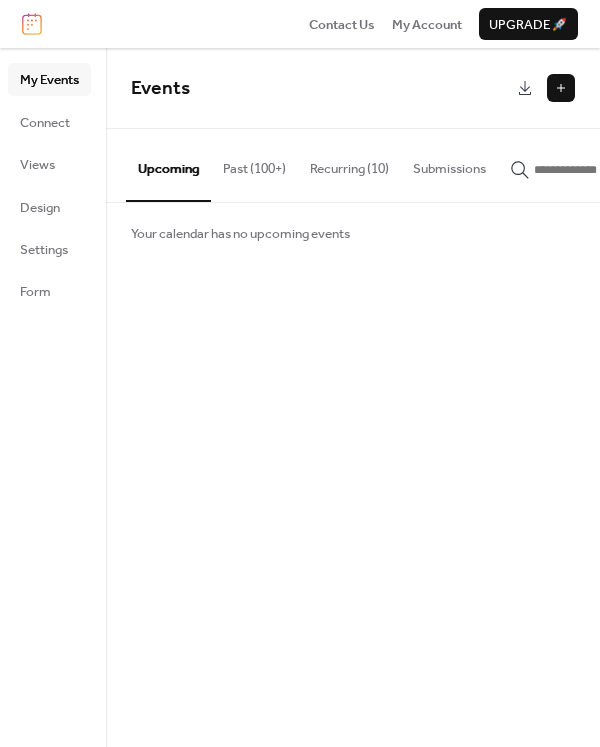 click on "Recurring (10)" at bounding box center [349, 164] 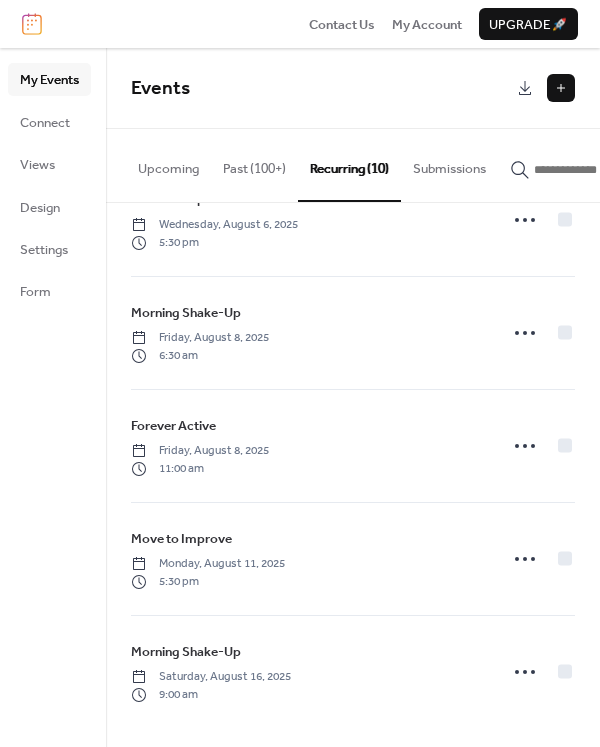 scroll, scrollTop: 632, scrollLeft: 0, axis: vertical 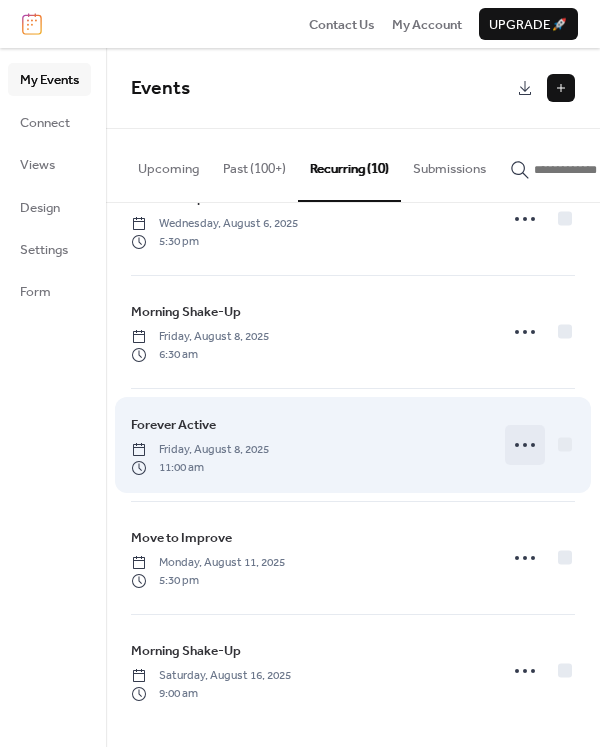 click 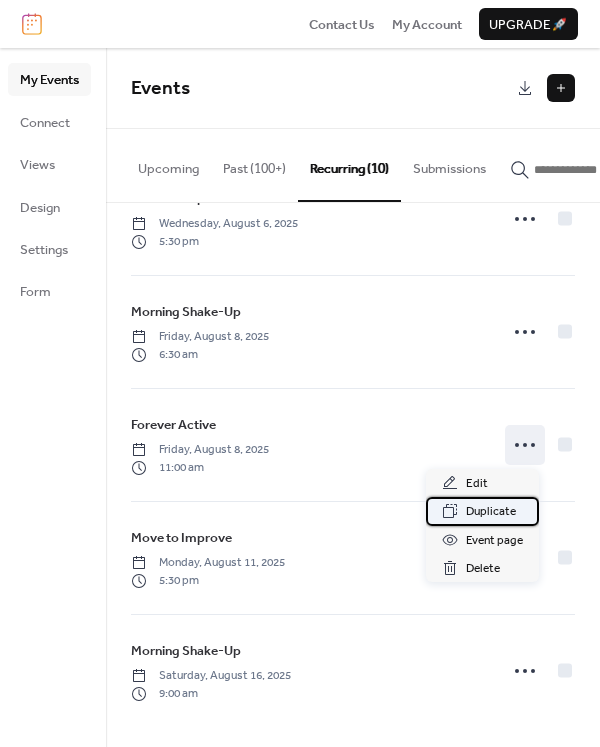 click on "Duplicate" at bounding box center [491, 512] 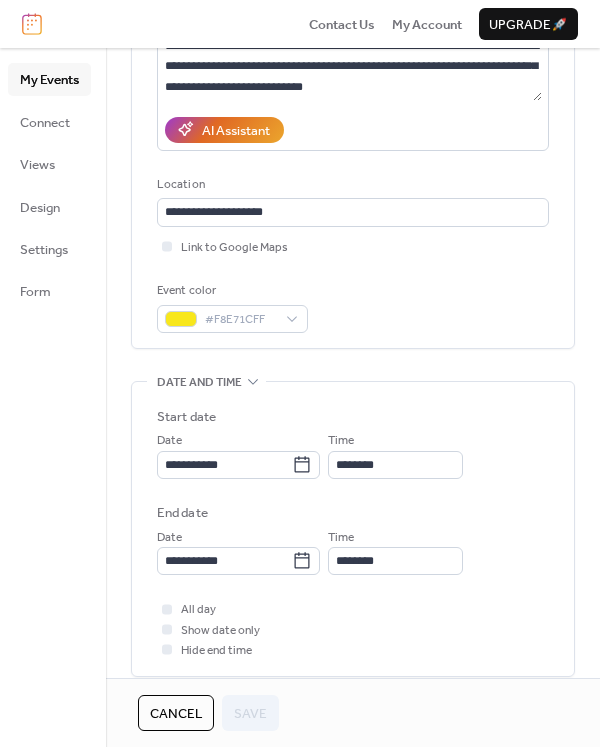 scroll, scrollTop: 600, scrollLeft: 0, axis: vertical 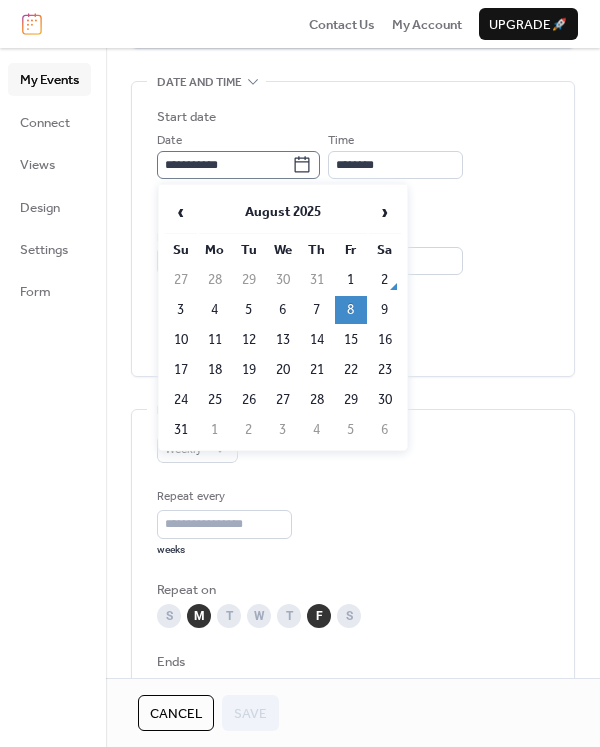 click 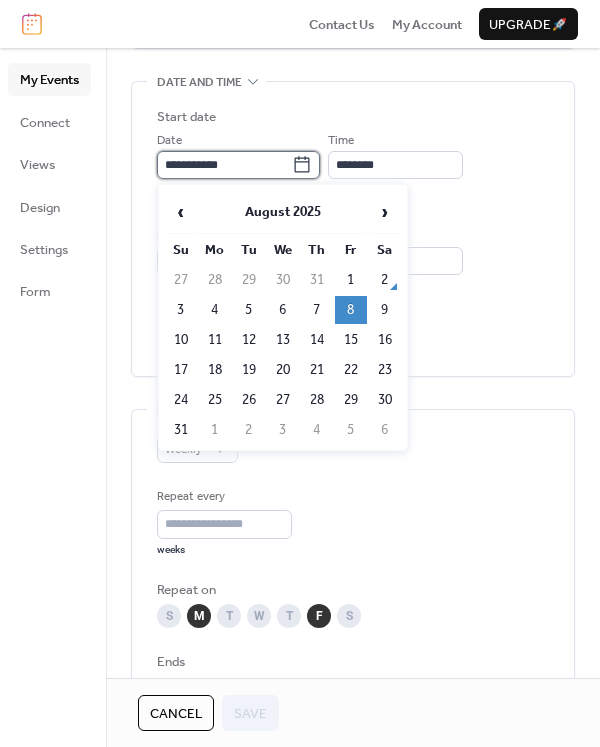 click on "**********" at bounding box center [224, 165] 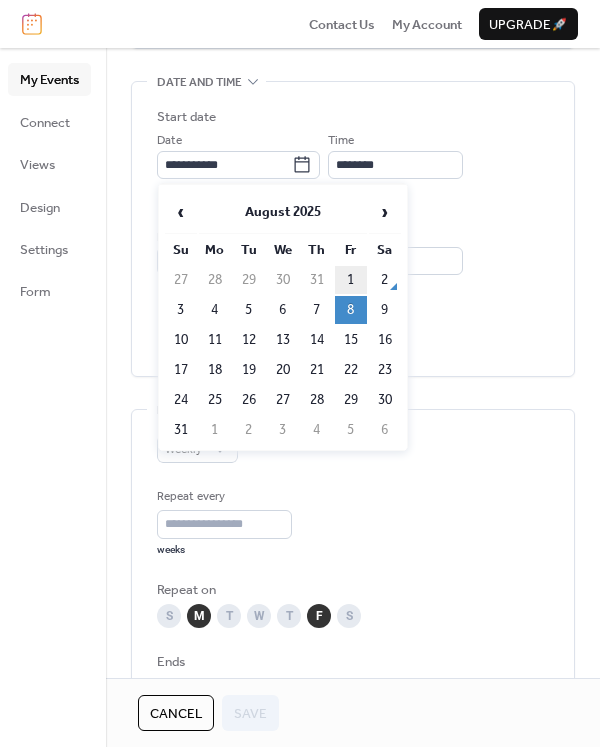 click on "1" at bounding box center (351, 280) 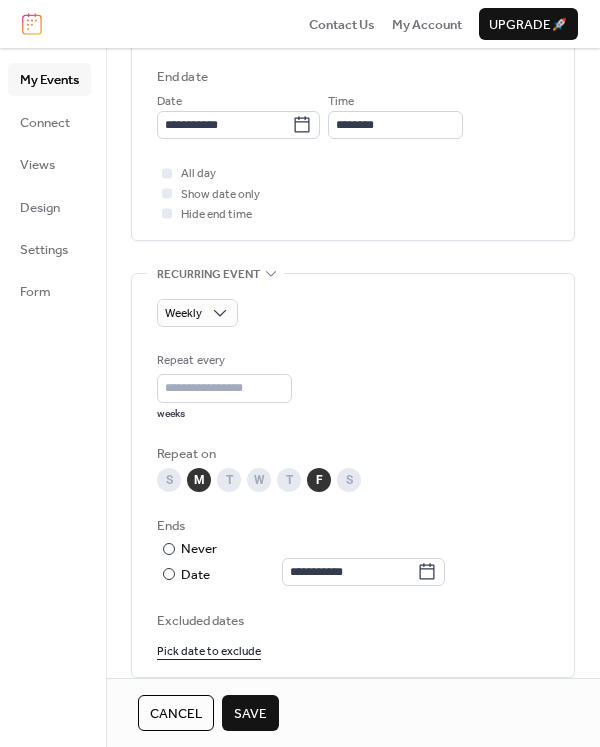 scroll, scrollTop: 900, scrollLeft: 0, axis: vertical 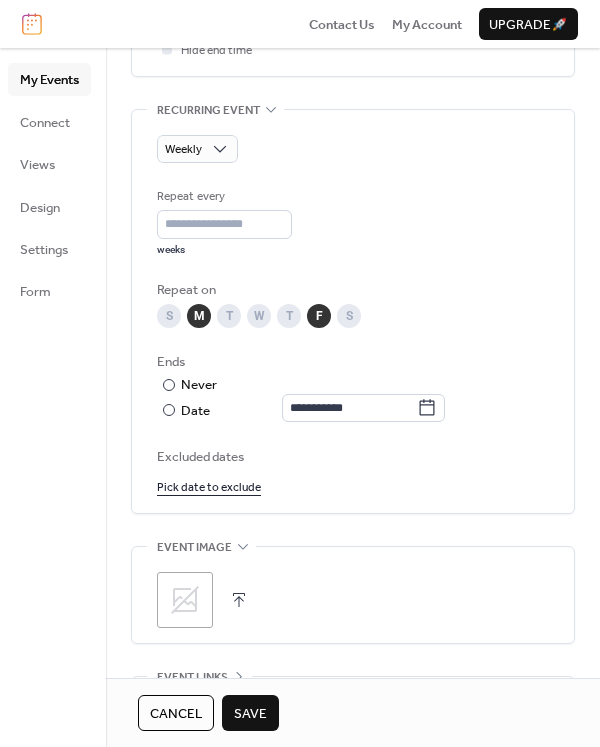click on "M" at bounding box center (199, 316) 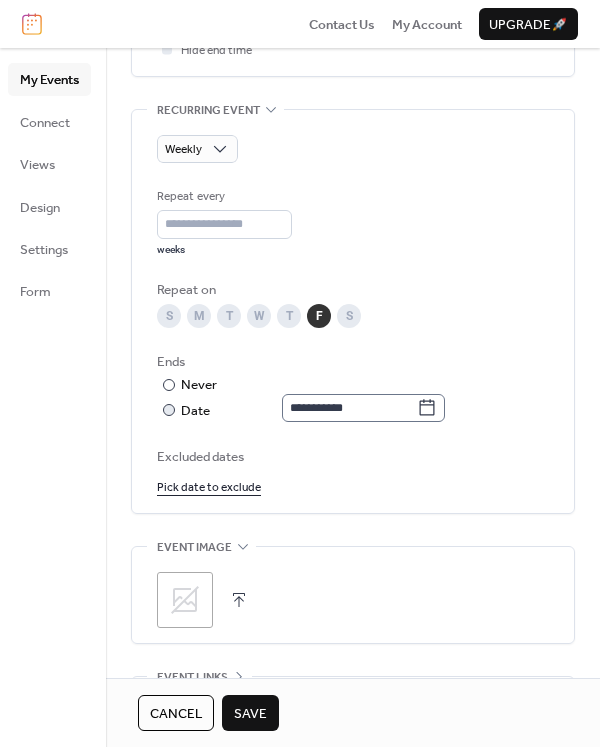 click 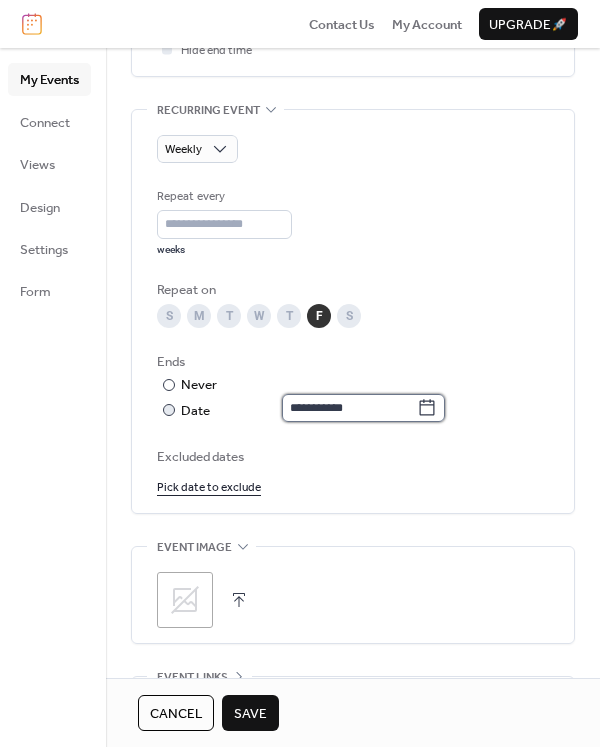 click on "**********" at bounding box center [349, 408] 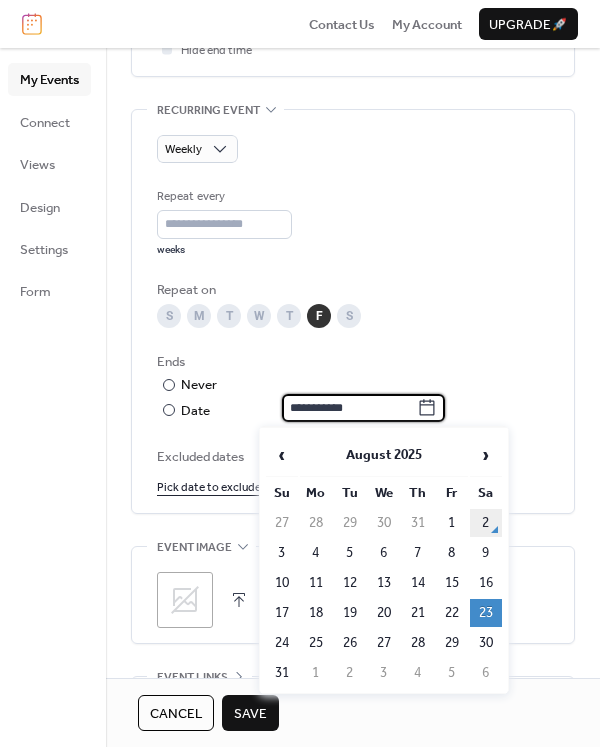 click on "2" at bounding box center (486, 523) 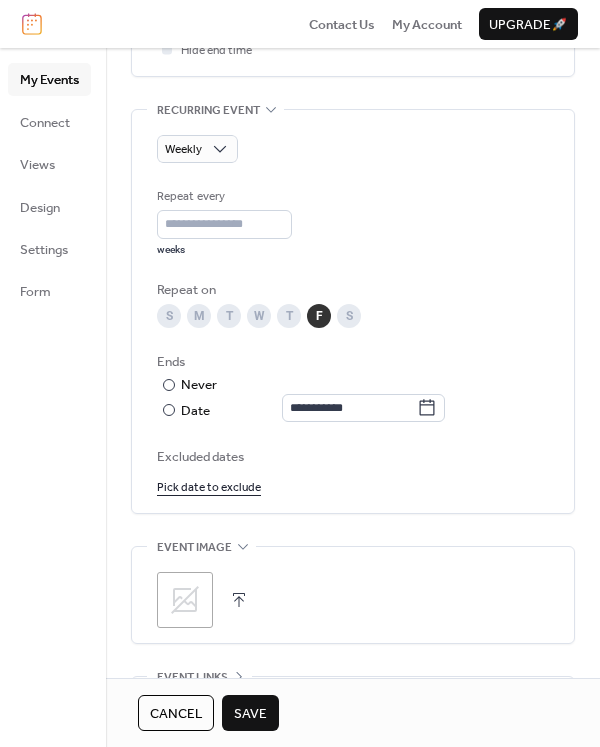 click on "Save" at bounding box center [250, 714] 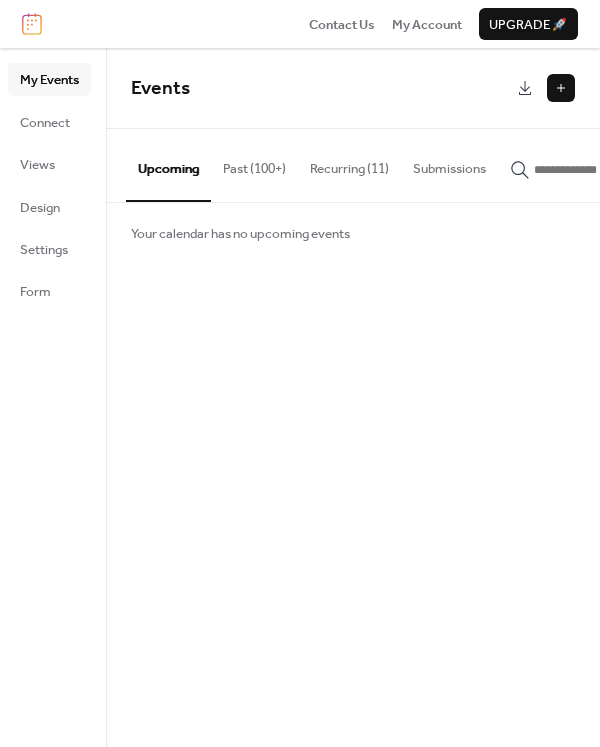 click on "Recurring (11)" at bounding box center [349, 164] 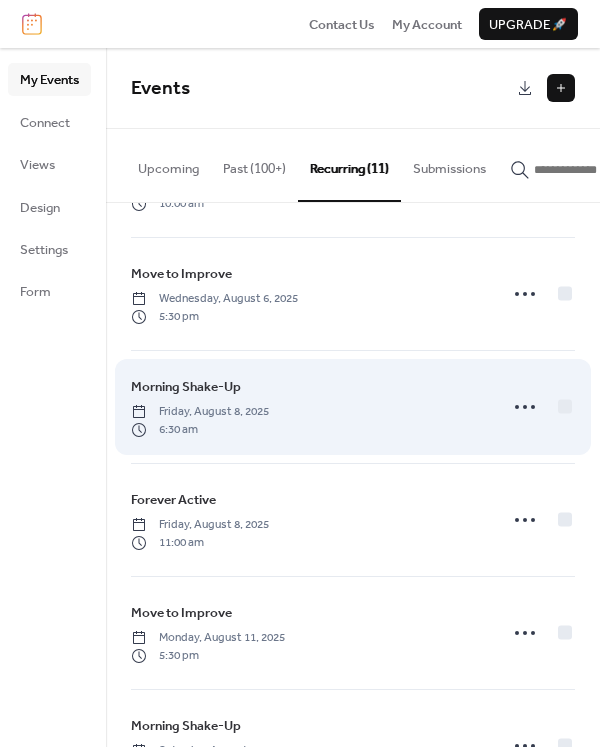 scroll, scrollTop: 700, scrollLeft: 0, axis: vertical 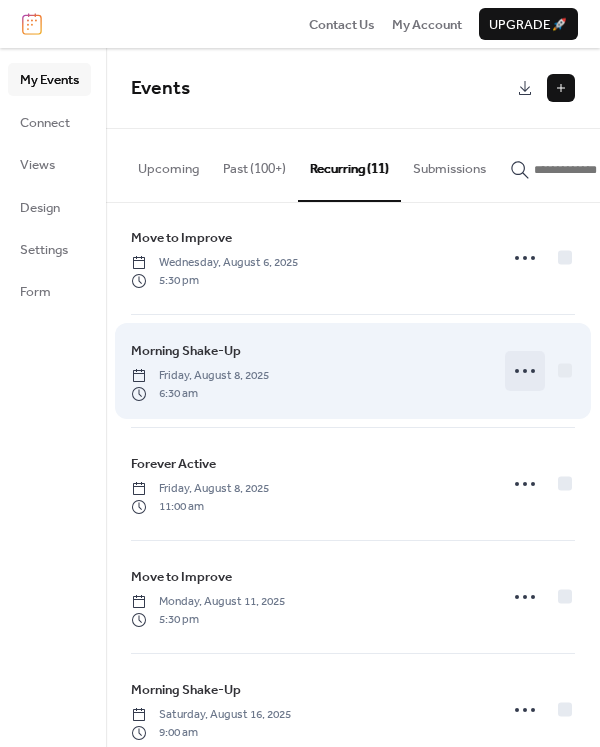 click 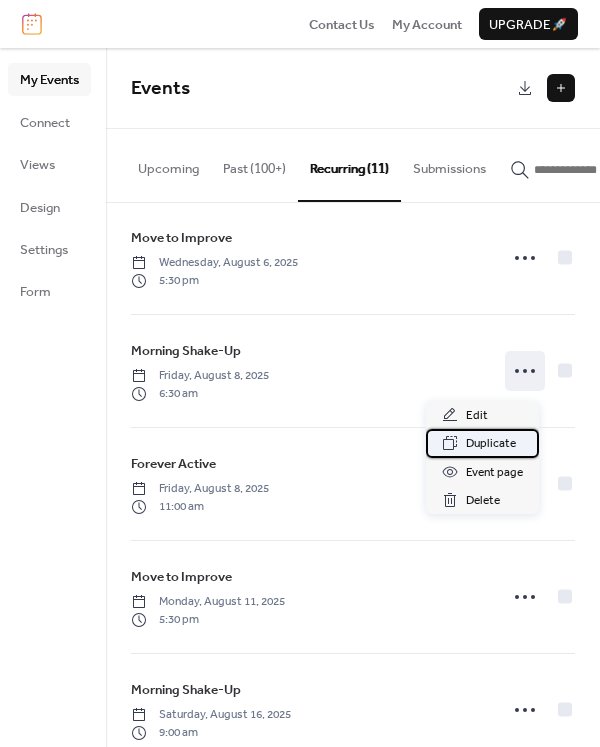 click on "Duplicate" at bounding box center (491, 444) 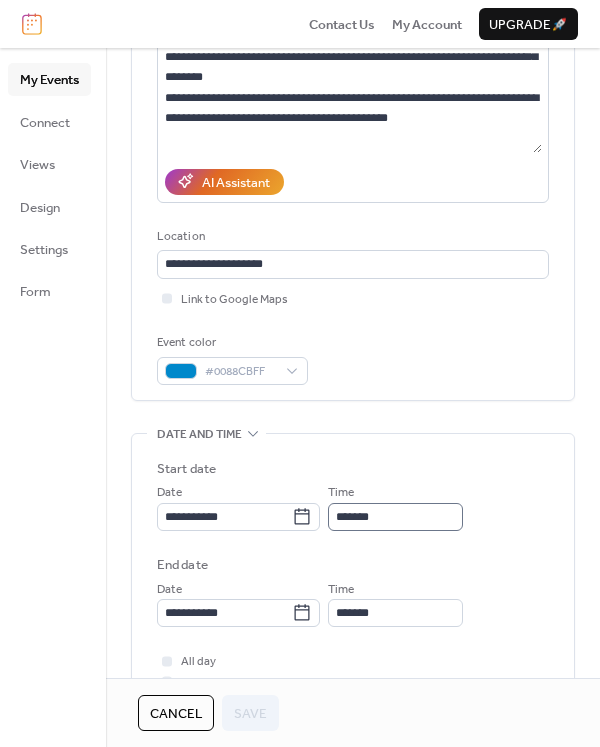 scroll, scrollTop: 400, scrollLeft: 0, axis: vertical 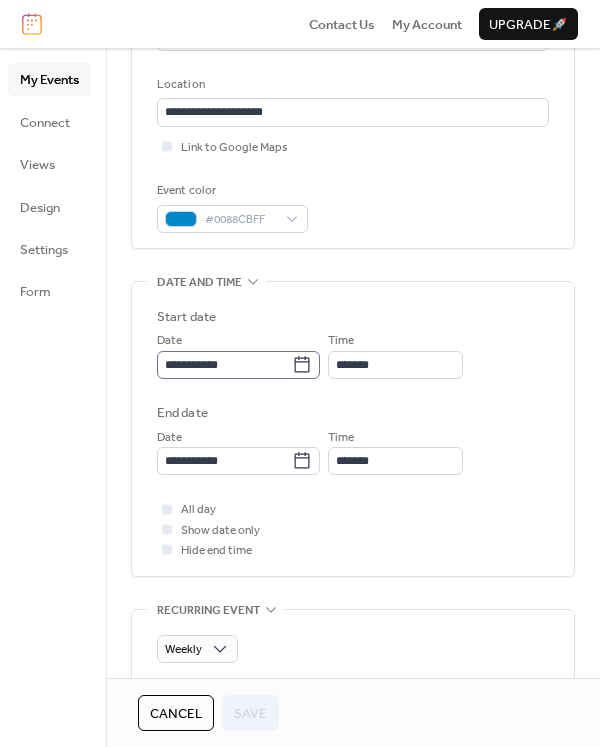 click 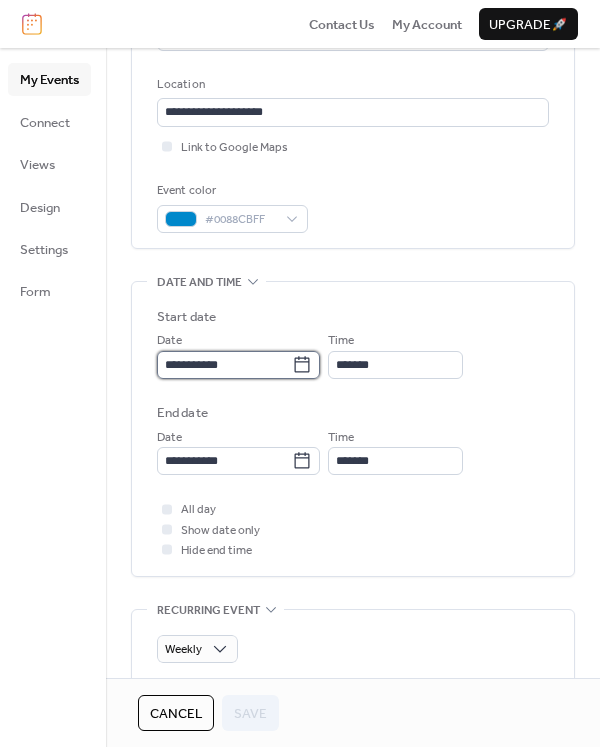 click on "**********" at bounding box center [224, 365] 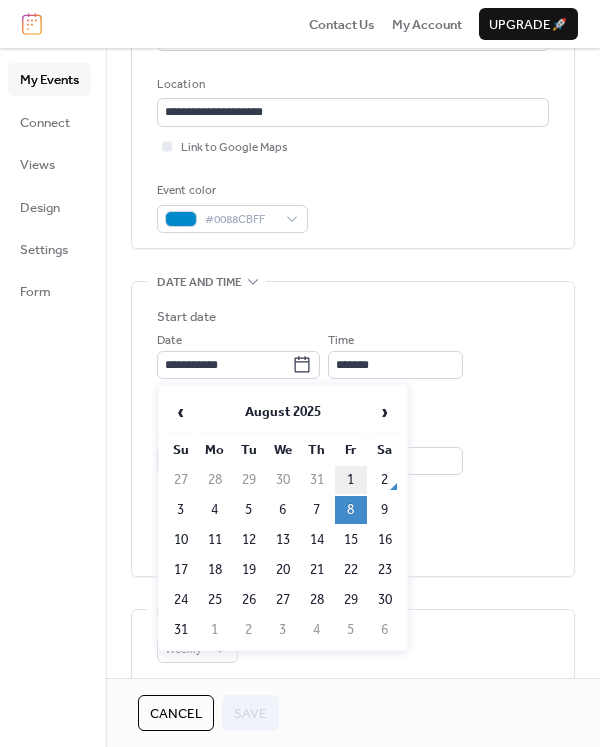 click on "1" at bounding box center [351, 480] 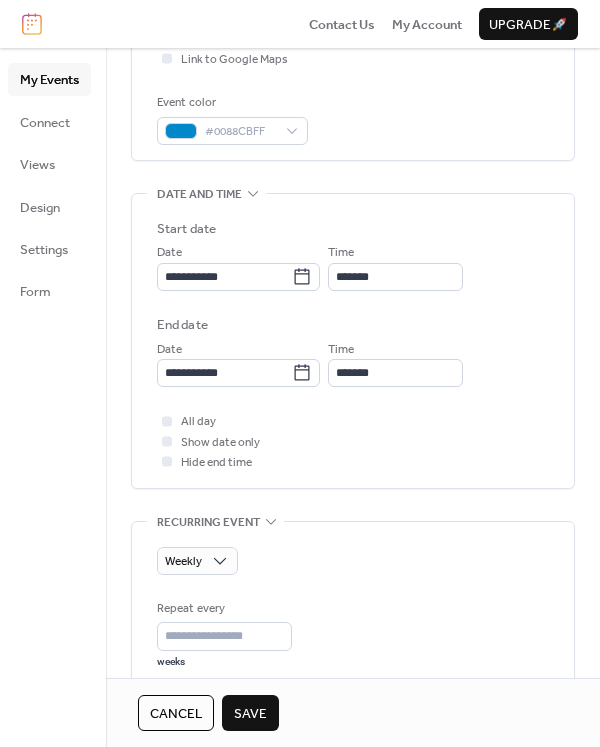 scroll, scrollTop: 700, scrollLeft: 0, axis: vertical 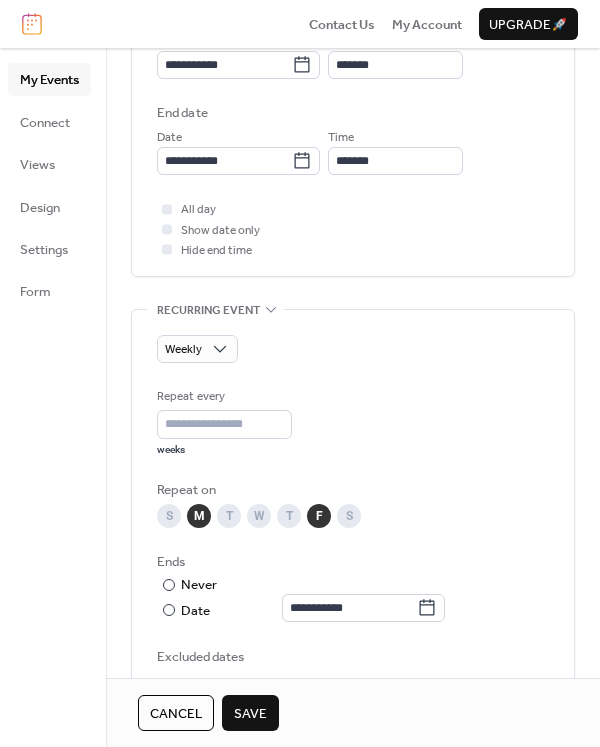 click on "M" at bounding box center (199, 516) 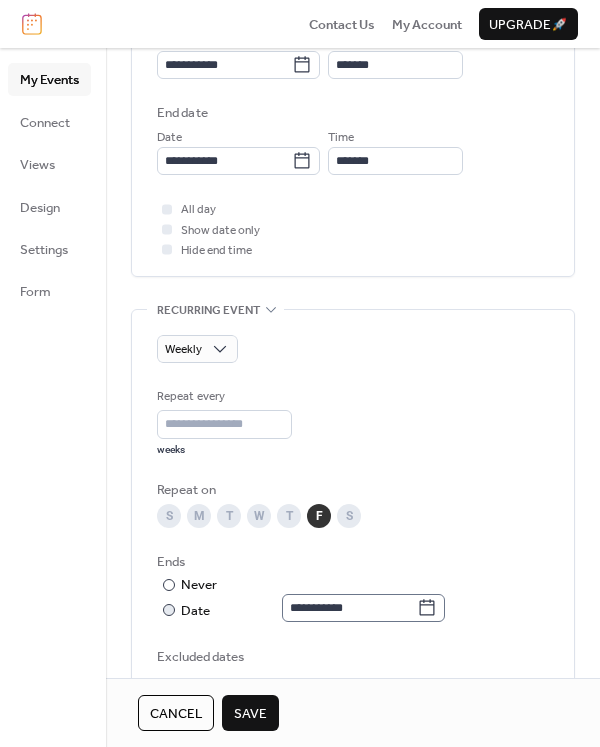 click 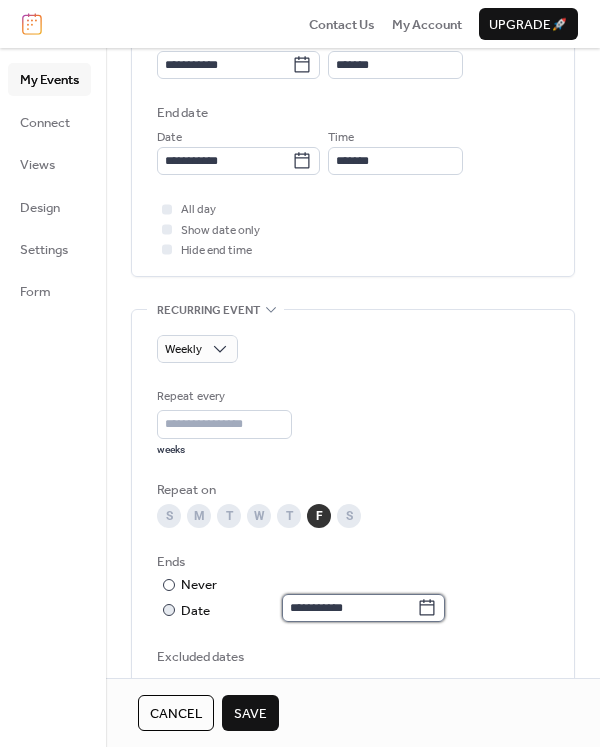 click on "**********" at bounding box center (349, 608) 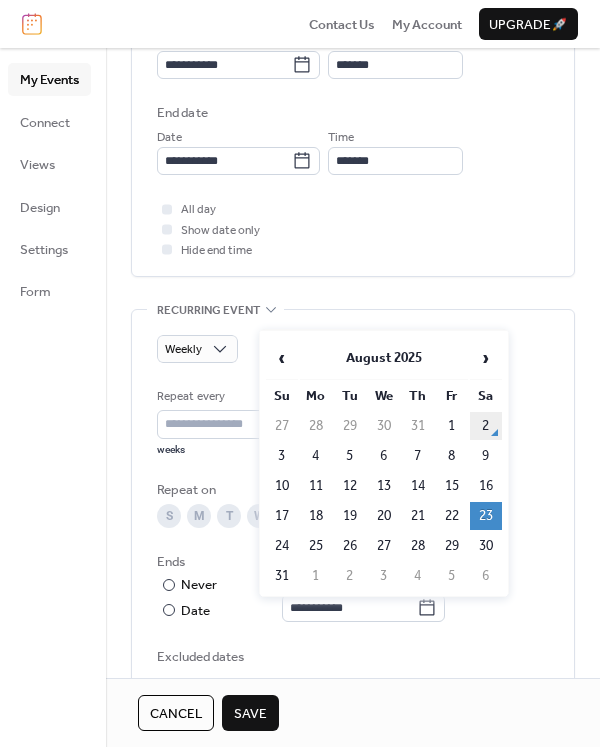 click on "2" at bounding box center [486, 426] 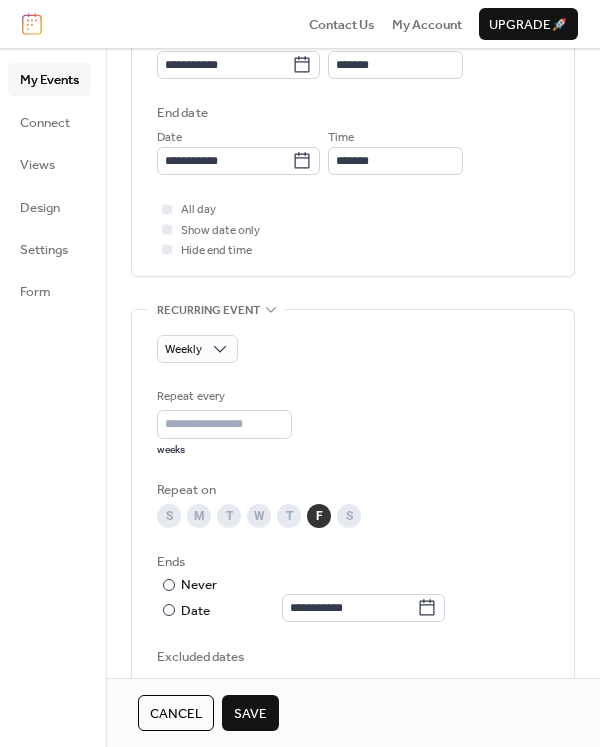 click on "Save" at bounding box center (250, 714) 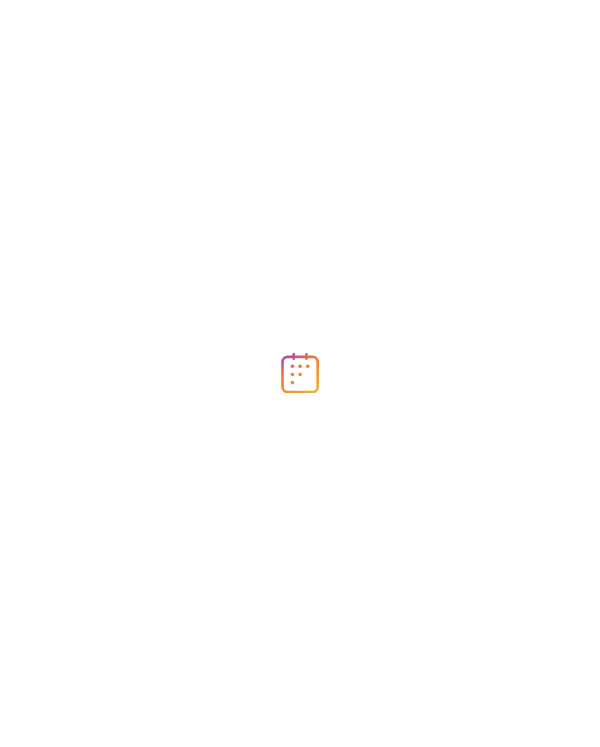 scroll, scrollTop: 0, scrollLeft: 0, axis: both 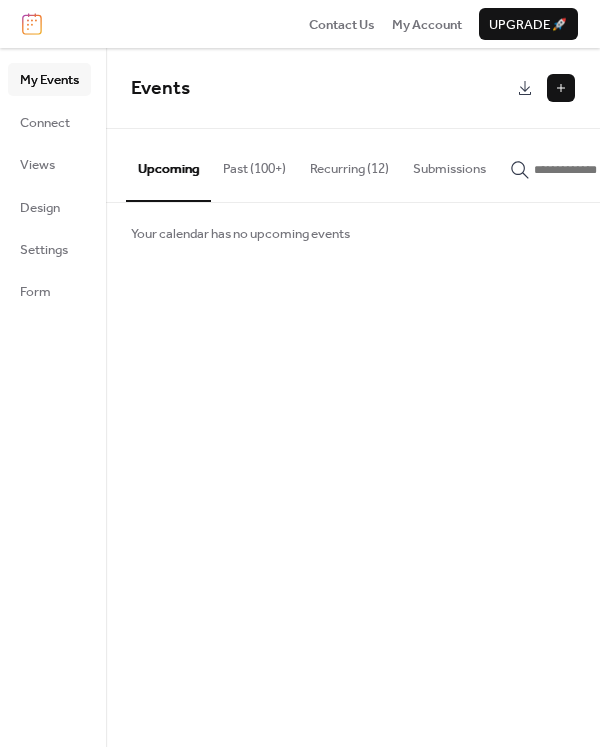 click on "Recurring (12)" at bounding box center (349, 164) 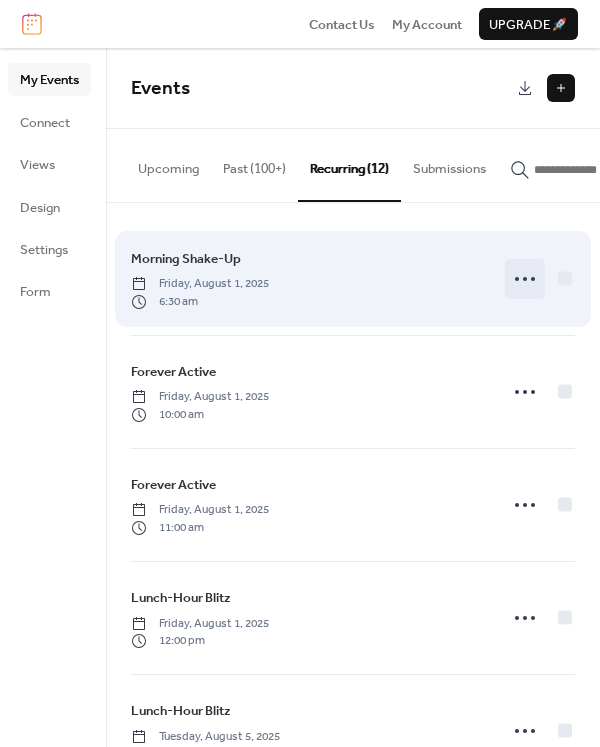 click 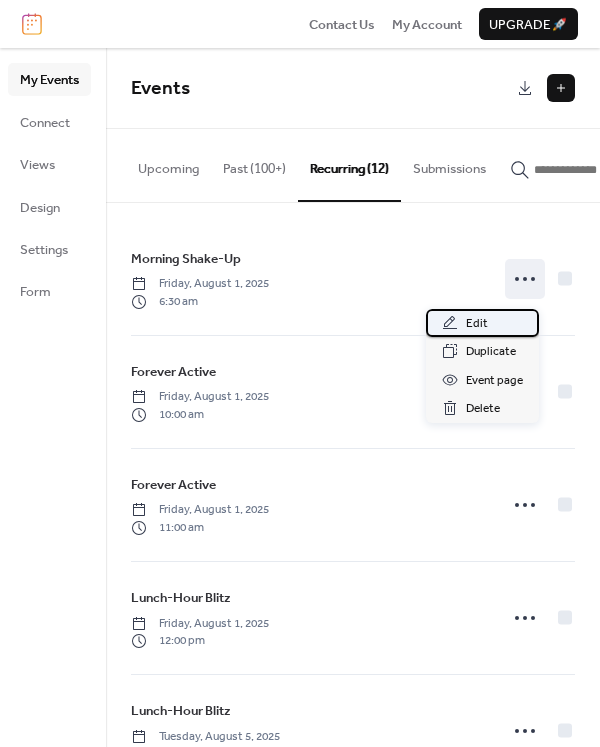 click on "Edit" at bounding box center [477, 324] 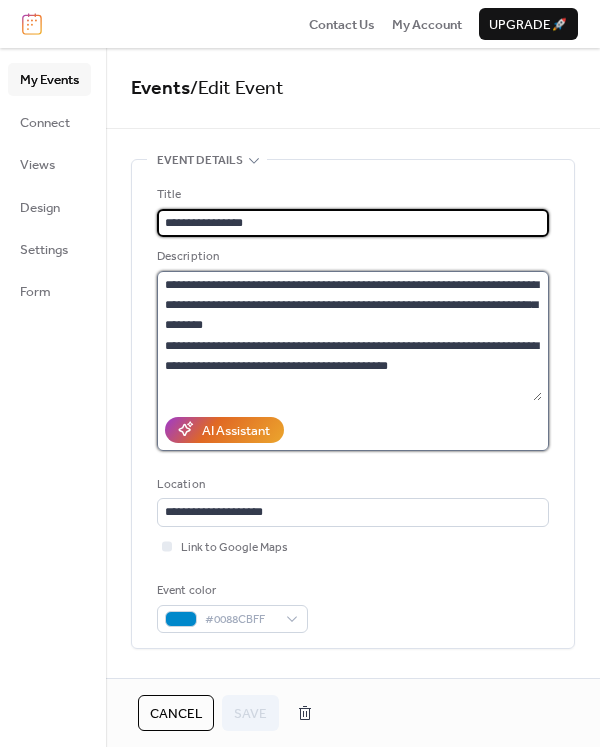 click on "**********" at bounding box center [349, 336] 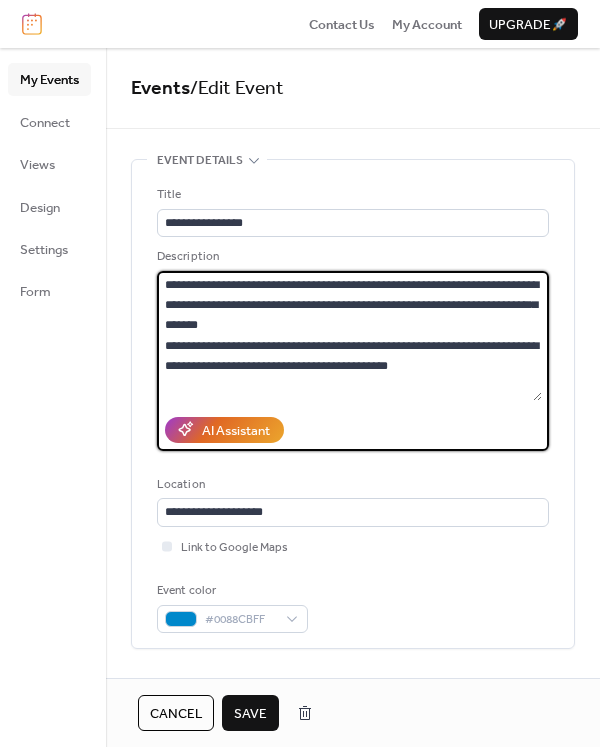 type on "**********" 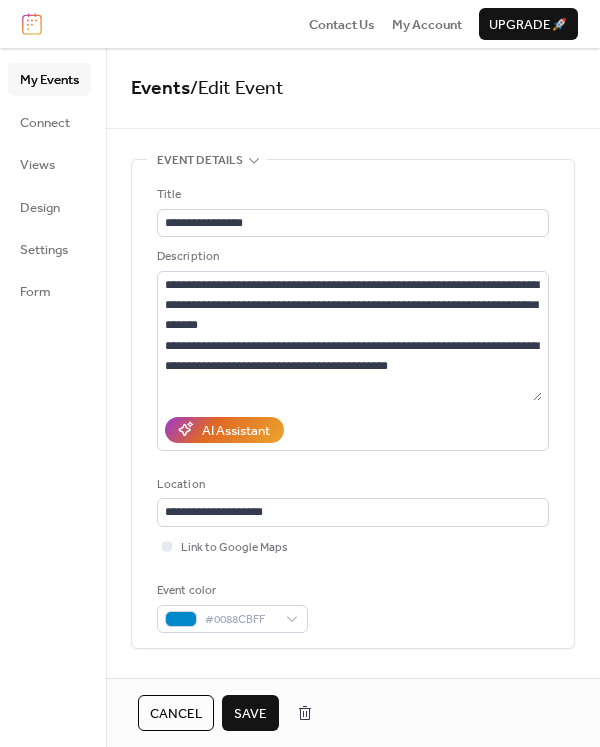 click on "Save" at bounding box center (250, 714) 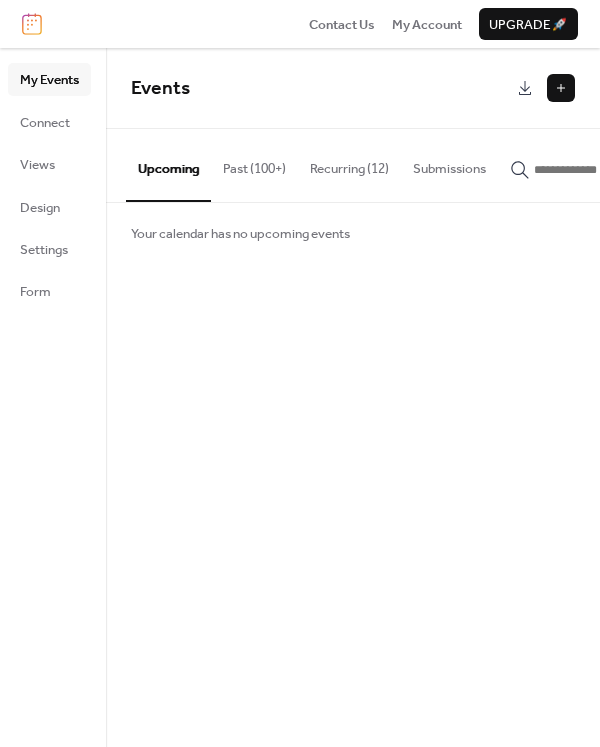 click on "Recurring (12)" at bounding box center (349, 164) 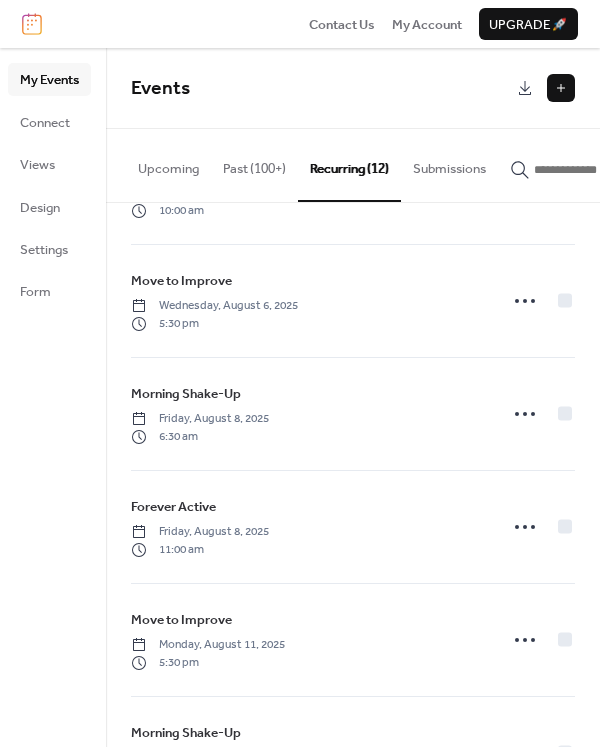 scroll, scrollTop: 800, scrollLeft: 0, axis: vertical 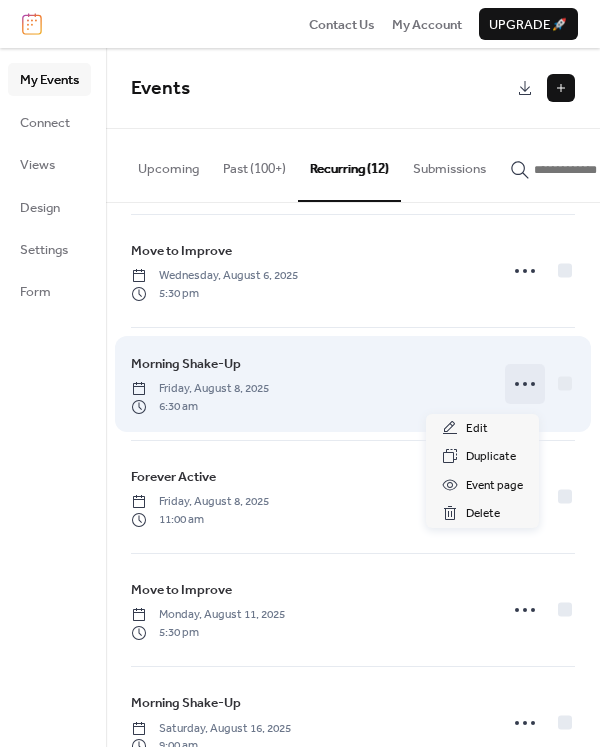 click 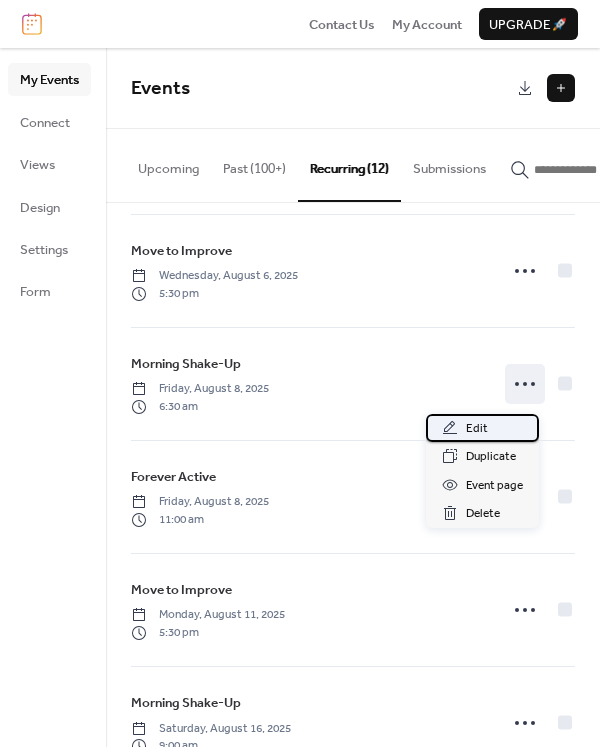 click on "Edit" at bounding box center (482, 428) 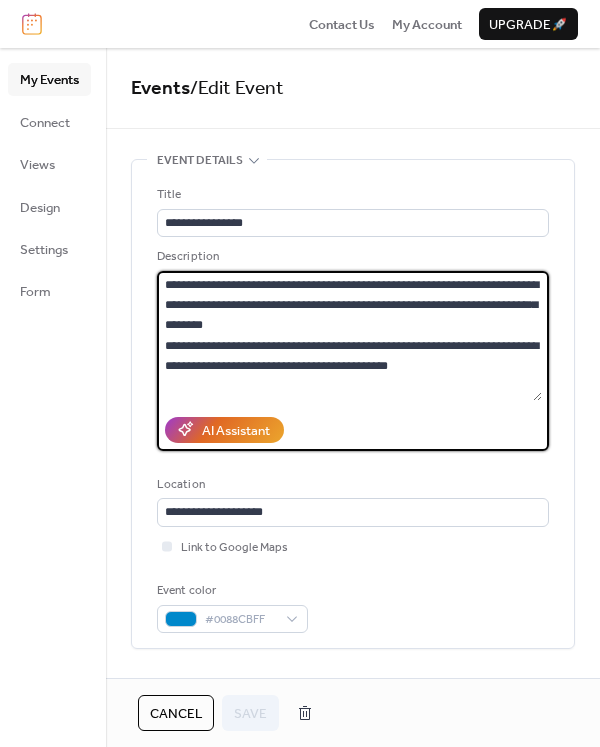 click on "**********" at bounding box center (349, 336) 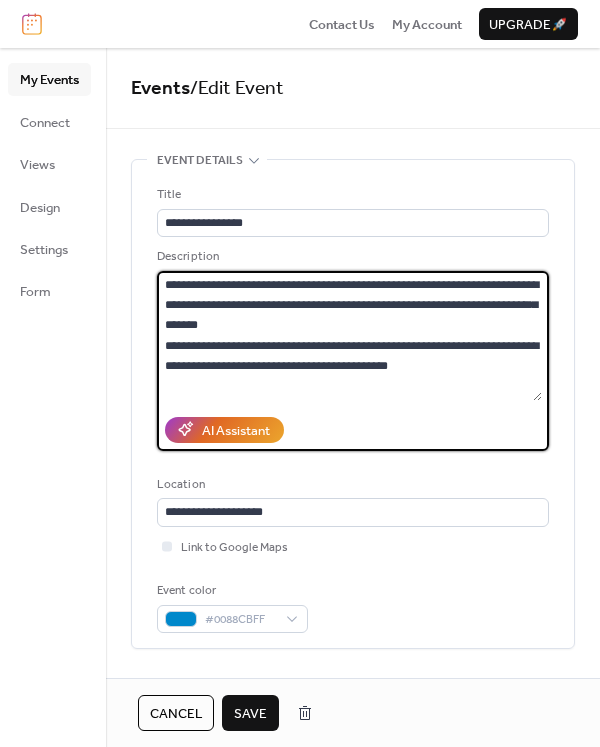 type on "**********" 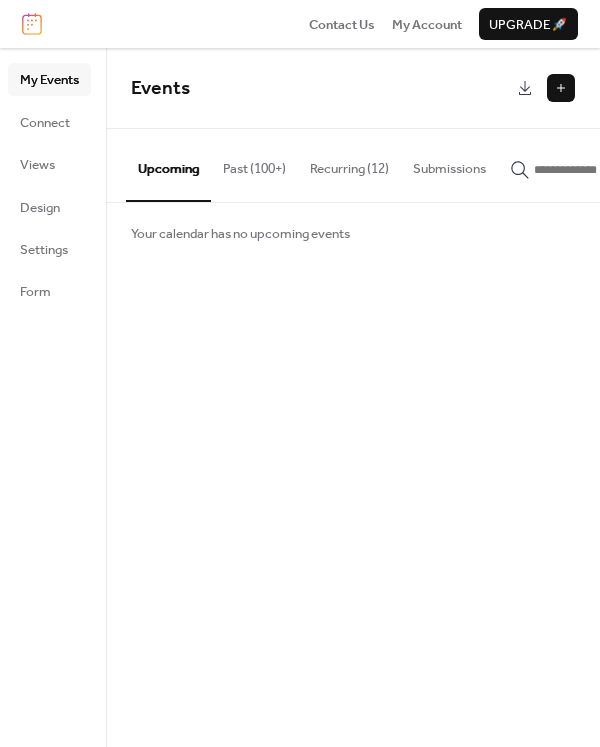 click on "Recurring (12)" at bounding box center [349, 164] 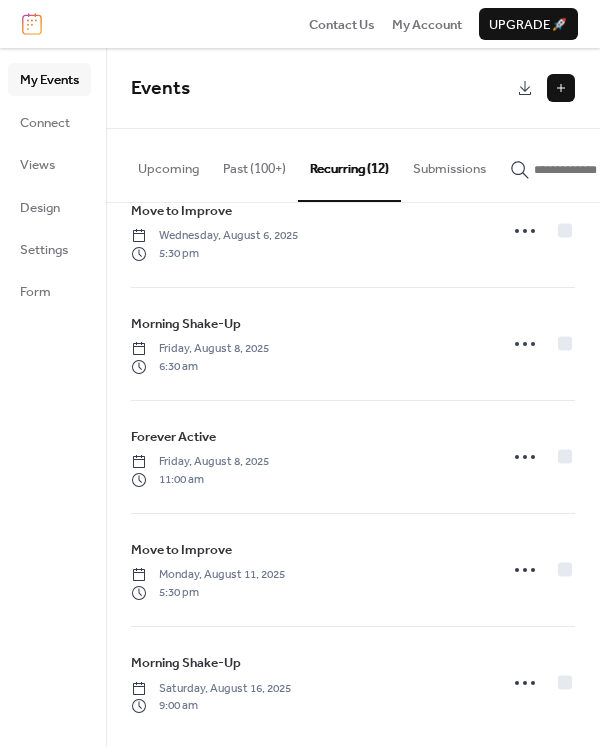 scroll, scrollTop: 858, scrollLeft: 0, axis: vertical 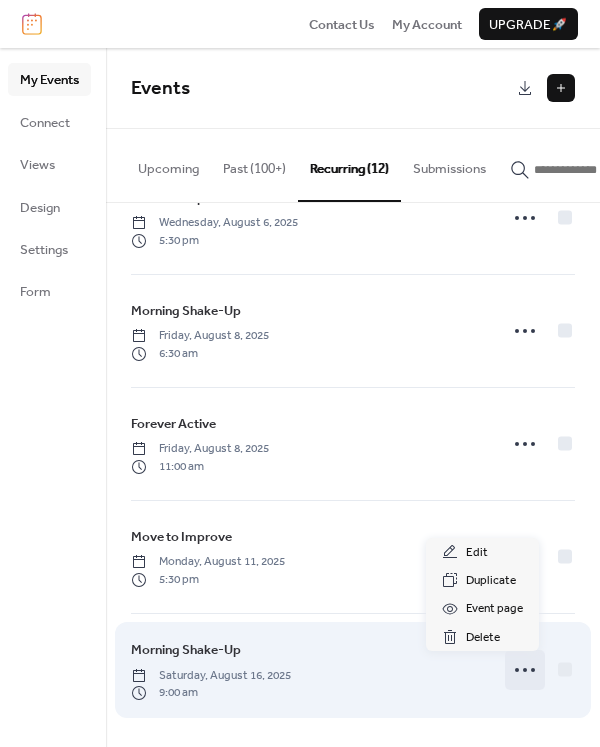 click 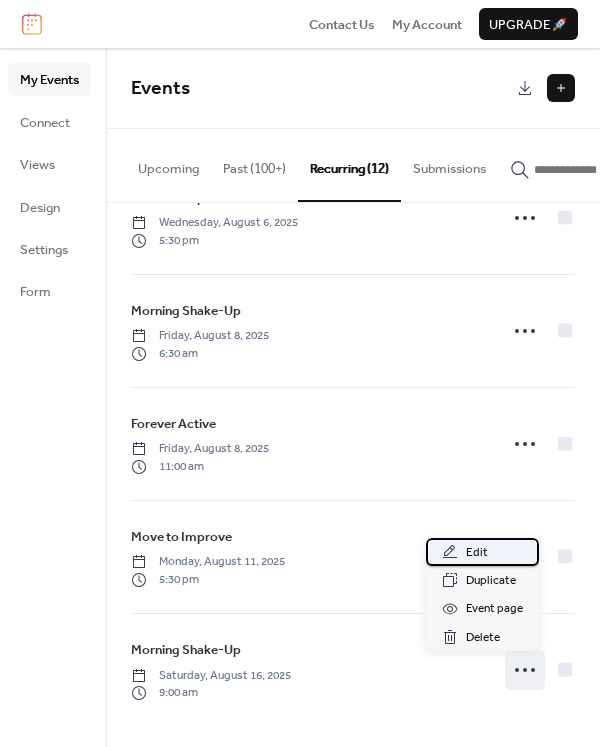 click on "Edit" at bounding box center (477, 553) 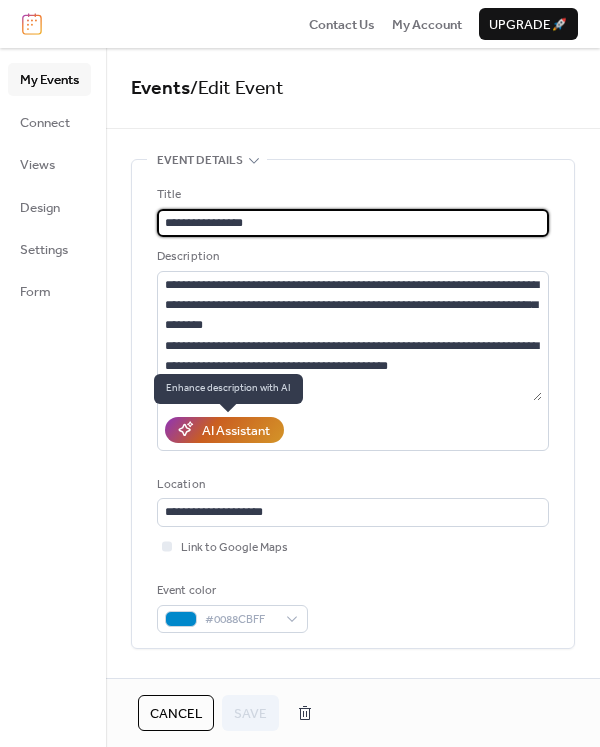 click on "AI Assistant" at bounding box center [236, 431] 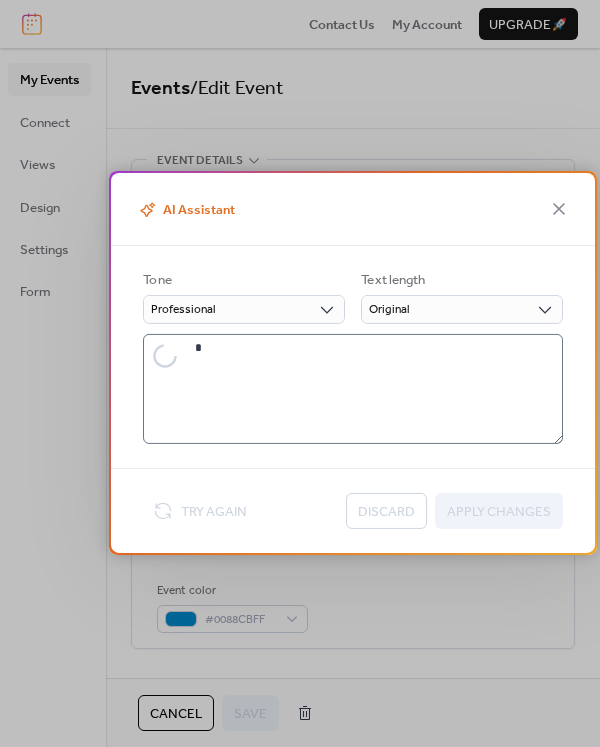 type on "**********" 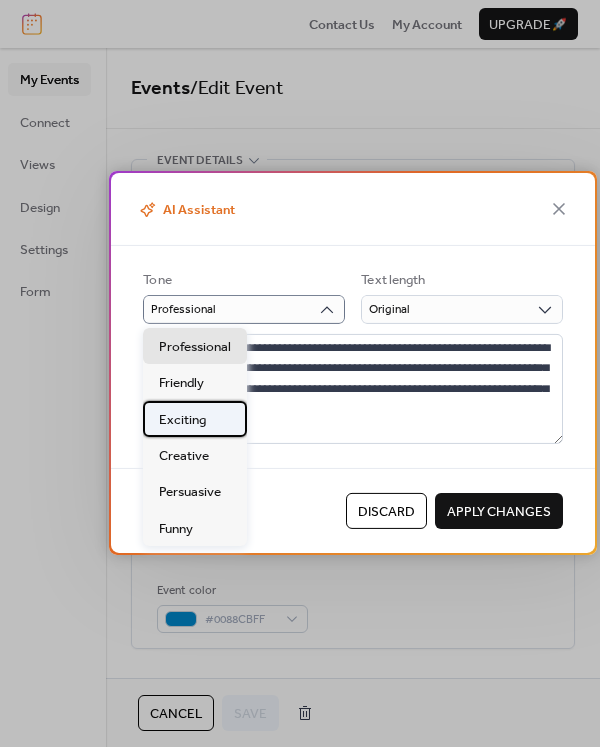click on "Exciting" at bounding box center (182, 420) 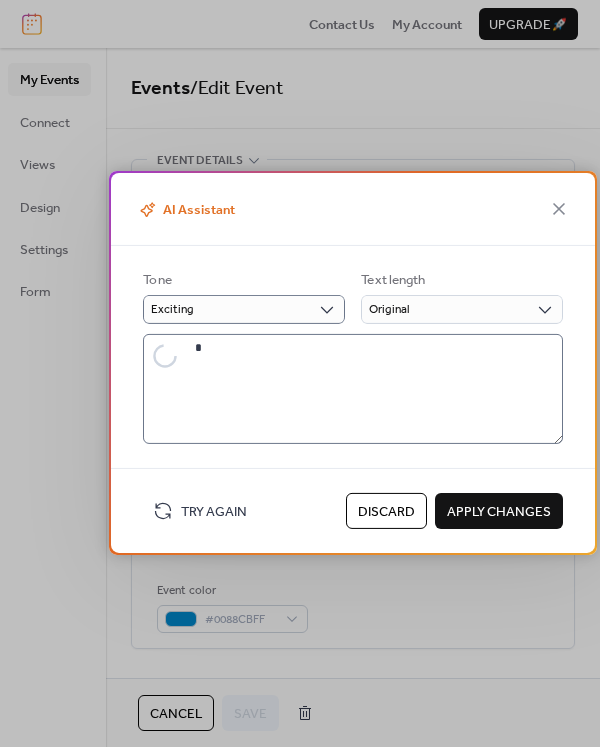 type on "**********" 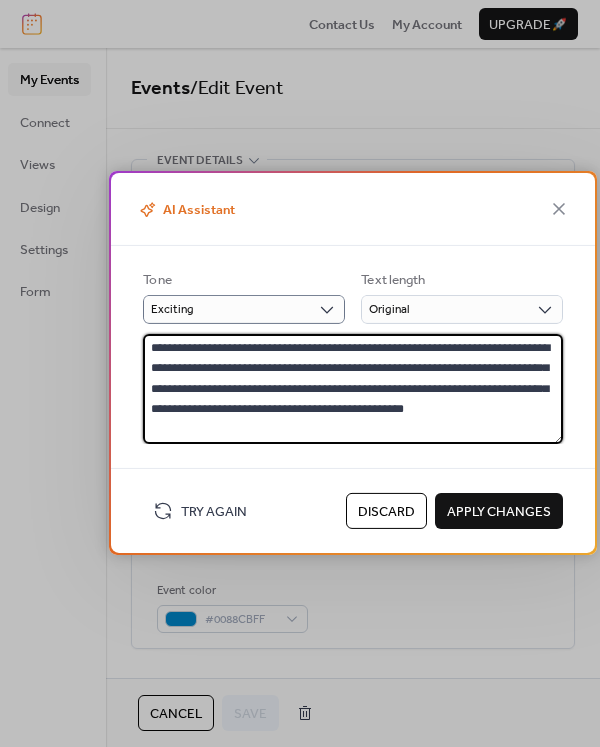 drag, startPoint x: 335, startPoint y: 405, endPoint x: 319, endPoint y: 405, distance: 16 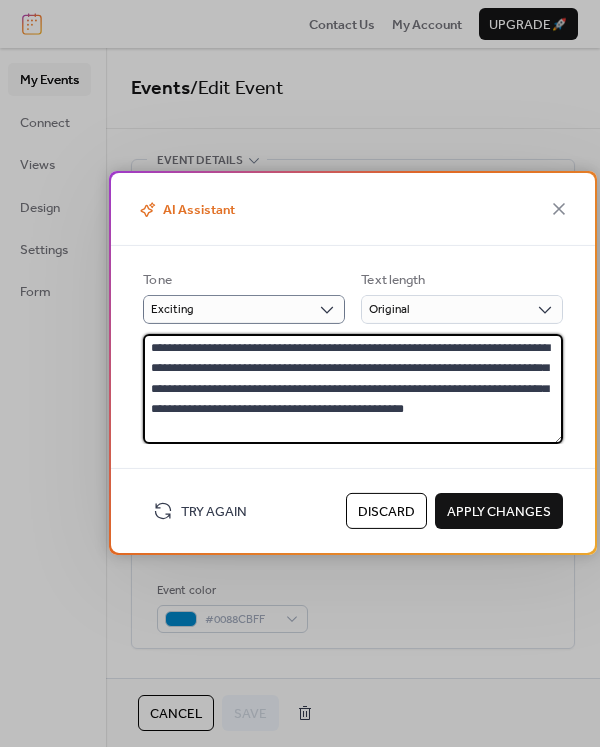 click on "**********" at bounding box center [353, 389] 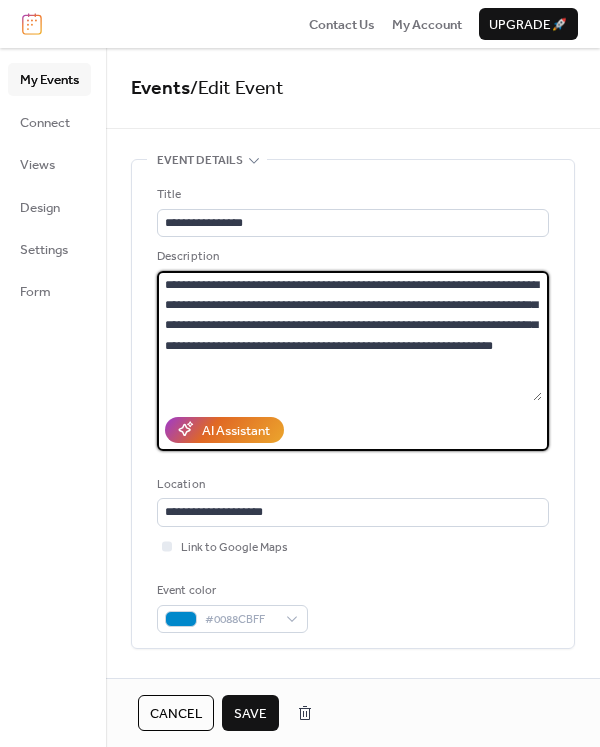 drag, startPoint x: 463, startPoint y: 344, endPoint x: 448, endPoint y: 344, distance: 15 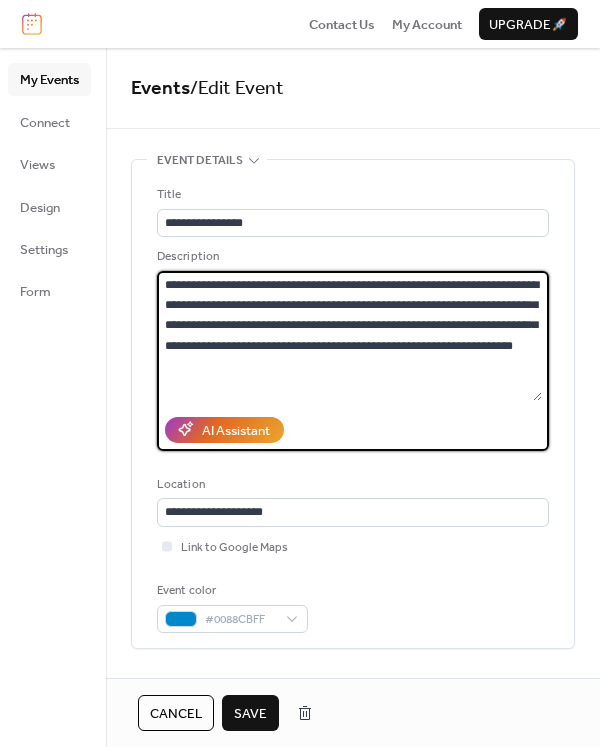 click on "**********" at bounding box center [349, 336] 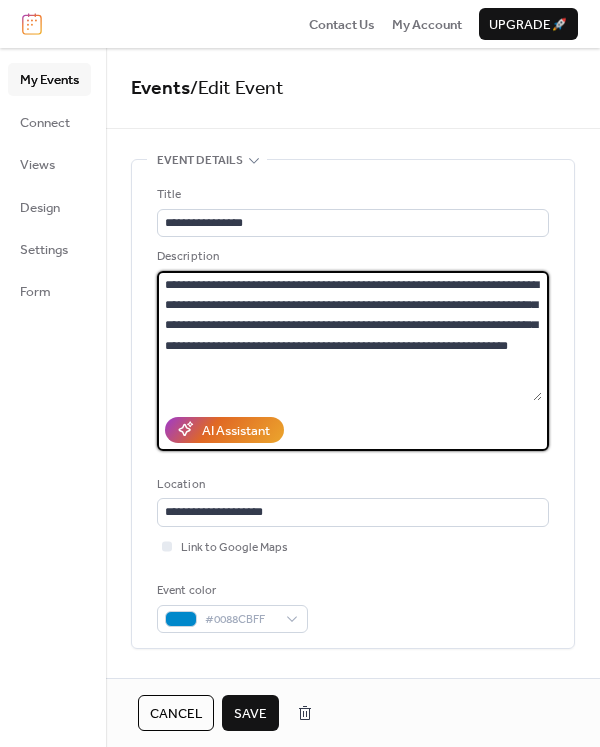 click on "**********" at bounding box center [349, 336] 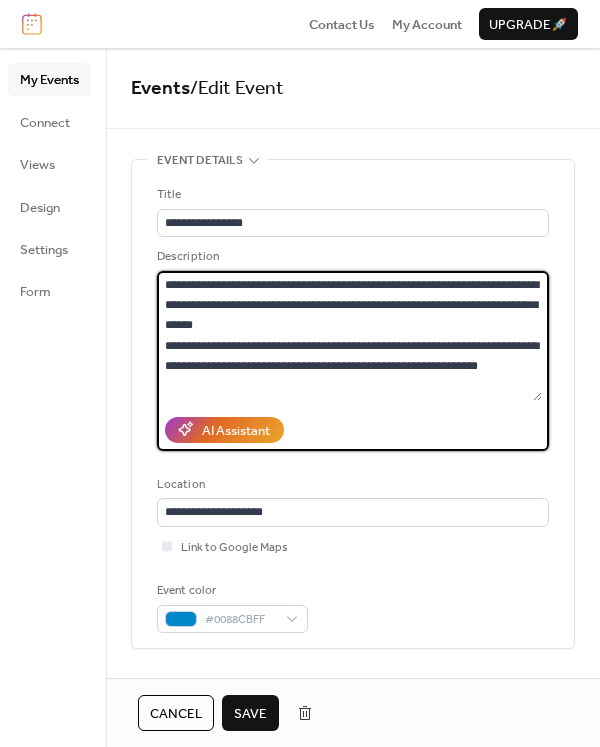 type on "**********" 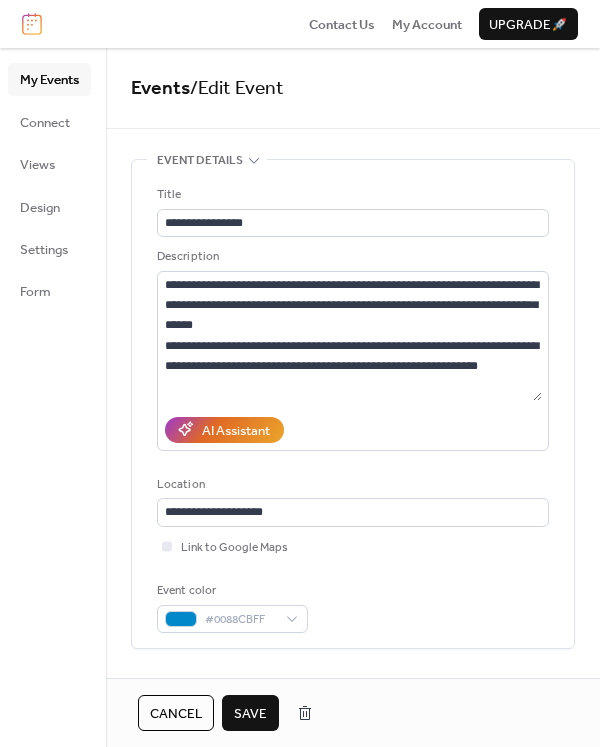 click on "Save" at bounding box center [250, 714] 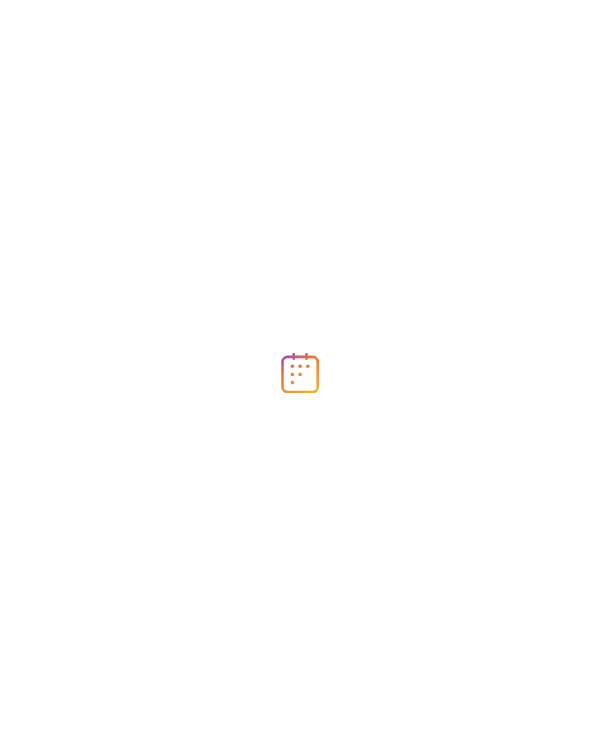 scroll, scrollTop: 0, scrollLeft: 0, axis: both 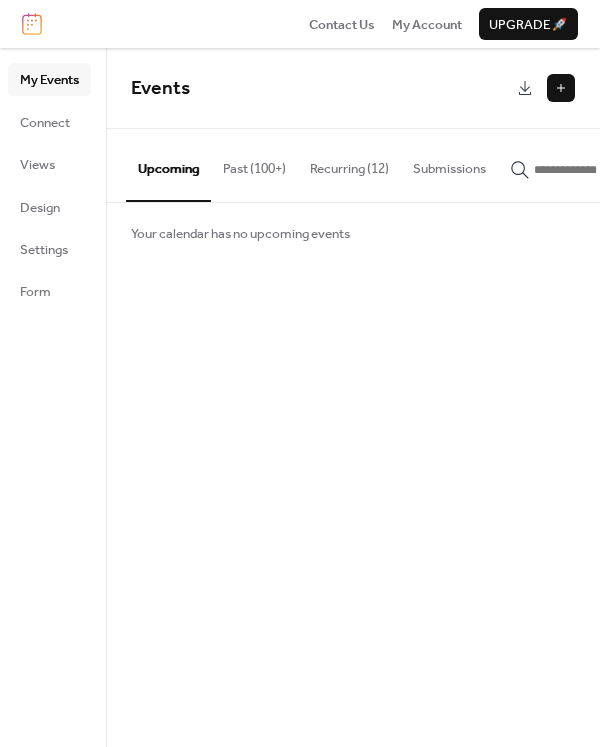 click on "Recurring (12)" at bounding box center (349, 164) 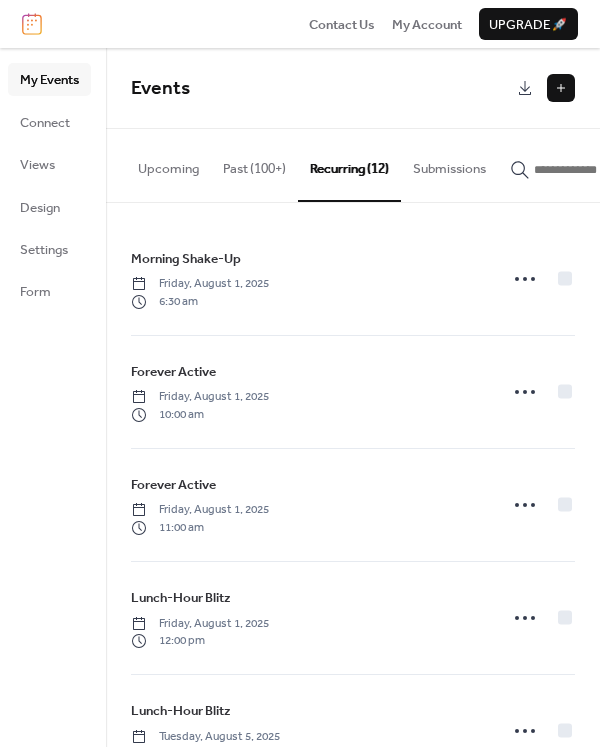 click at bounding box center (561, 88) 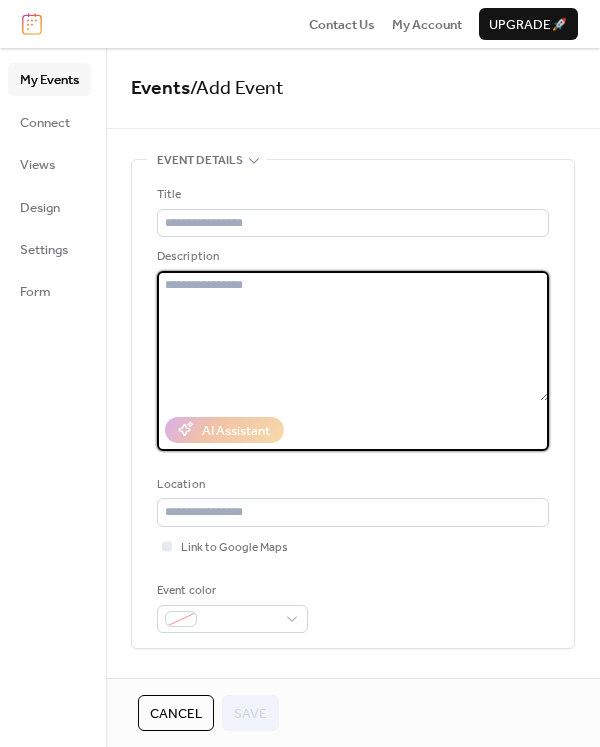 click at bounding box center [353, 336] 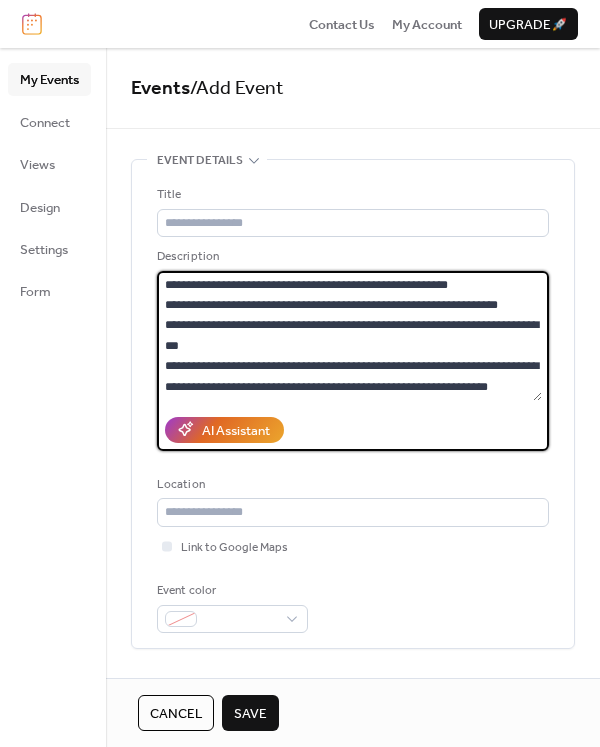scroll, scrollTop: 18, scrollLeft: 0, axis: vertical 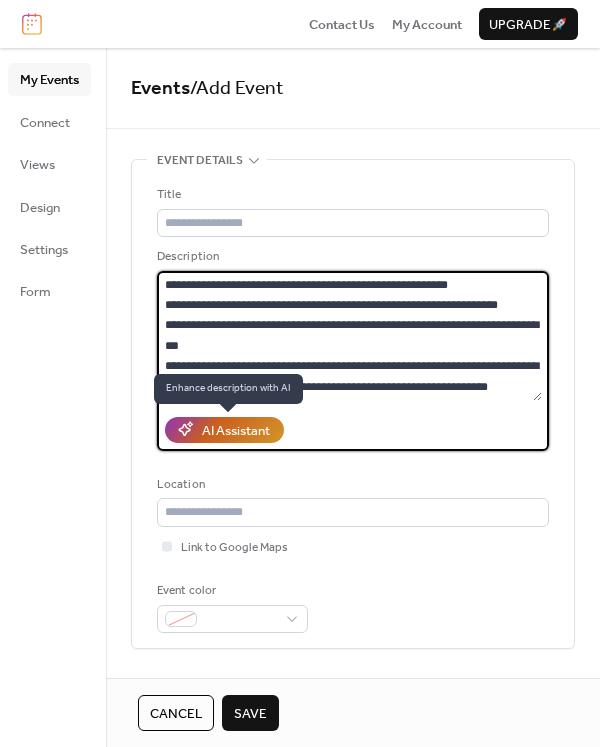 type on "**********" 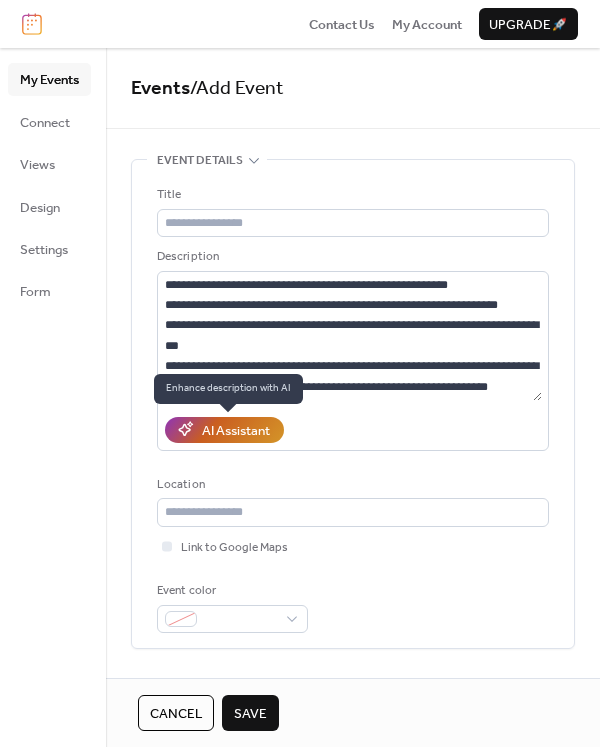 click on "AI Assistant" at bounding box center (236, 431) 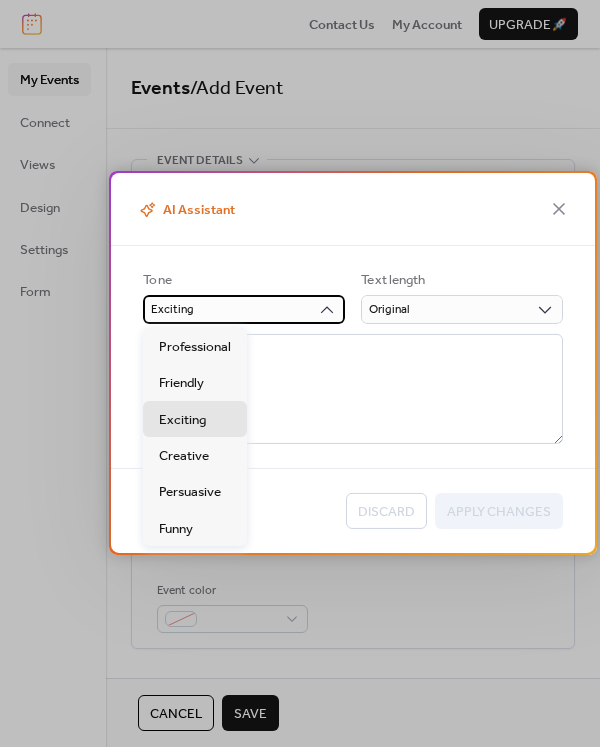type on "**********" 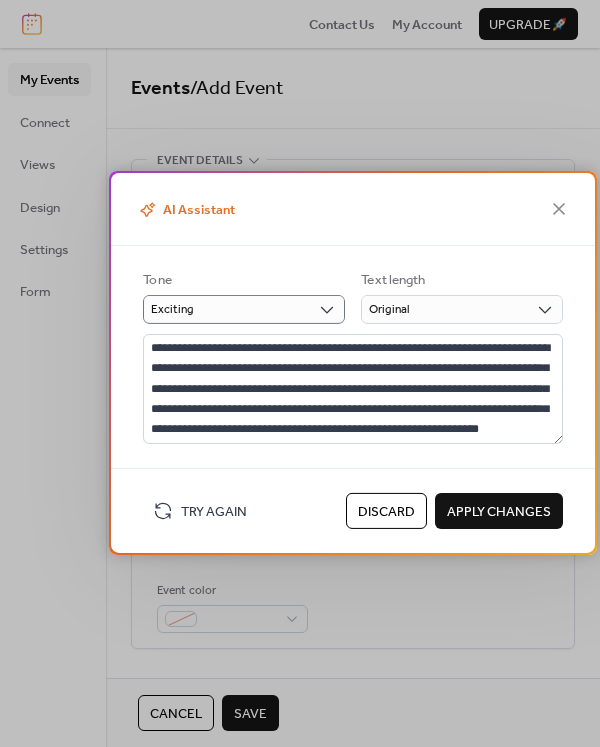click on "**********" at bounding box center (353, 345) 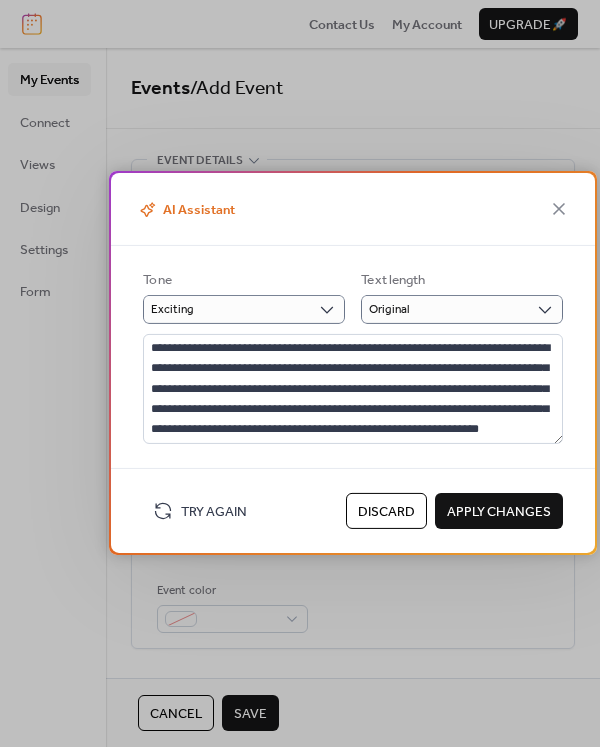click on "Text length" at bounding box center [460, 280] 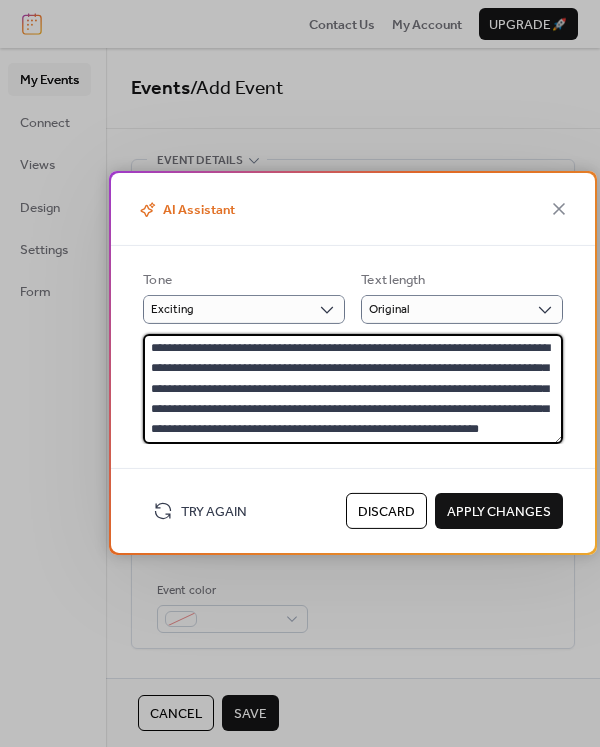 drag, startPoint x: 512, startPoint y: 433, endPoint x: 106, endPoint y: 337, distance: 417.1954 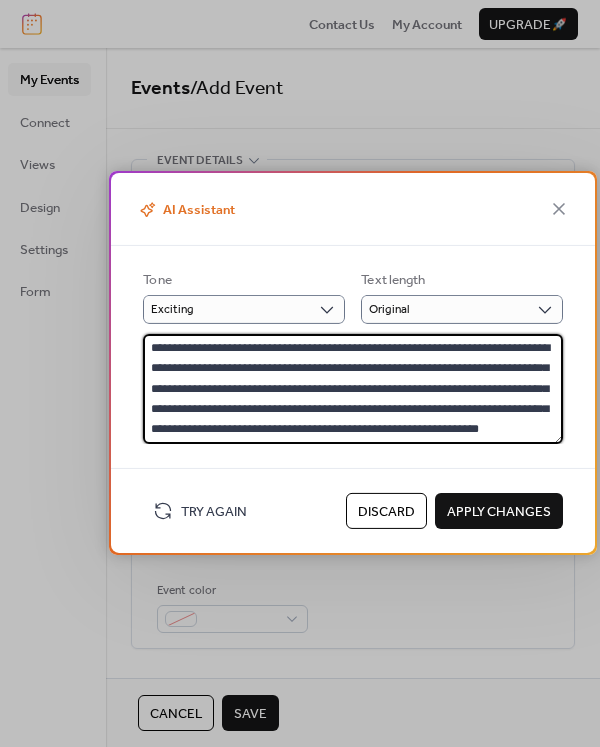 click on "**********" at bounding box center (300, 373) 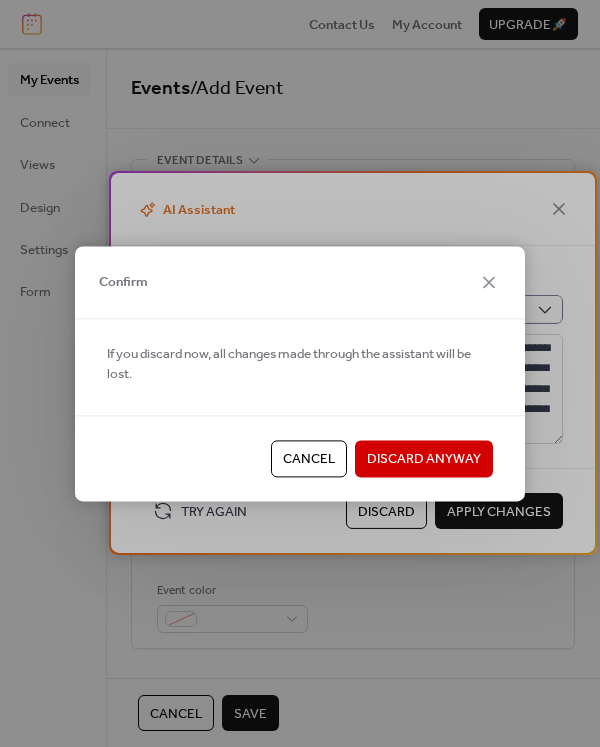 click on "Discard Anyway" at bounding box center (424, 460) 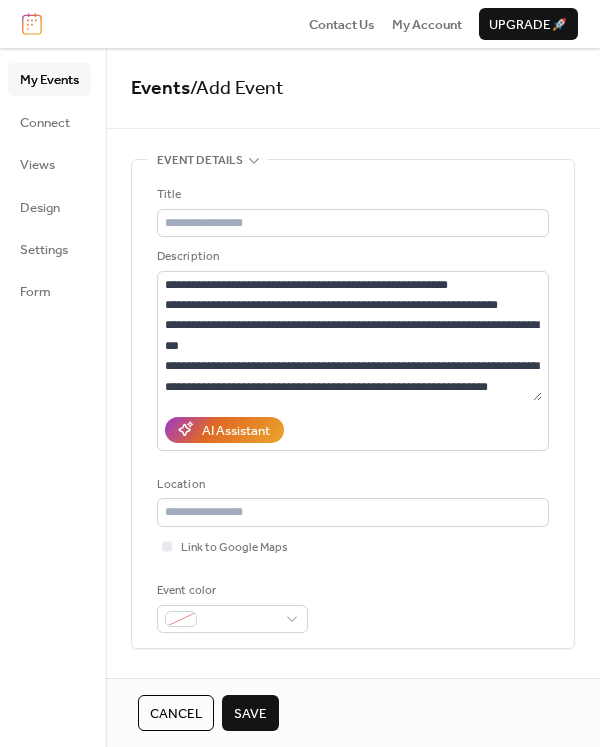 click on "Cancel" at bounding box center [176, 714] 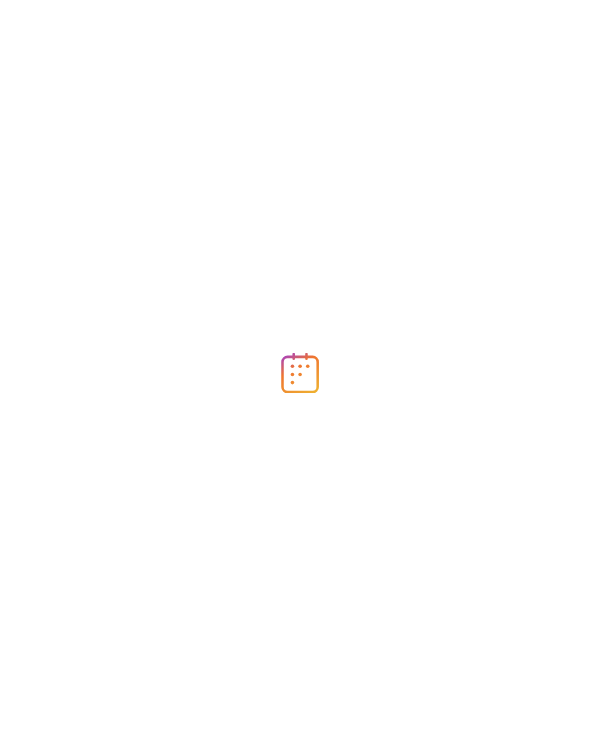 scroll, scrollTop: 0, scrollLeft: 0, axis: both 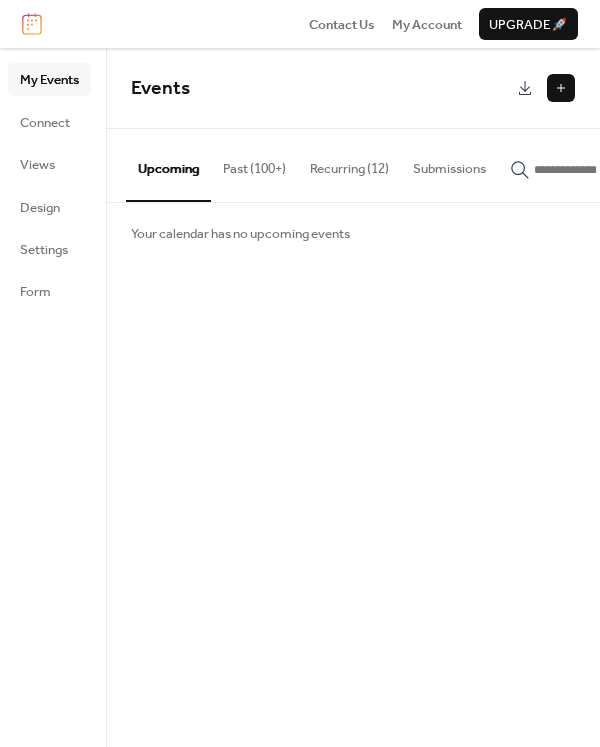 click on "Recurring (12)" at bounding box center (349, 164) 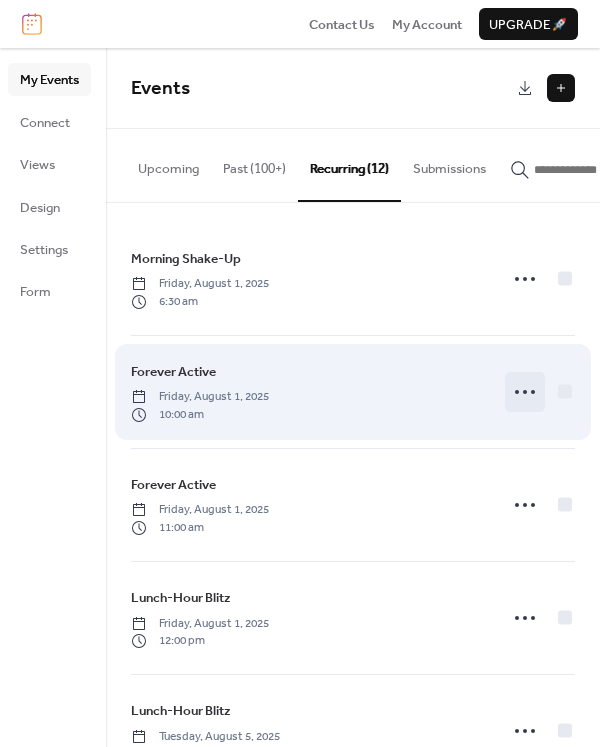 click 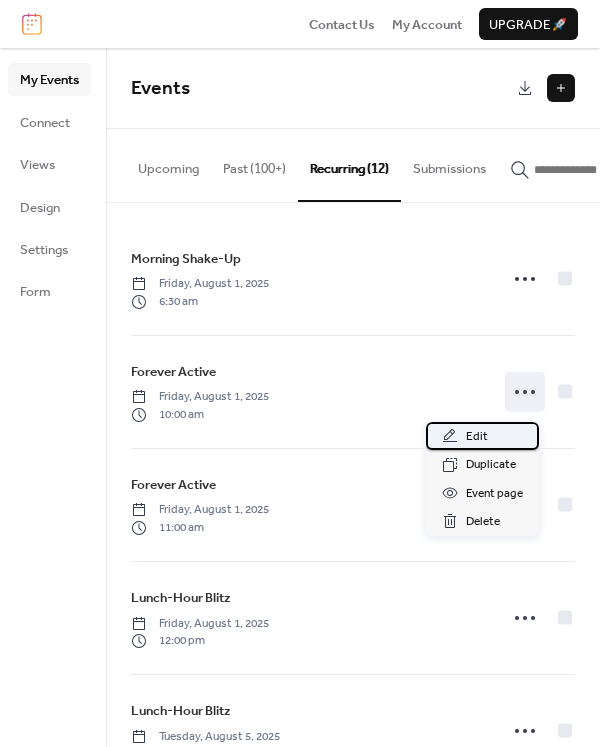 click on "Edit" at bounding box center (482, 436) 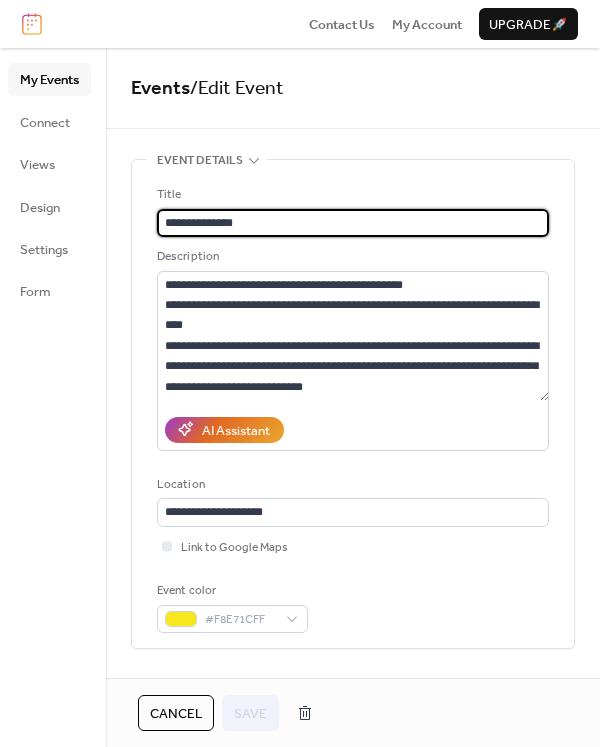 type on "**********" 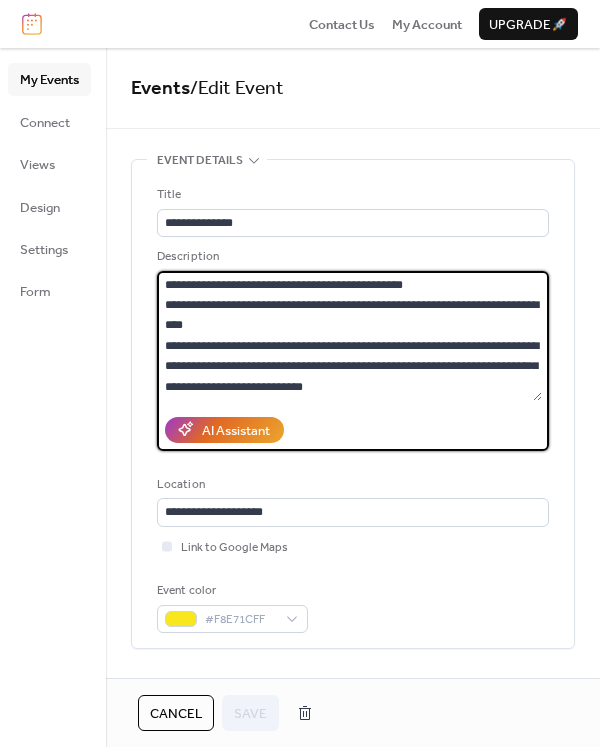drag, startPoint x: 328, startPoint y: 279, endPoint x: 312, endPoint y: 279, distance: 16 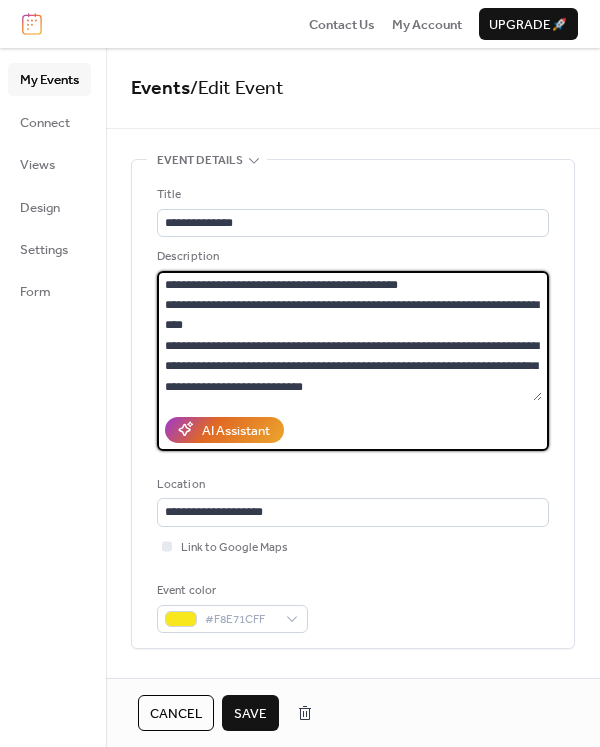 click on "**********" at bounding box center [349, 336] 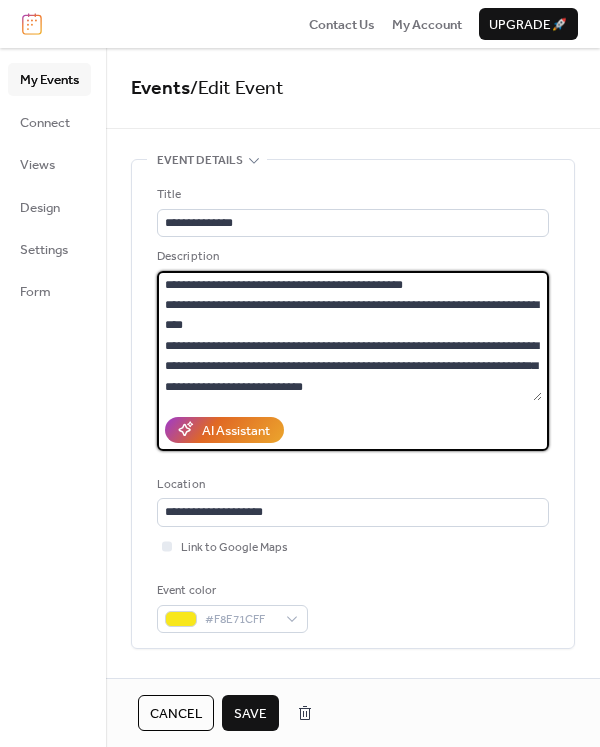 type on "**********" 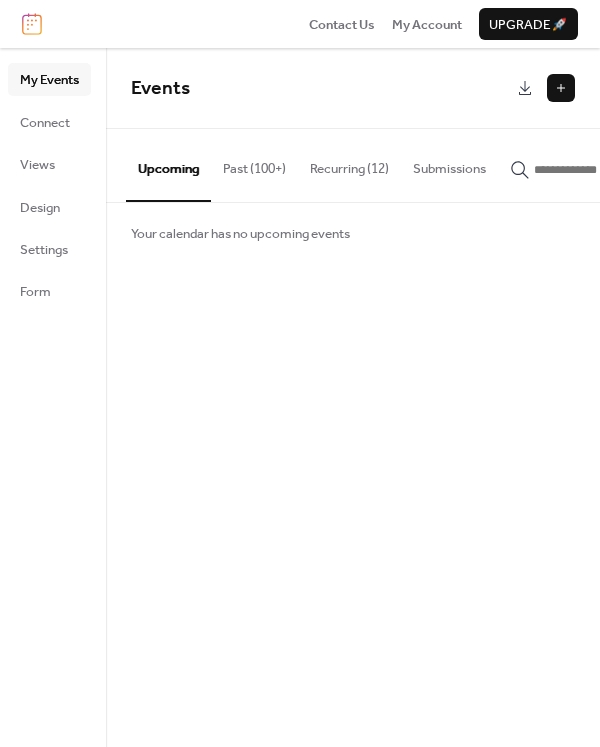 click on "Recurring (12)" at bounding box center [349, 164] 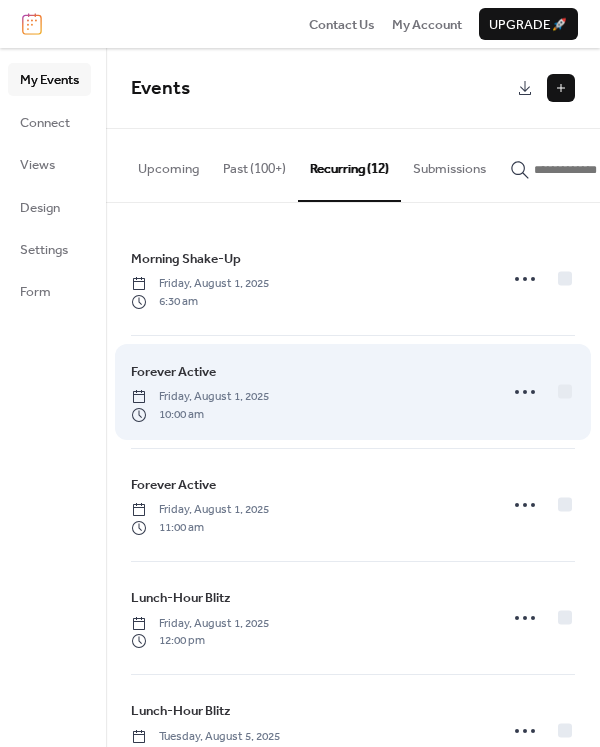 click on "Forever Active [MONTH] [DAY], [YEAR] [HOUR]:[MINUTE] [AM/PM]" at bounding box center (308, 392) 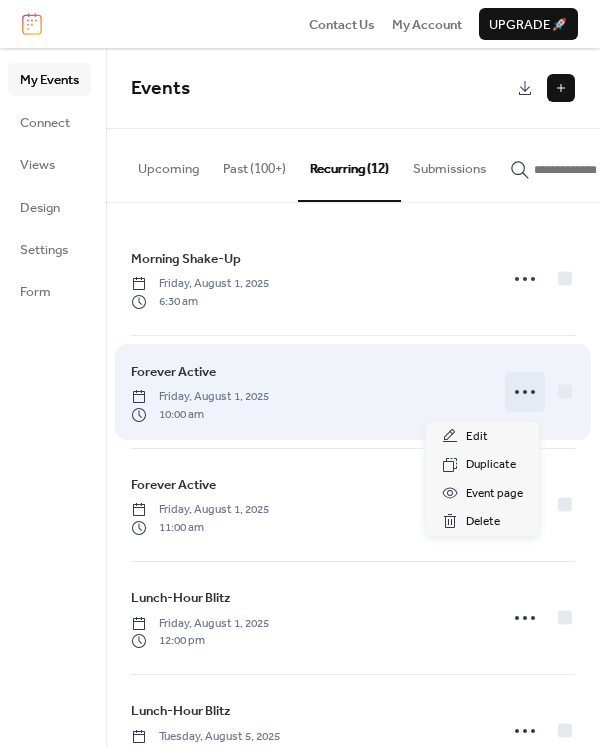 click 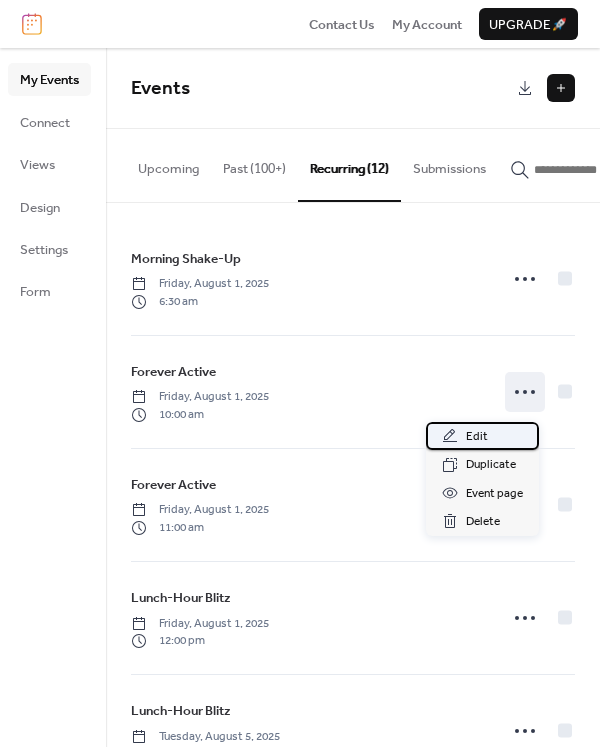 click on "Edit" at bounding box center [482, 436] 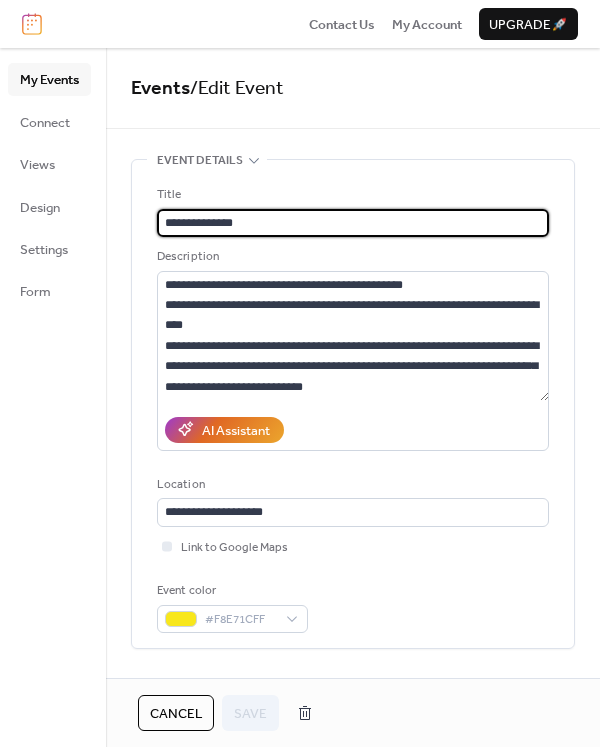 type on "**********" 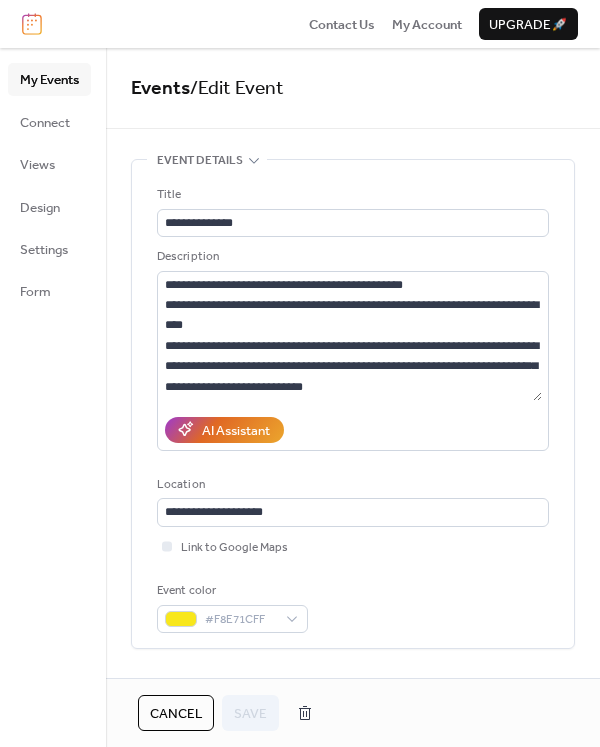 click on "Cancel" at bounding box center [176, 714] 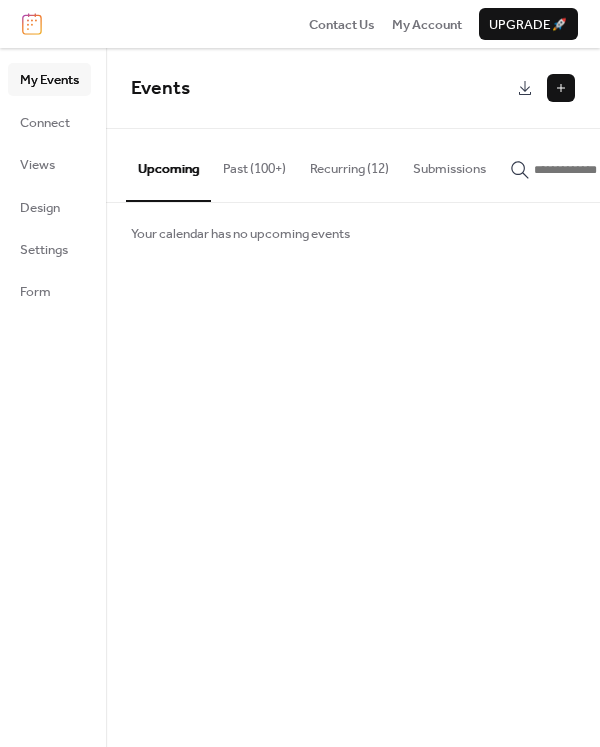 click on "Recurring (12)" at bounding box center (349, 164) 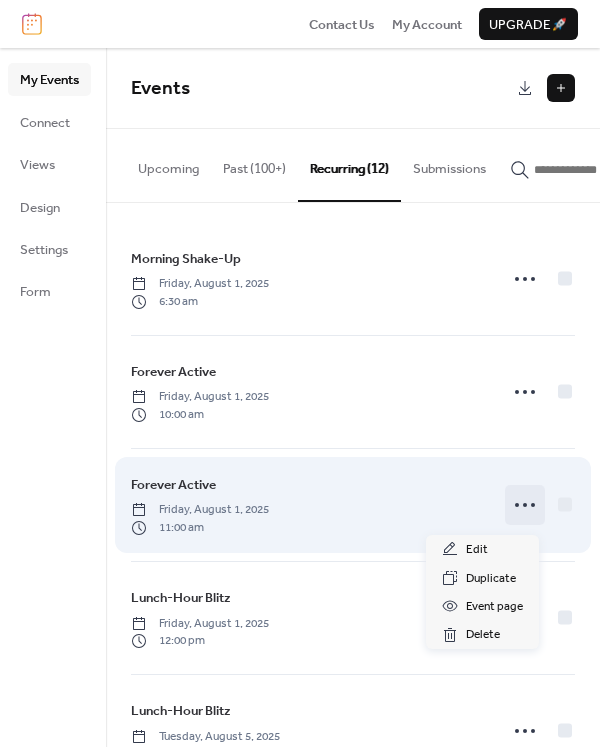 click 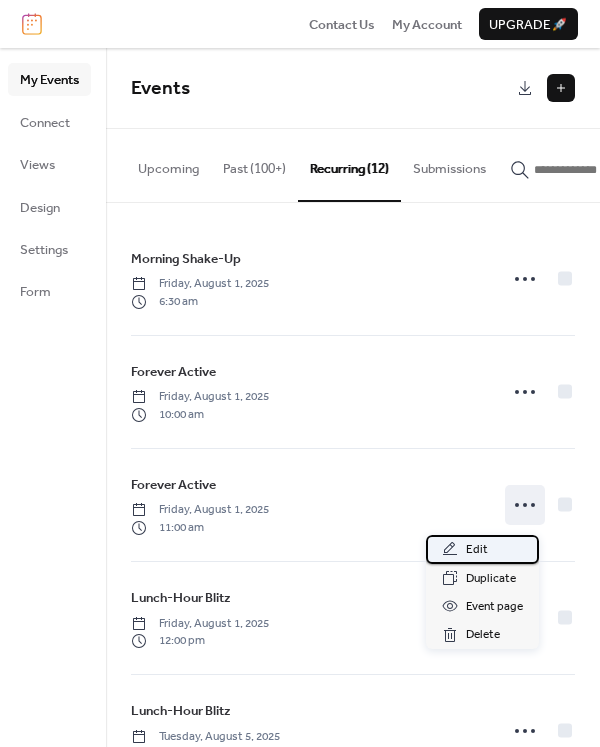 click on "Edit" at bounding box center [482, 549] 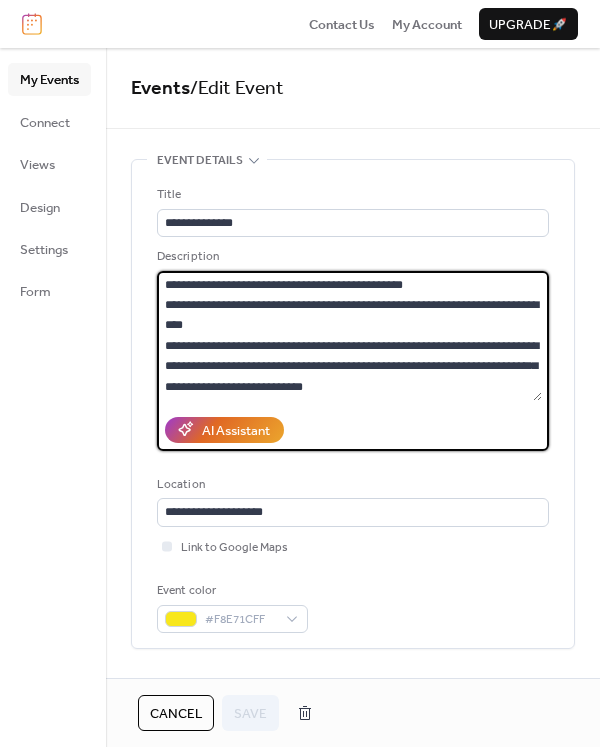 drag, startPoint x: 327, startPoint y: 281, endPoint x: 313, endPoint y: 281, distance: 14 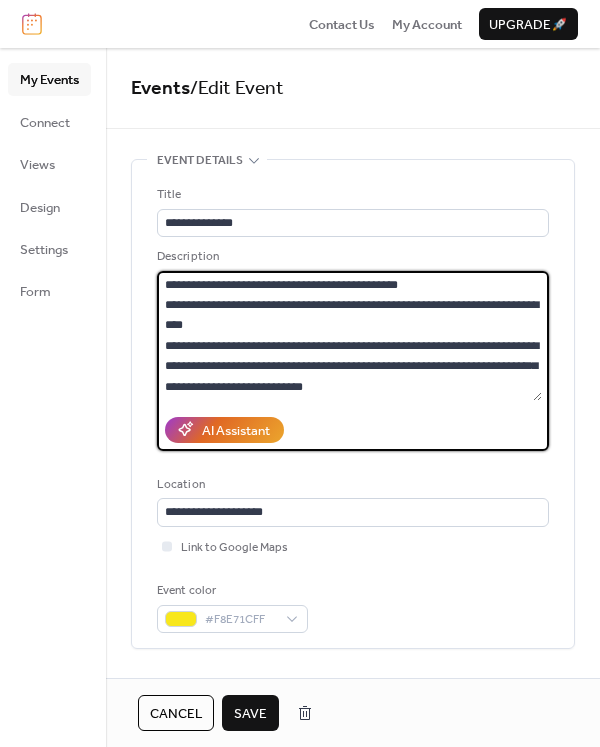 click on "**********" at bounding box center (349, 336) 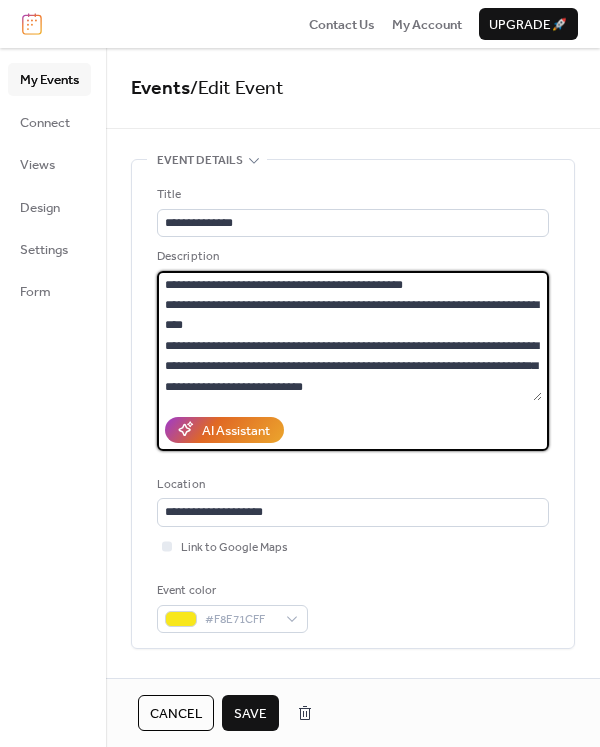 type on "**********" 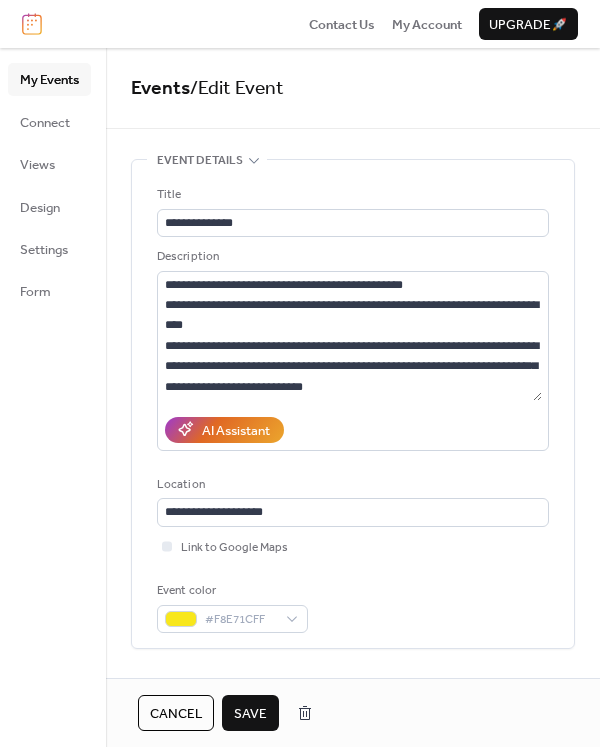 click on "Save" at bounding box center (250, 714) 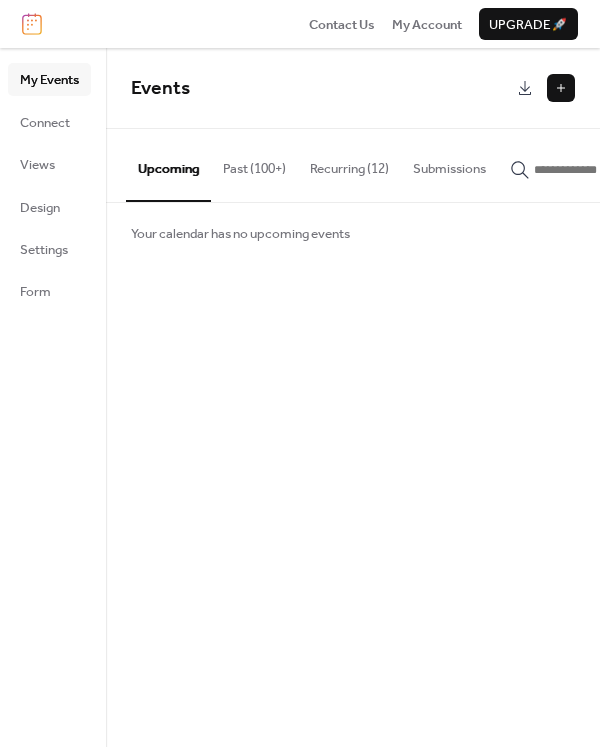 click on "Recurring (12)" at bounding box center [349, 164] 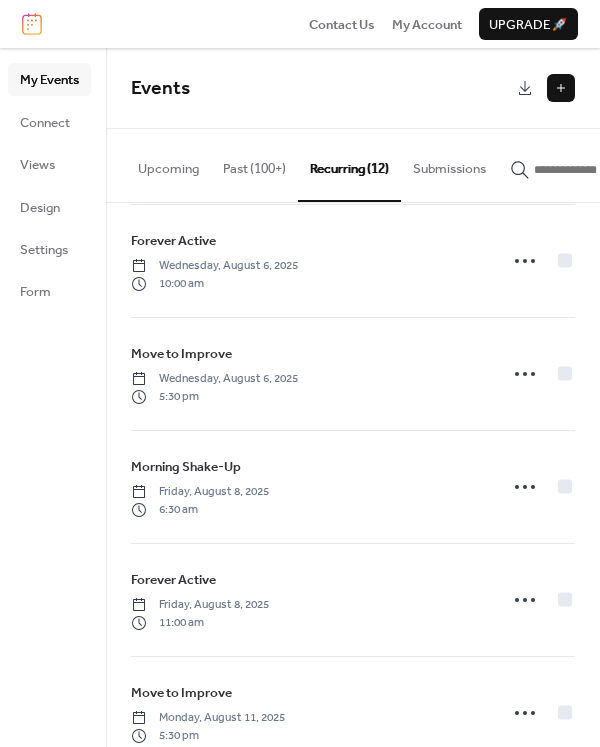 scroll, scrollTop: 700, scrollLeft: 0, axis: vertical 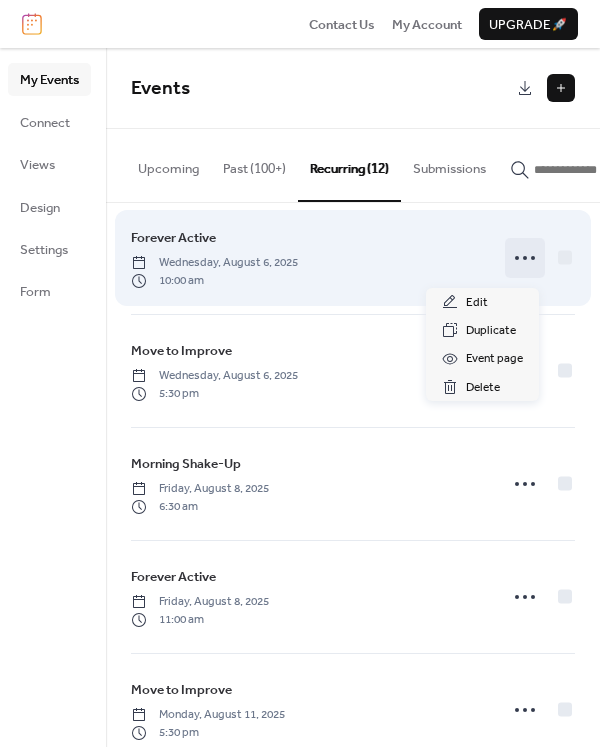 click 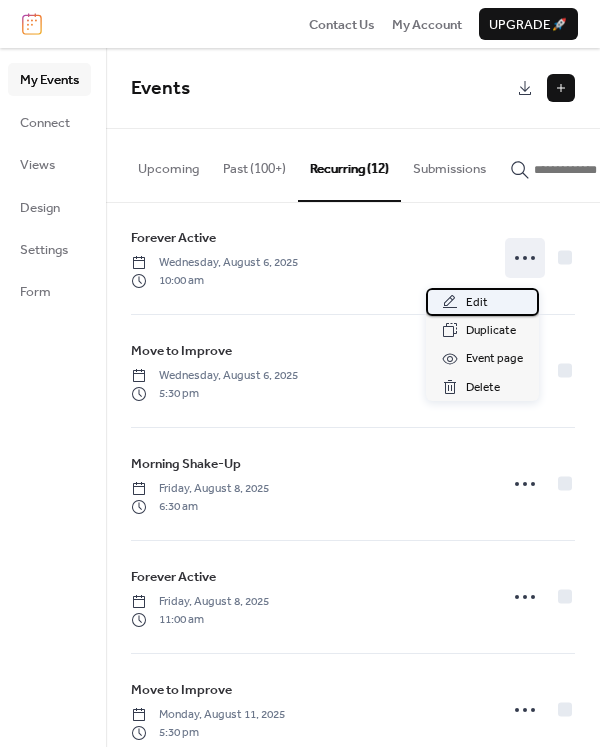 click on "Edit" at bounding box center [477, 303] 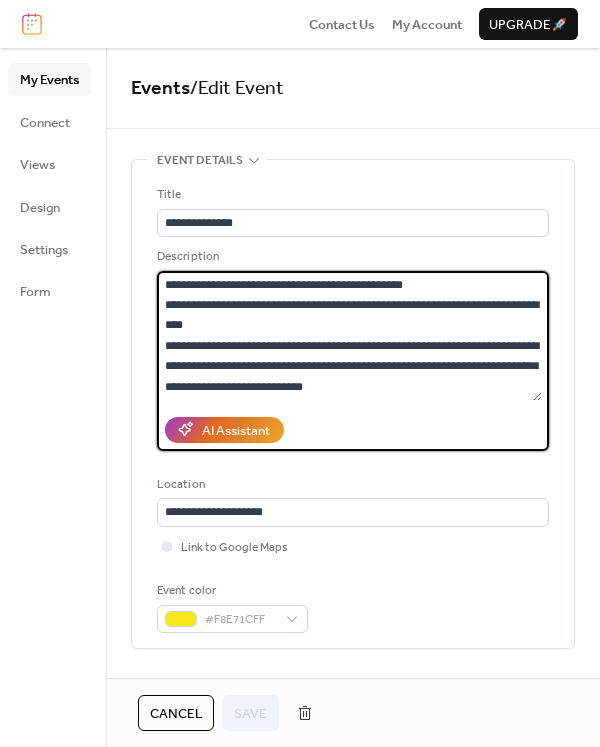 drag, startPoint x: 326, startPoint y: 285, endPoint x: 315, endPoint y: 285, distance: 11 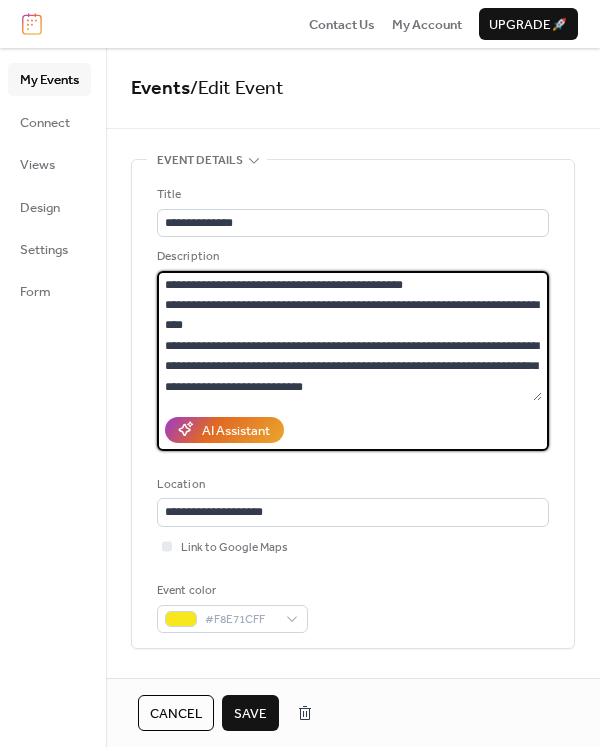 type on "**********" 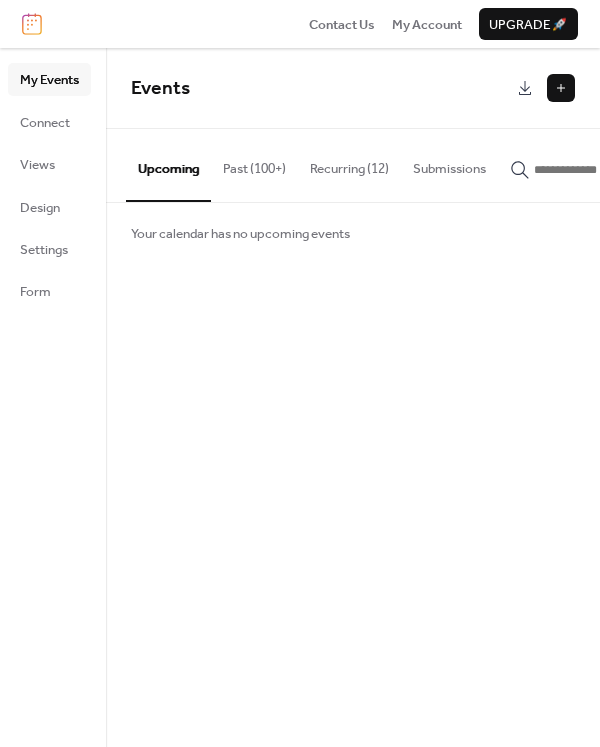 click on "Recurring (12)" at bounding box center (349, 164) 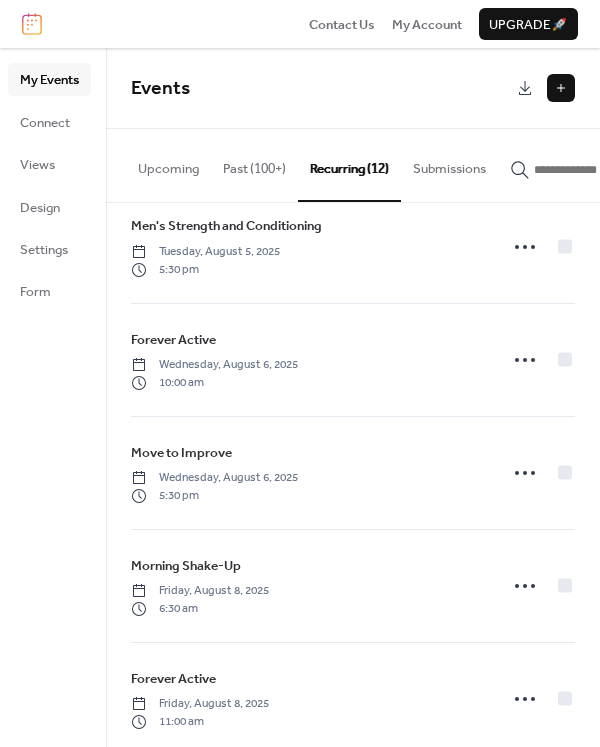 scroll, scrollTop: 600, scrollLeft: 0, axis: vertical 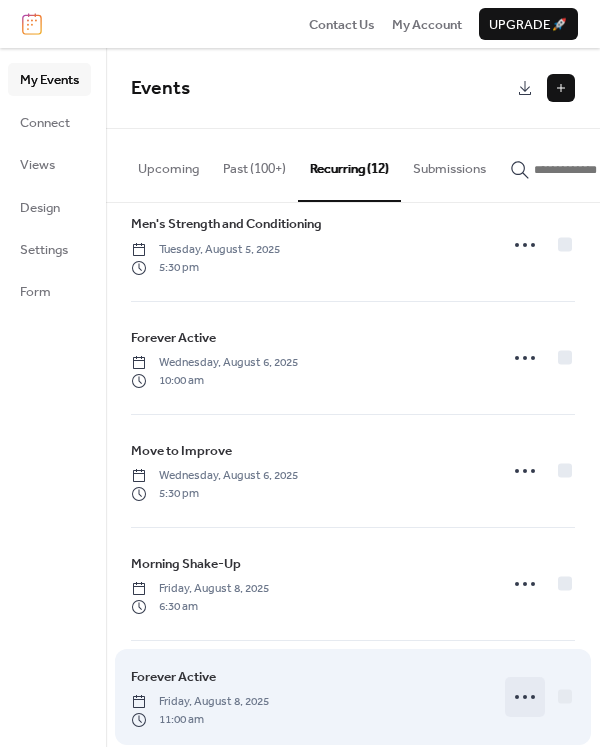click 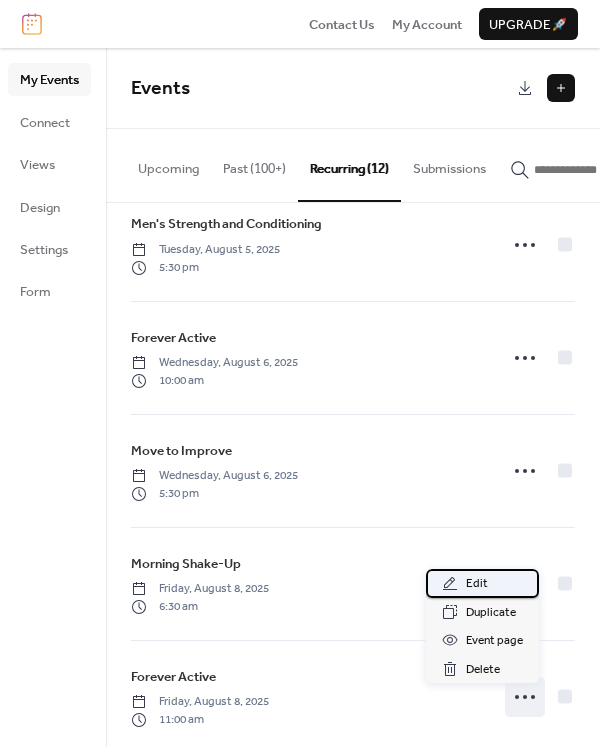 click on "Edit" at bounding box center (477, 584) 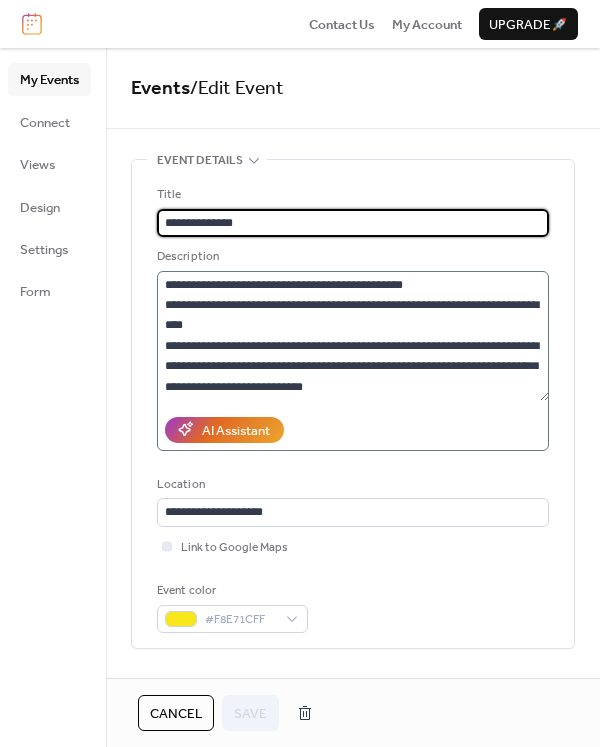 type on "**********" 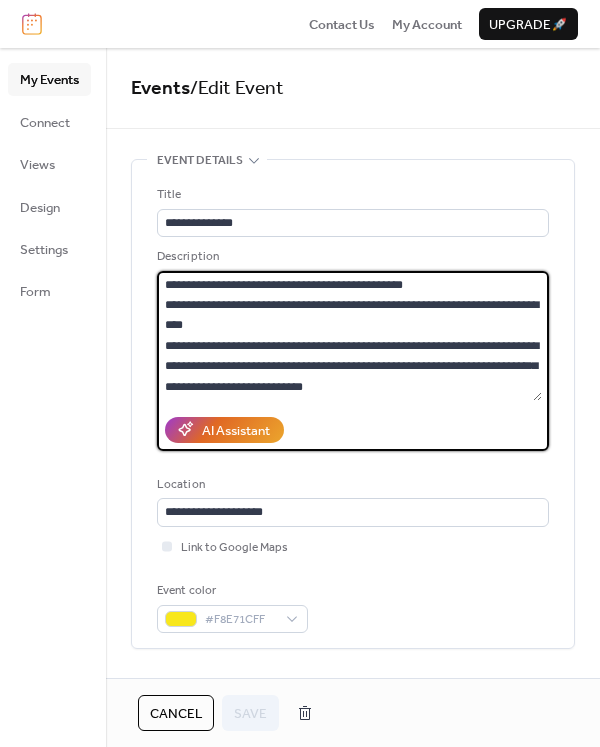 drag, startPoint x: 328, startPoint y: 278, endPoint x: 315, endPoint y: 278, distance: 13 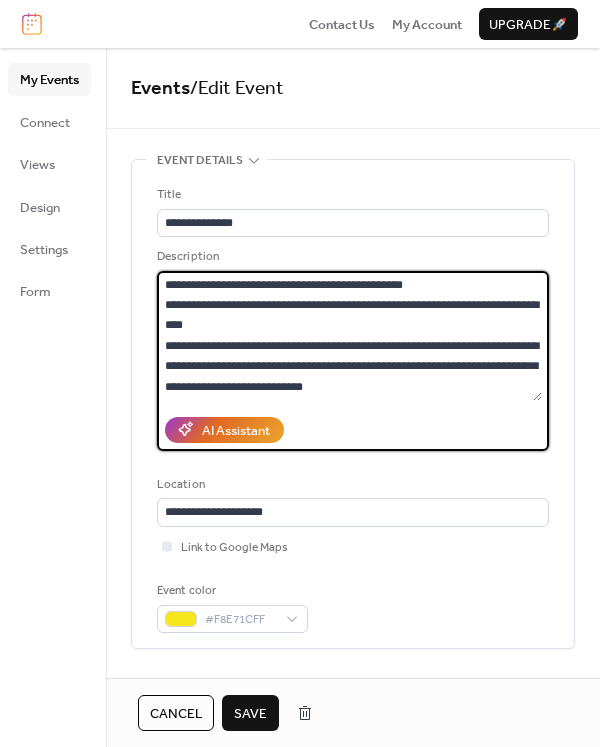 type on "**********" 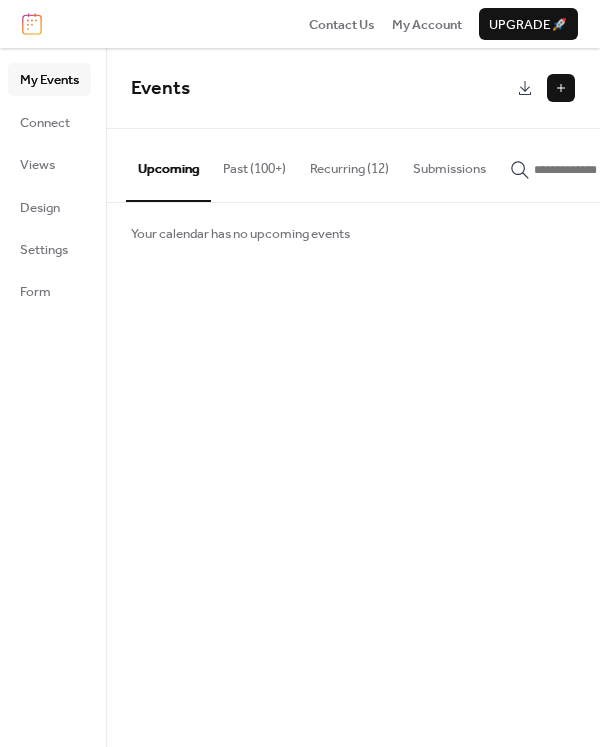 click on "Recurring (12)" at bounding box center (349, 164) 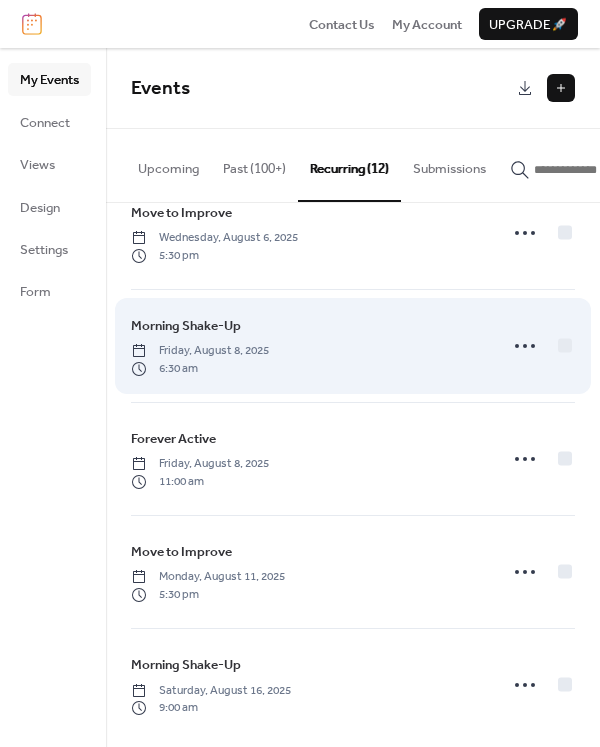 scroll, scrollTop: 858, scrollLeft: 0, axis: vertical 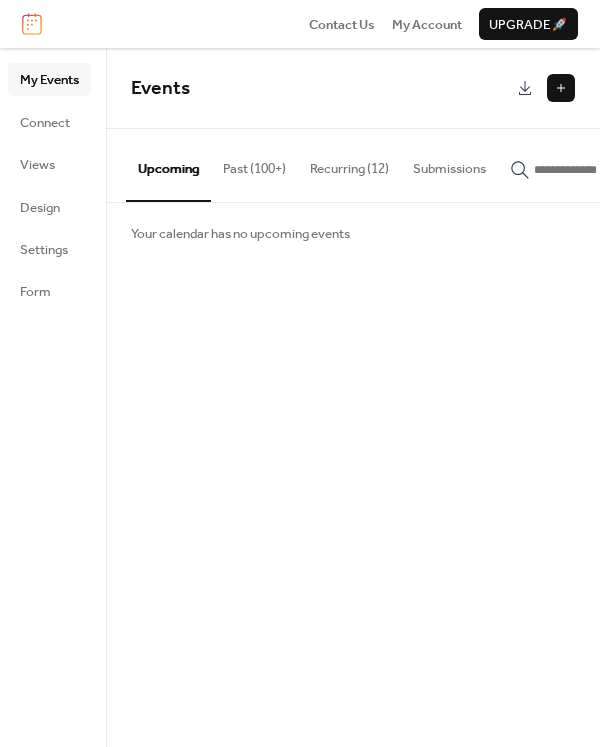 click on "Recurring (12)" at bounding box center [349, 164] 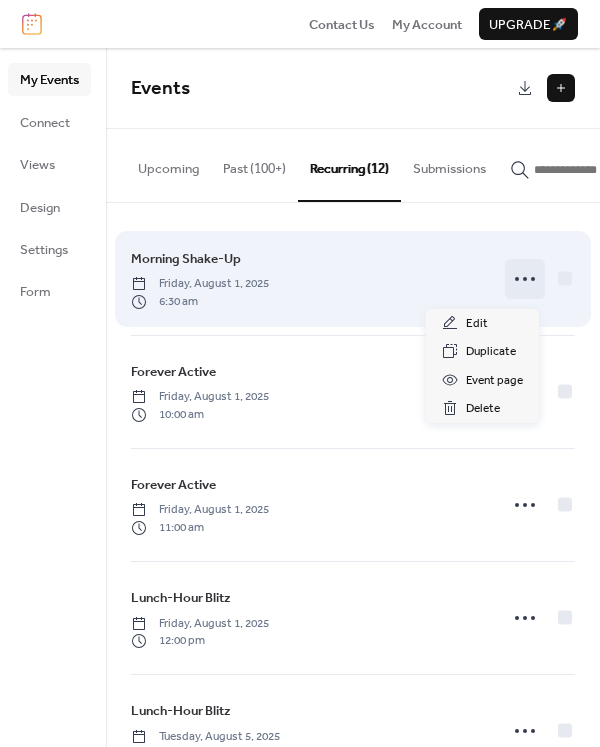 click 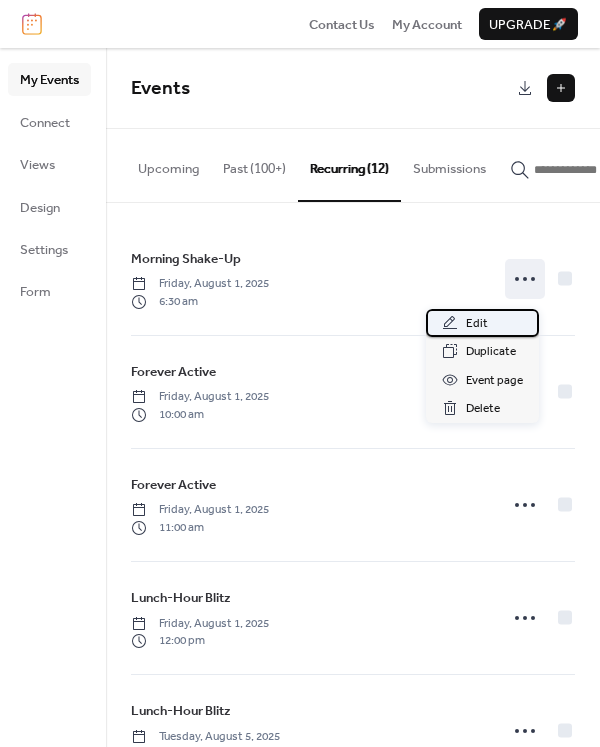 click on "Edit" at bounding box center (477, 324) 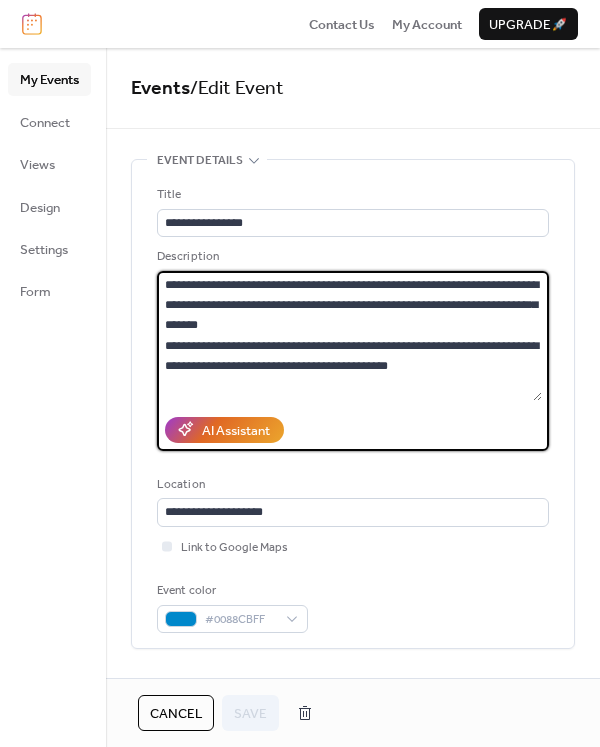 drag, startPoint x: 414, startPoint y: 364, endPoint x: 132, endPoint y: 275, distance: 295.711 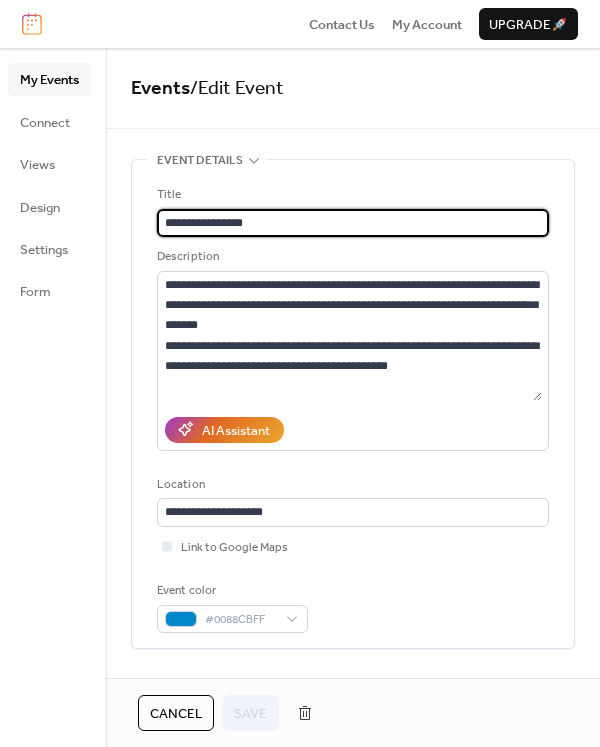 drag, startPoint x: 274, startPoint y: 218, endPoint x: 129, endPoint y: 229, distance: 145.41664 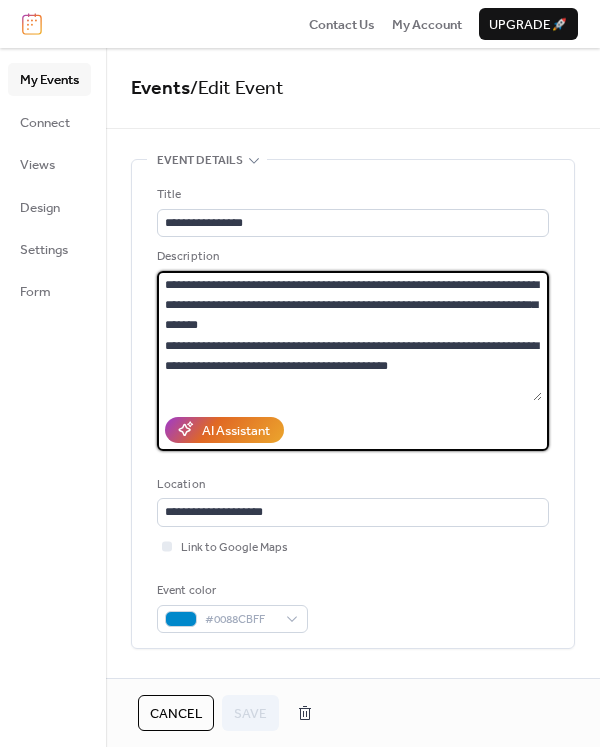 drag, startPoint x: 433, startPoint y: 373, endPoint x: 117, endPoint y: 281, distance: 329.12003 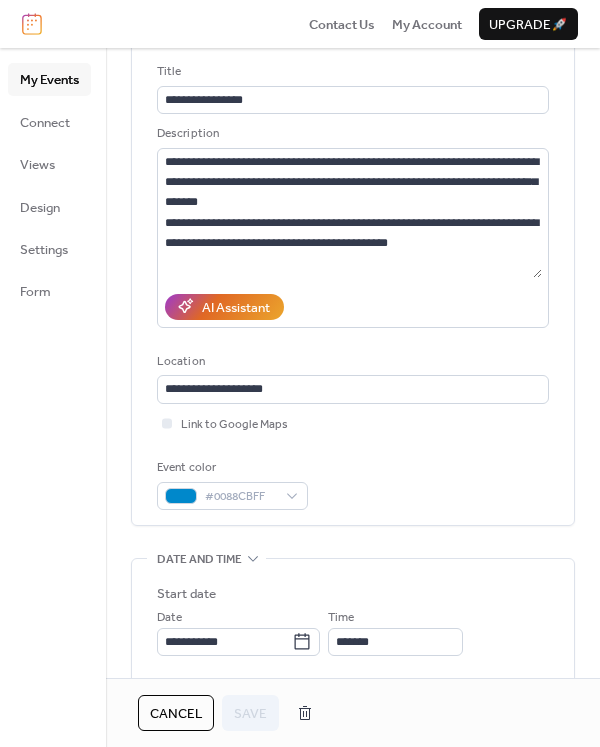 scroll, scrollTop: 0, scrollLeft: 0, axis: both 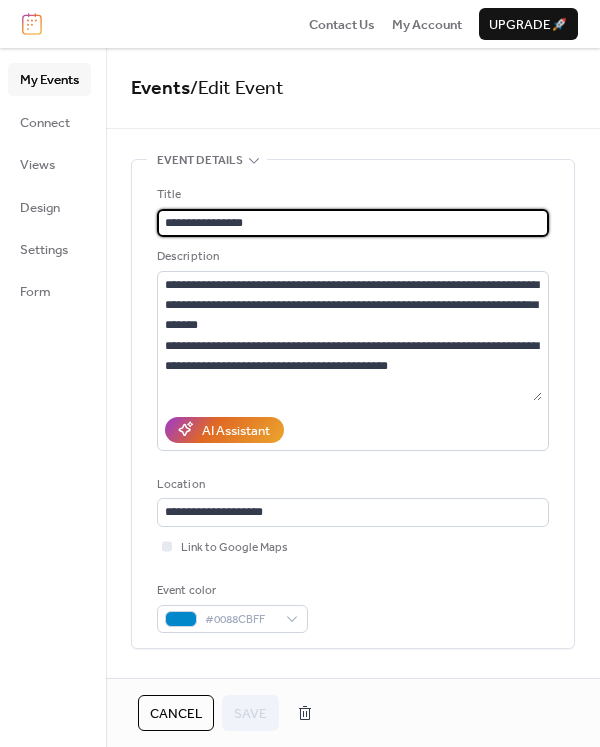 drag, startPoint x: 272, startPoint y: 226, endPoint x: 140, endPoint y: 222, distance: 132.0606 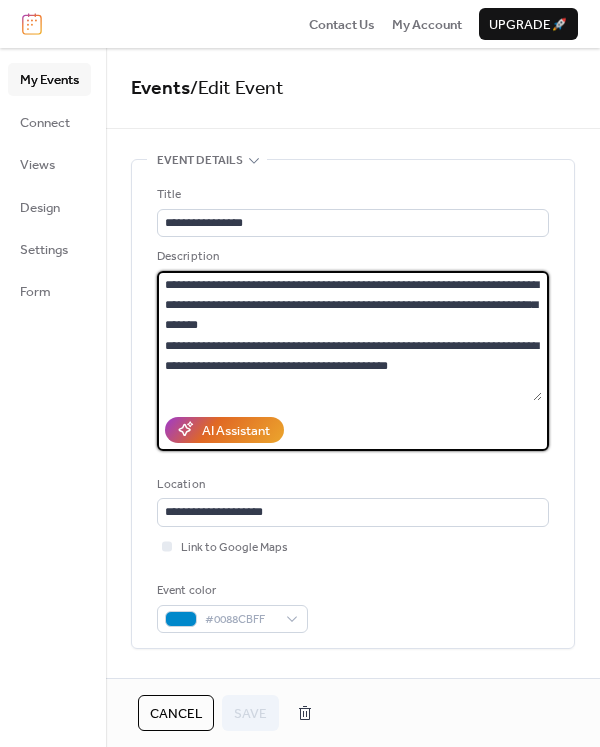 drag, startPoint x: 406, startPoint y: 369, endPoint x: 142, endPoint y: 275, distance: 280.23563 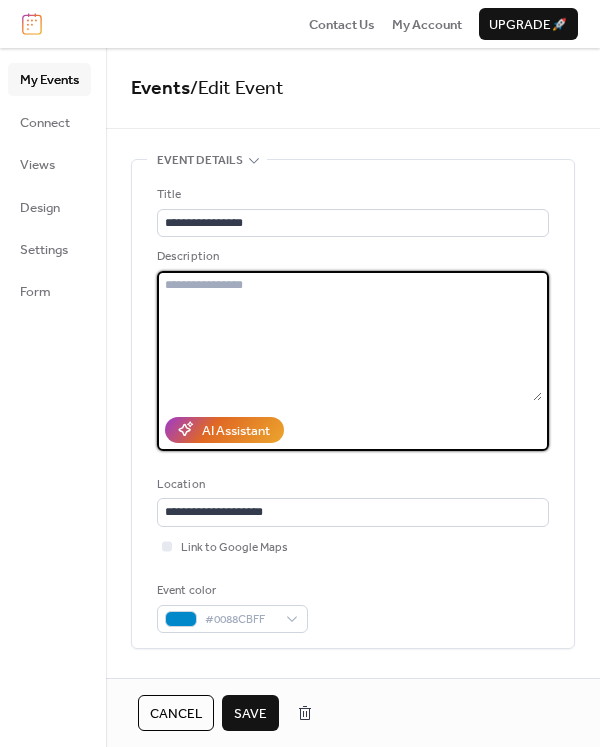 type 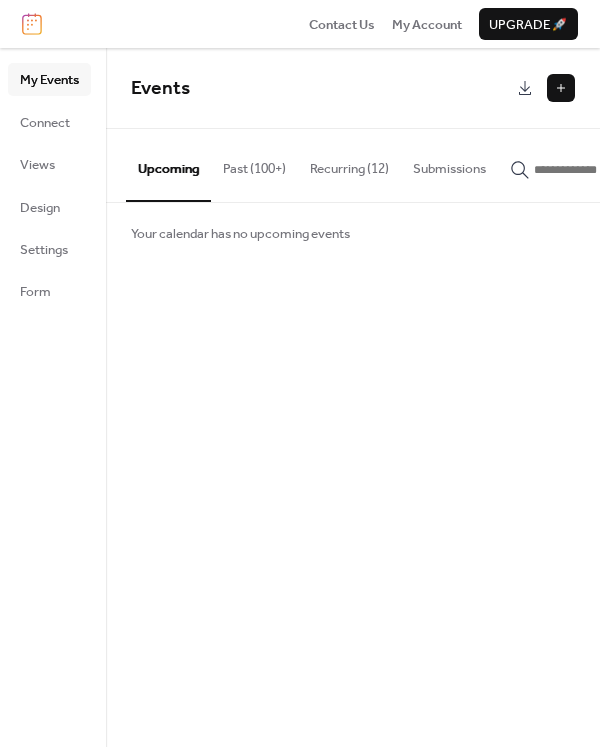 click on "Recurring (12)" at bounding box center [349, 164] 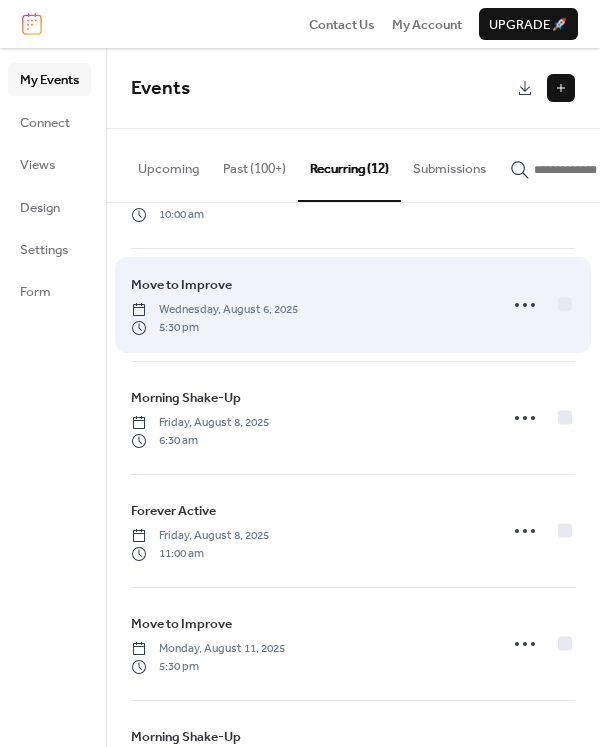 scroll, scrollTop: 858, scrollLeft: 0, axis: vertical 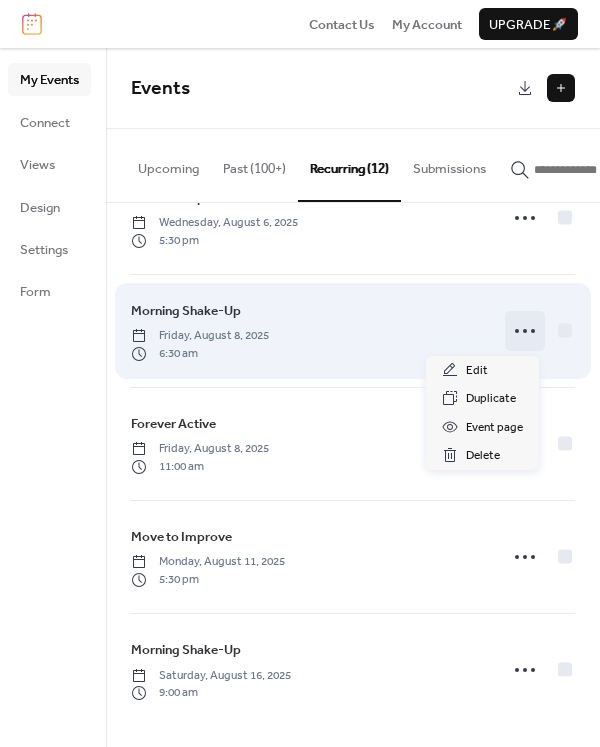 click 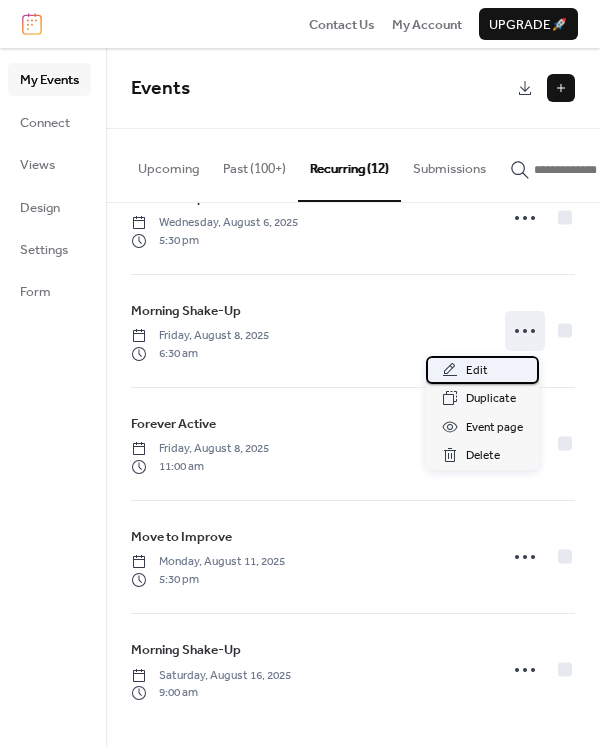 click on "Edit" at bounding box center (477, 371) 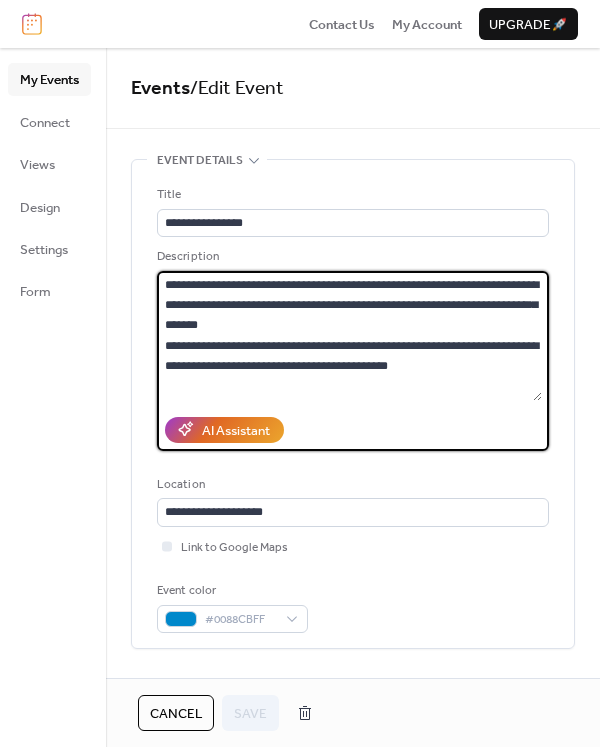 drag, startPoint x: 425, startPoint y: 369, endPoint x: 151, endPoint y: 283, distance: 287.17938 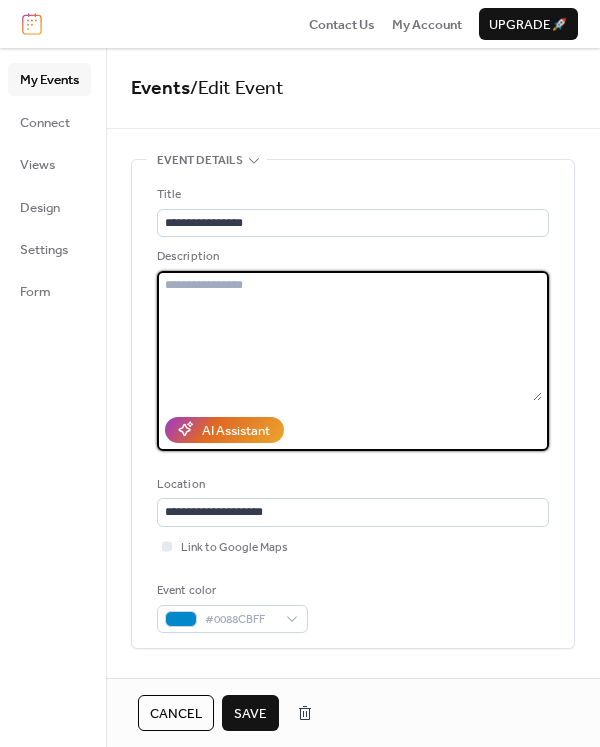 type 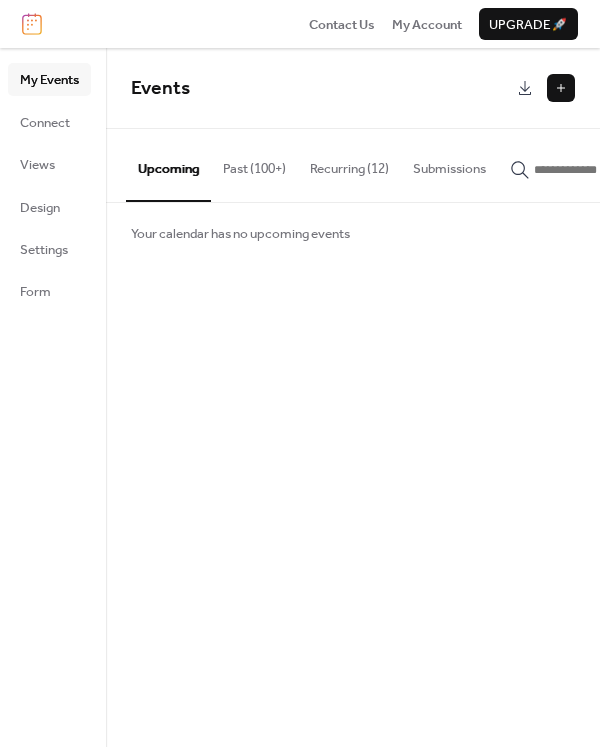 click on "Recurring (12)" at bounding box center (349, 164) 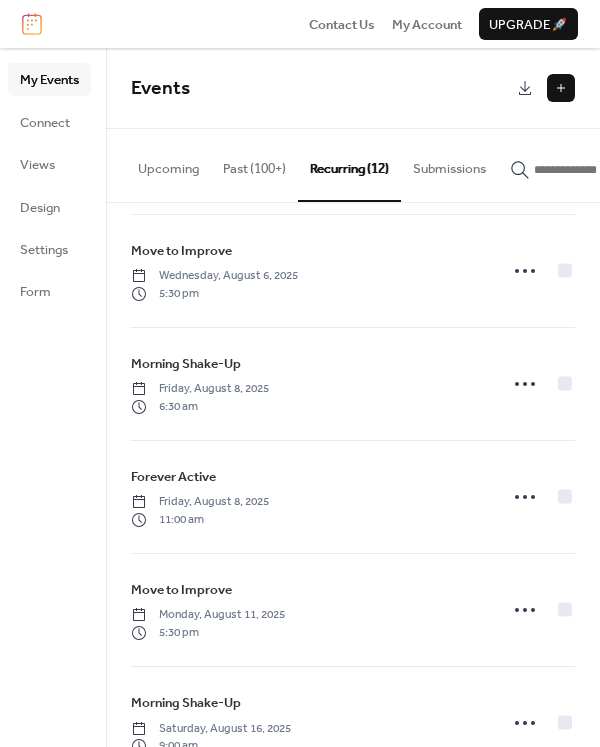 scroll, scrollTop: 858, scrollLeft: 0, axis: vertical 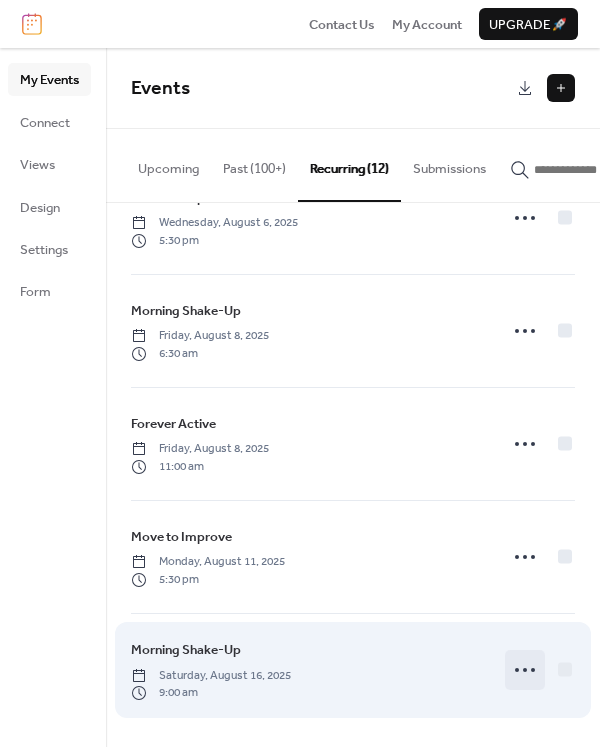 click 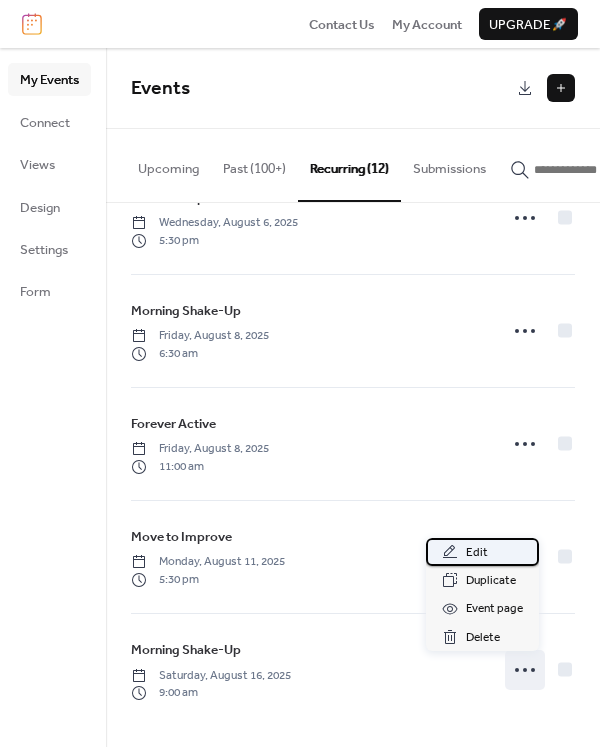 click on "Edit" at bounding box center (482, 552) 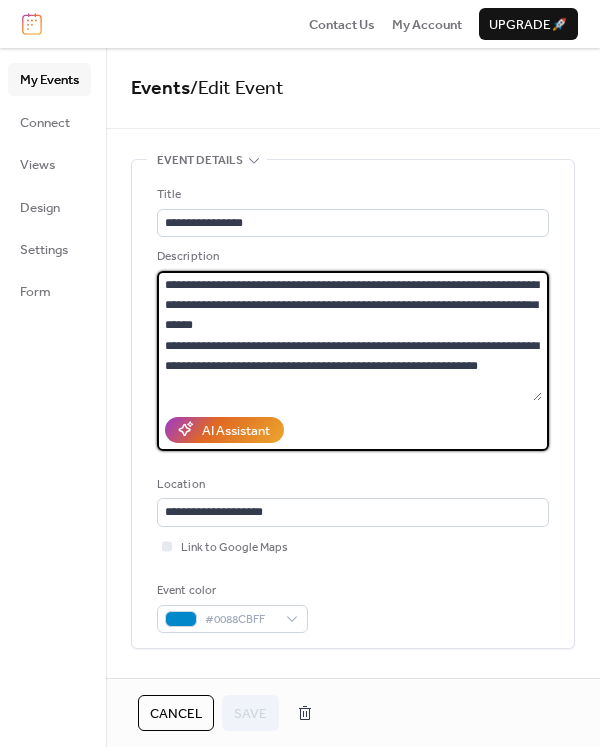 drag, startPoint x: 515, startPoint y: 365, endPoint x: 139, endPoint y: 283, distance: 384.83762 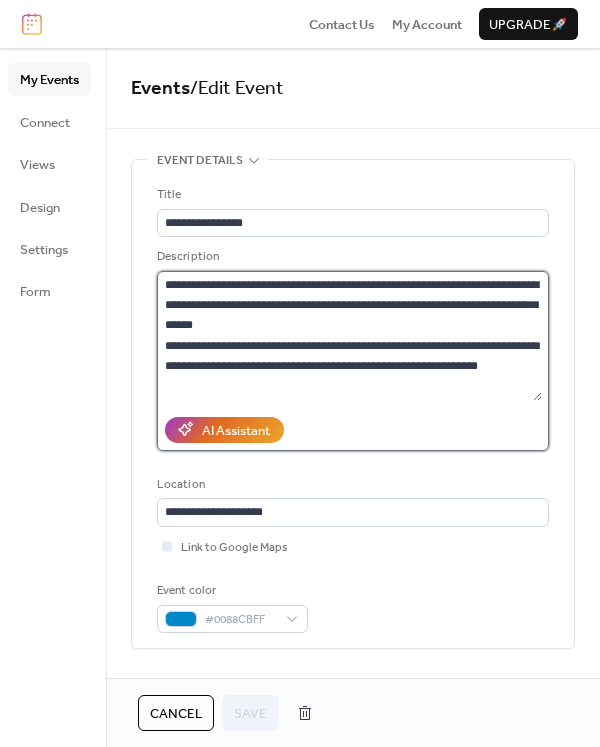 click on "**********" at bounding box center (349, 336) 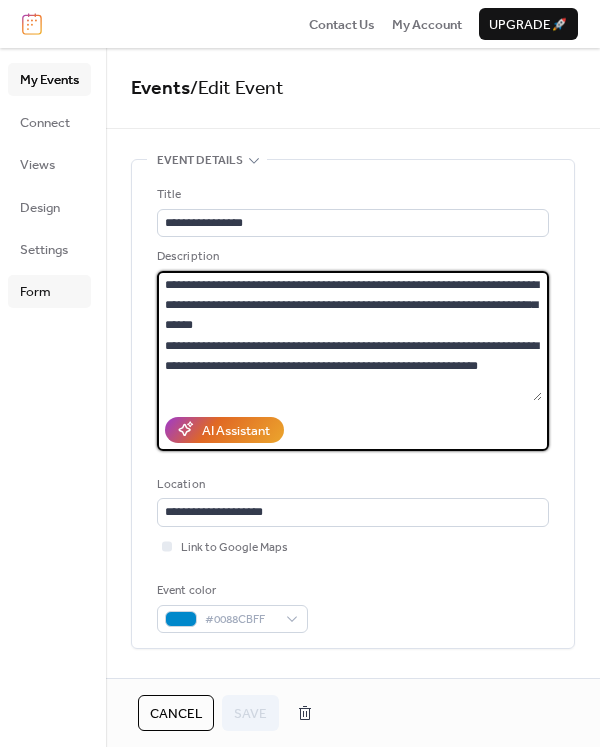 drag, startPoint x: 518, startPoint y: 364, endPoint x: 82, endPoint y: 288, distance: 442.57428 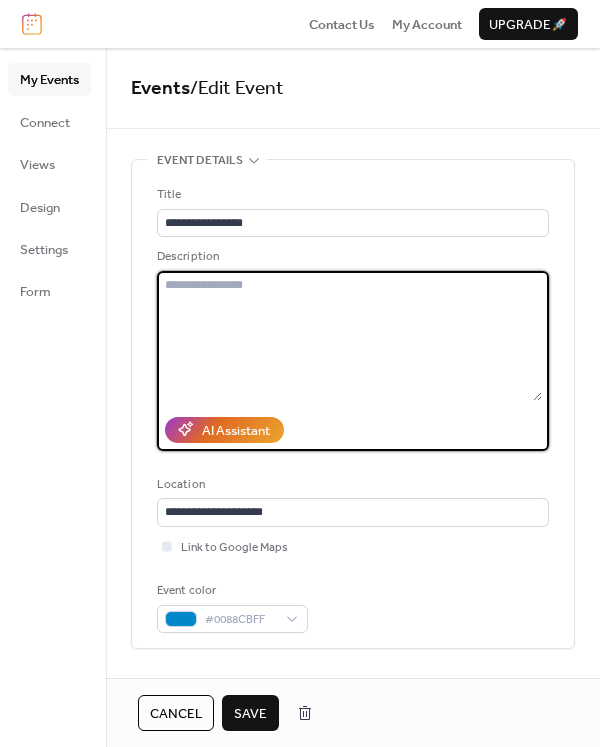 type 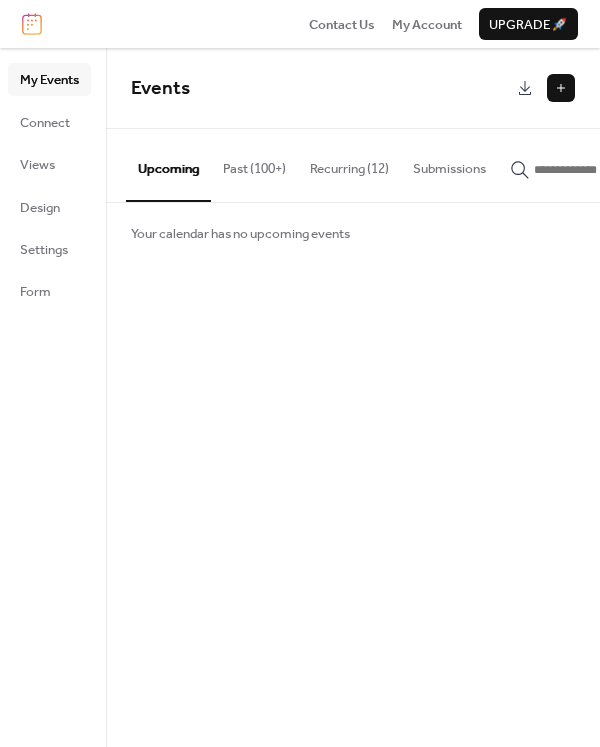 click on "Recurring (12)" at bounding box center (349, 164) 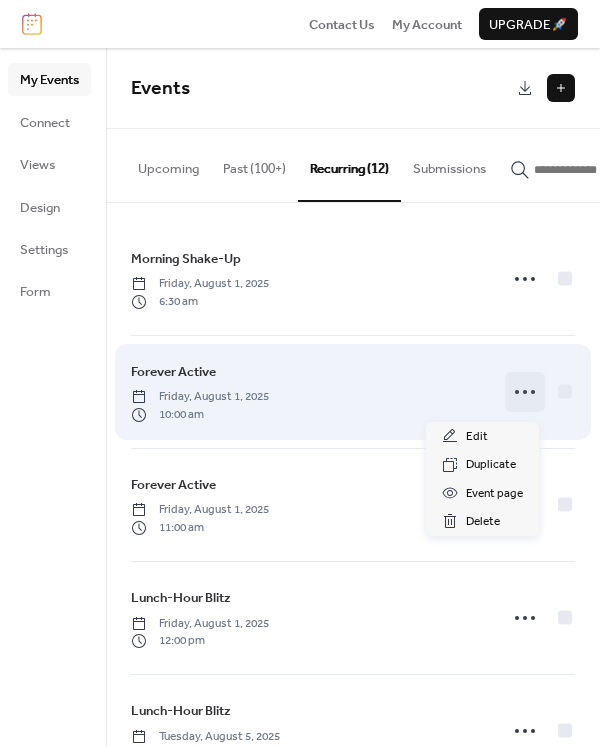 click 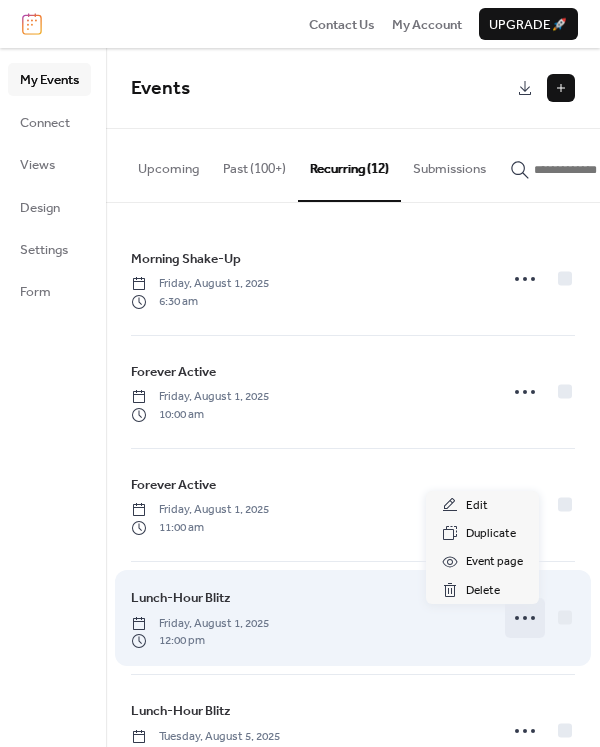 click 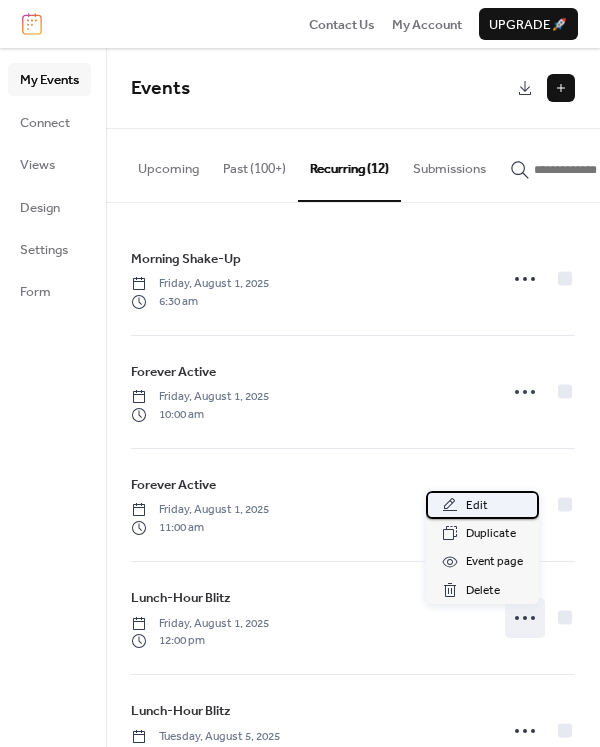 click on "Edit" at bounding box center (477, 506) 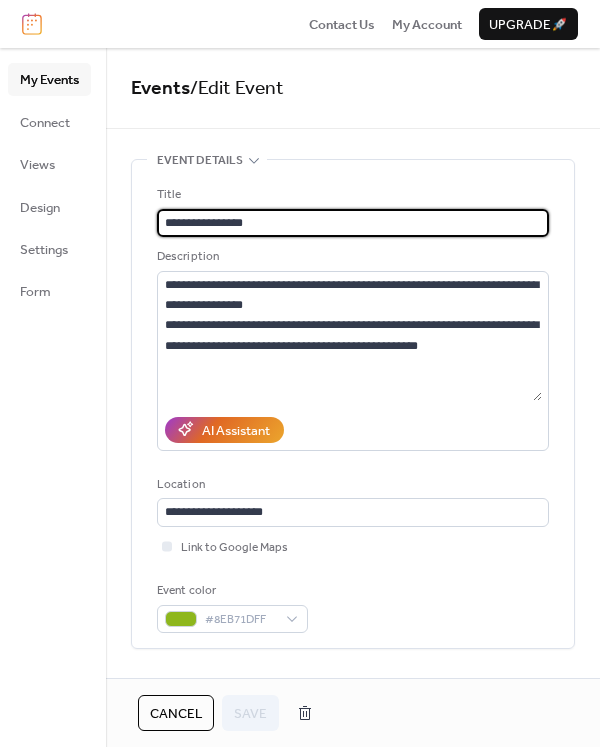drag, startPoint x: 279, startPoint y: 218, endPoint x: 67, endPoint y: 228, distance: 212.23572 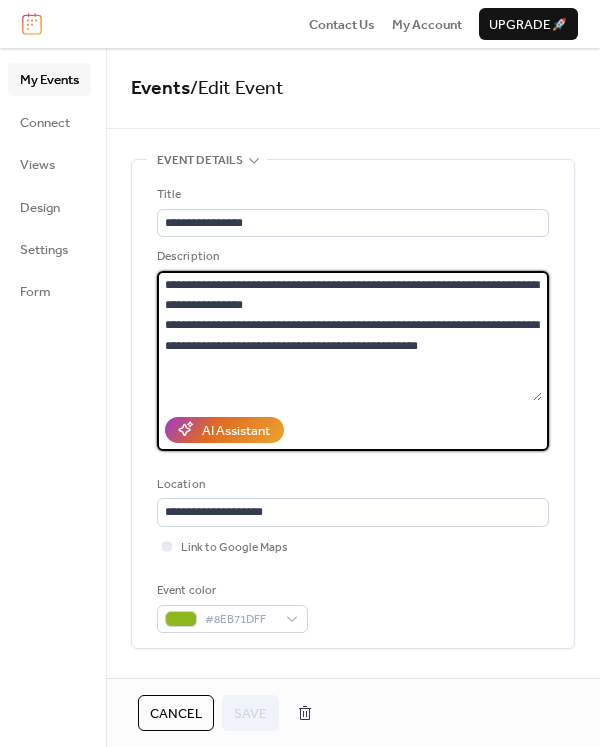 drag, startPoint x: 316, startPoint y: 338, endPoint x: 160, endPoint y: 277, distance: 167.50224 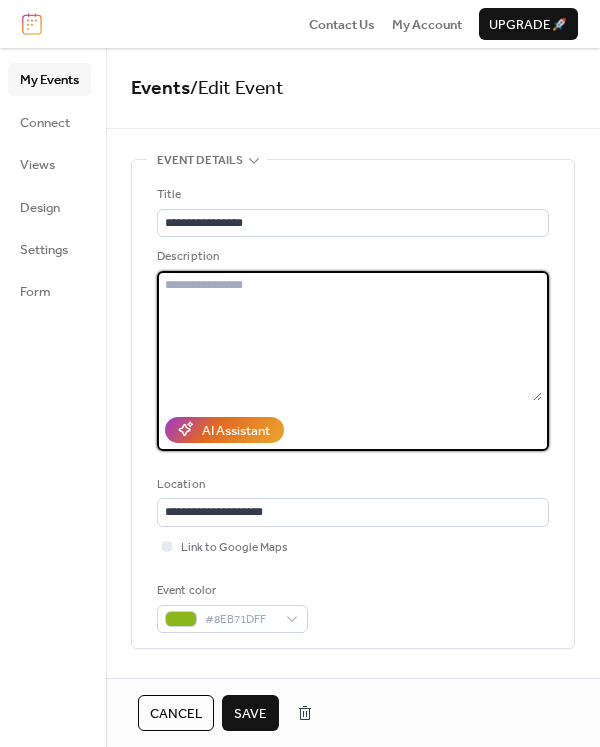 type 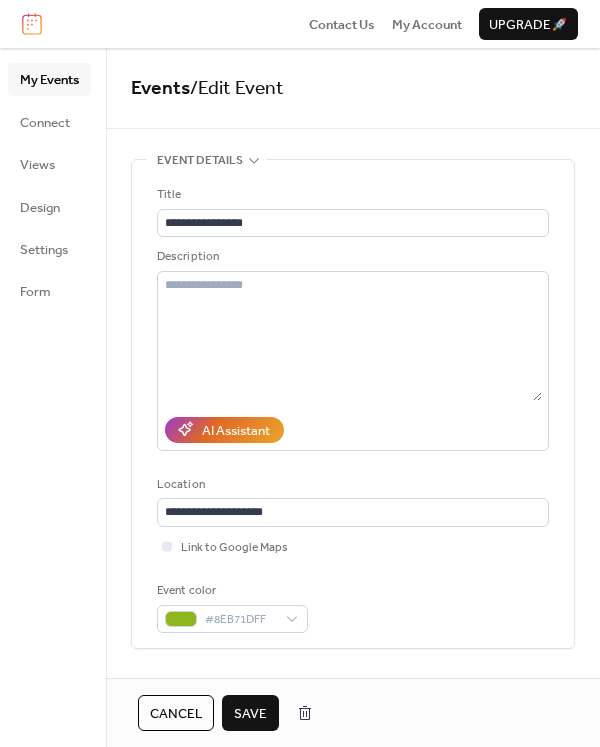 click on "Save" at bounding box center (250, 714) 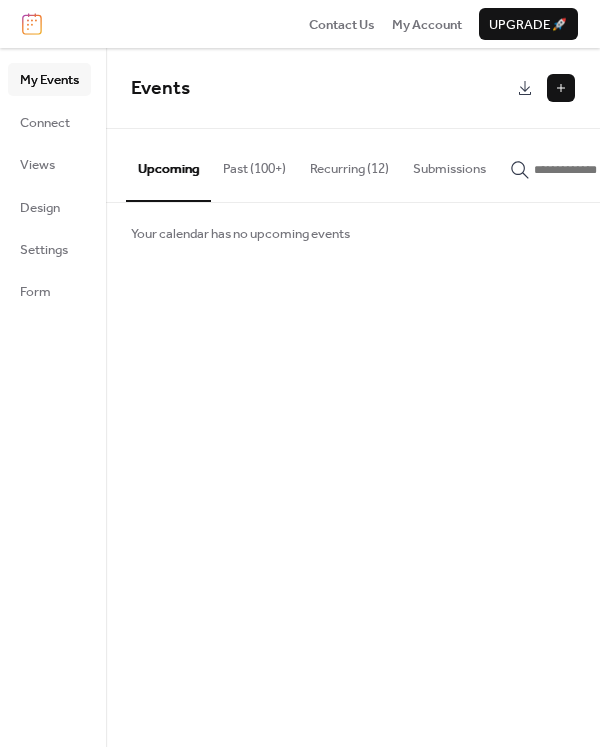 click on "Recurring (12)" at bounding box center (349, 164) 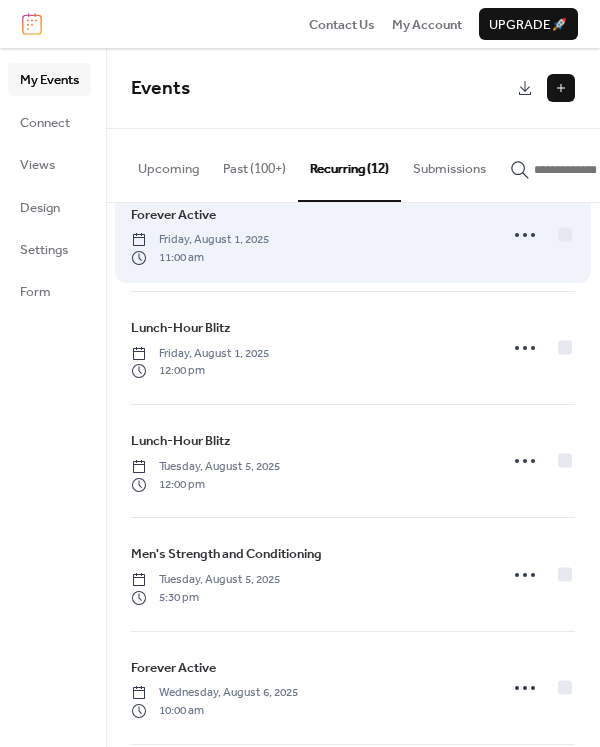 scroll, scrollTop: 300, scrollLeft: 0, axis: vertical 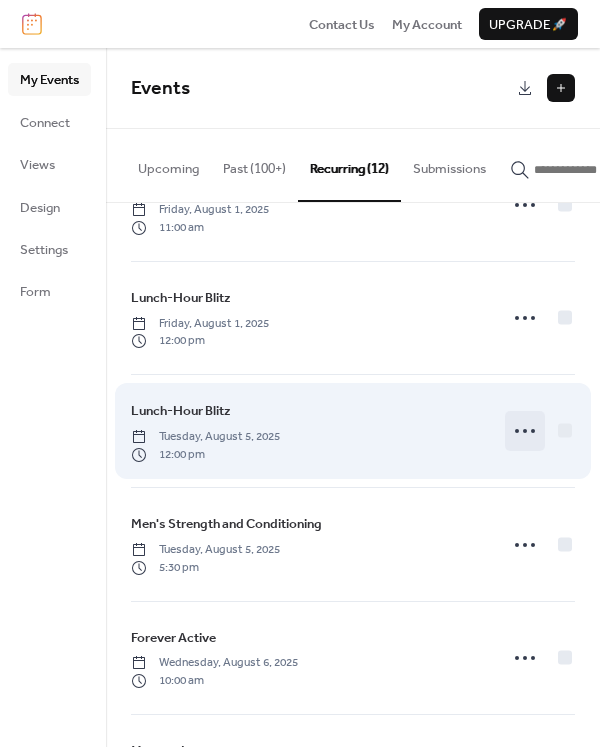 click 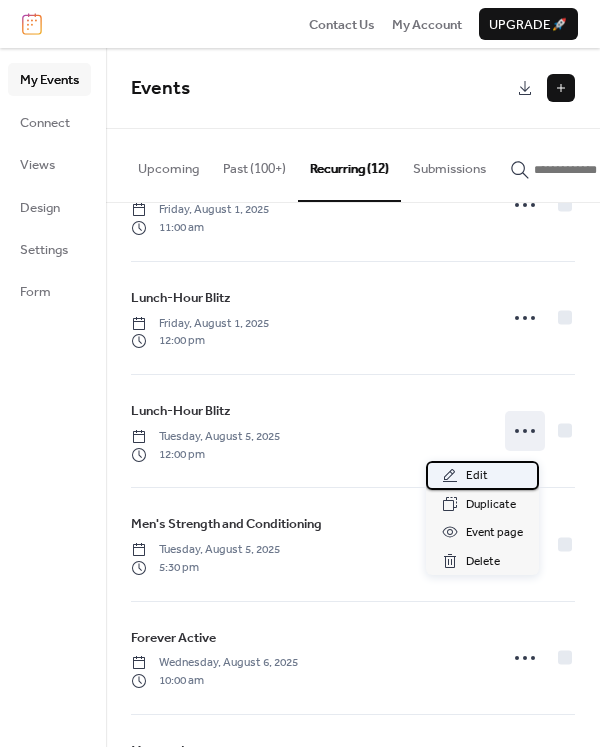 click on "Edit" at bounding box center (477, 476) 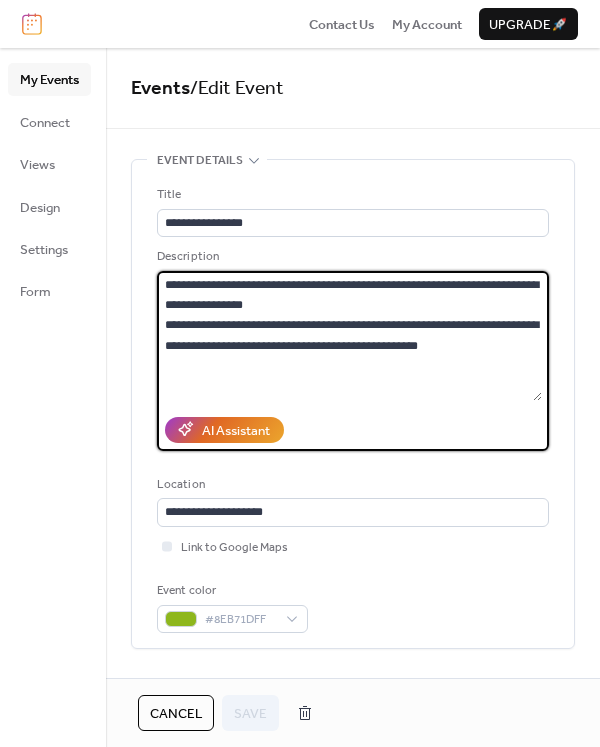 drag, startPoint x: 451, startPoint y: 347, endPoint x: 98, endPoint y: 281, distance: 359.11697 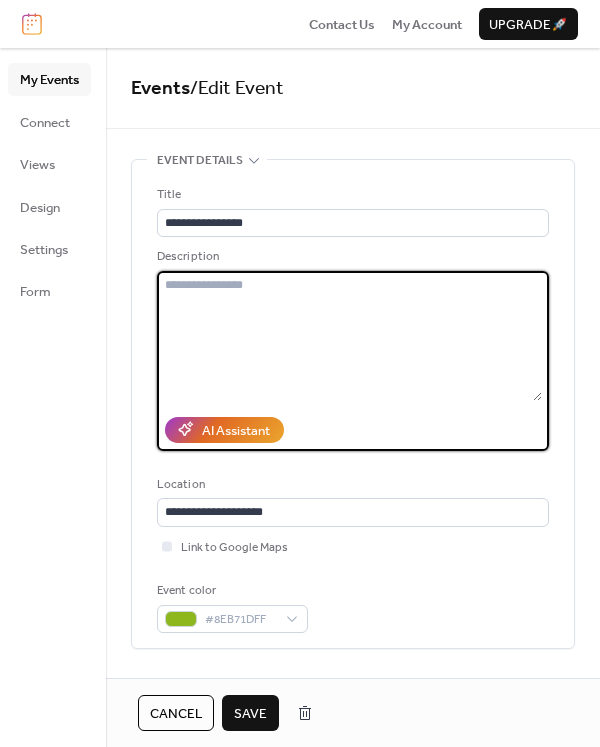 type 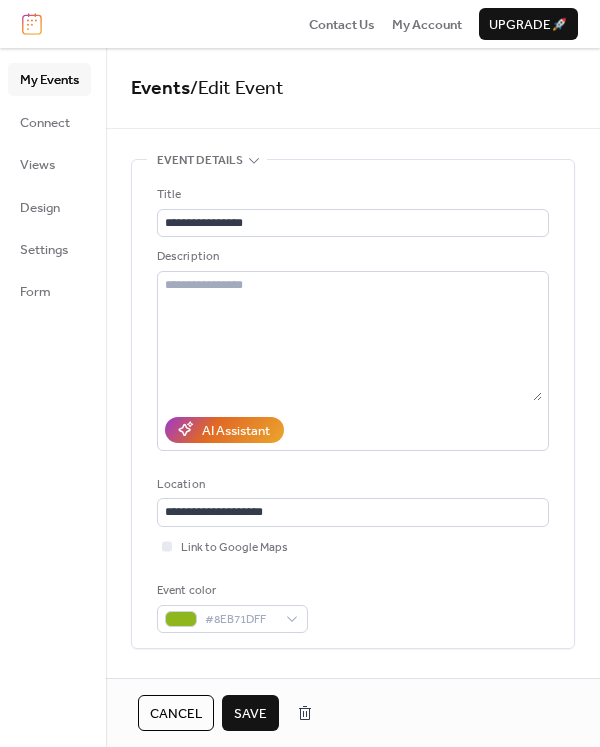 click on "Save" at bounding box center [250, 714] 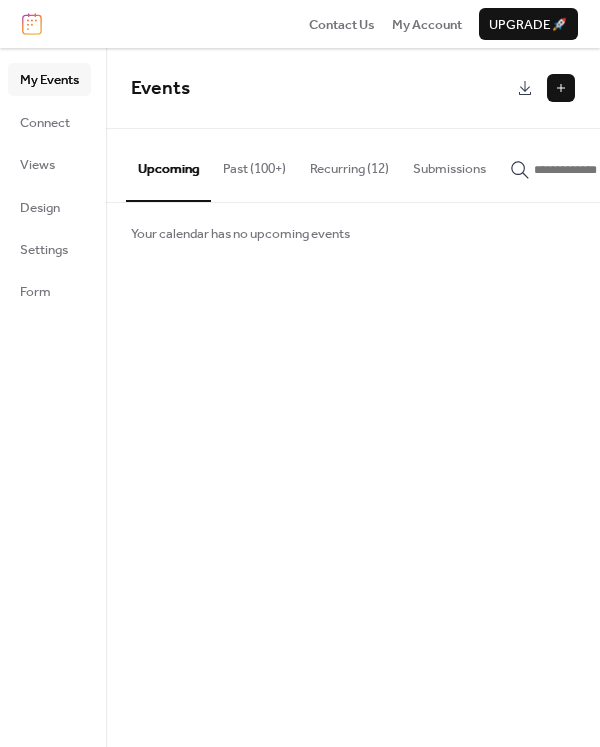 click on "Recurring (12)" at bounding box center (349, 164) 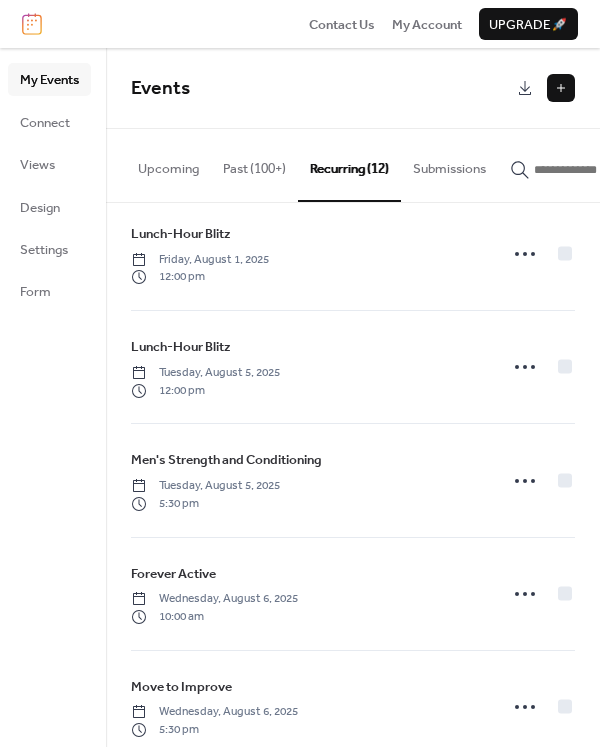 scroll, scrollTop: 400, scrollLeft: 0, axis: vertical 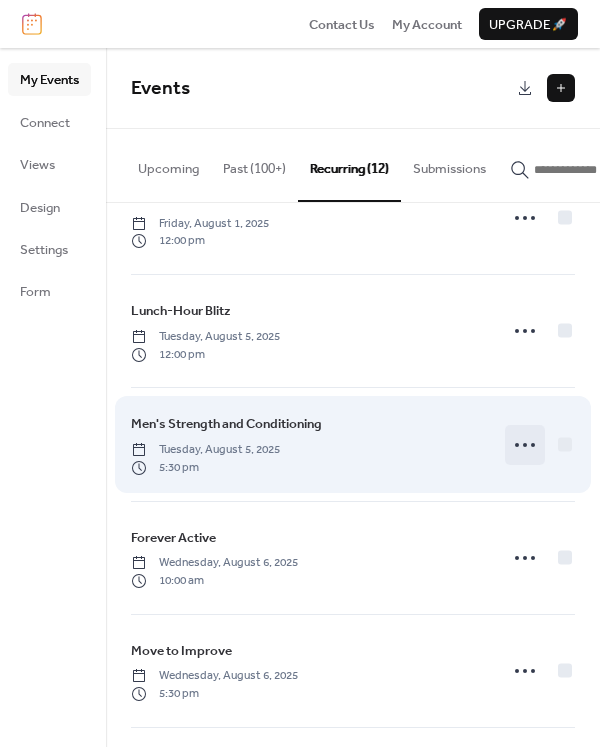 click 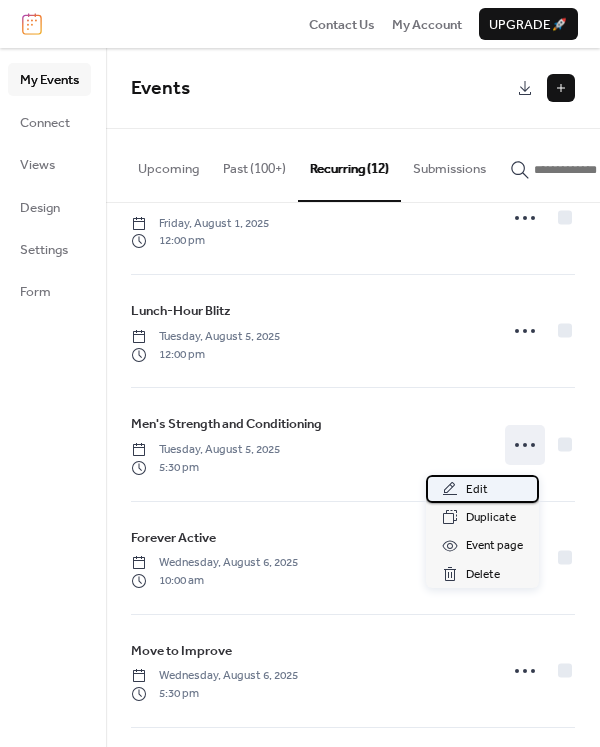 click on "Edit" at bounding box center [482, 489] 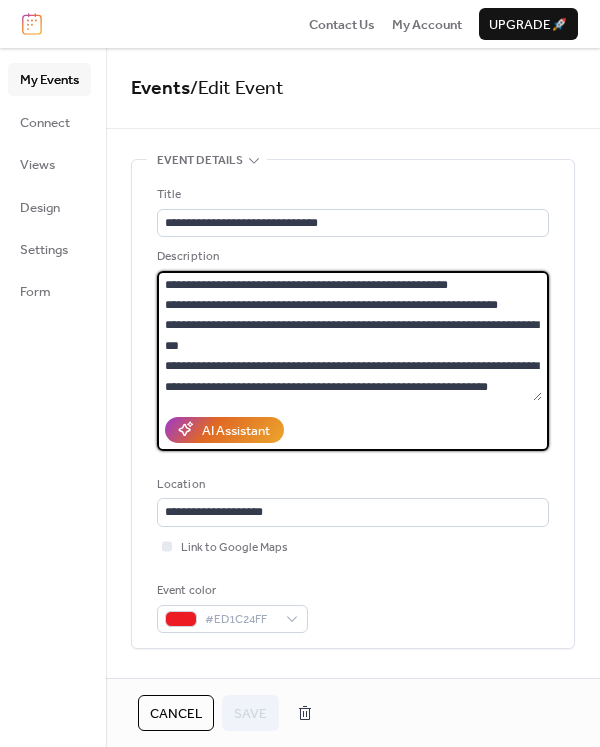 drag, startPoint x: 510, startPoint y: 384, endPoint x: 171, endPoint y: 350, distance: 340.70074 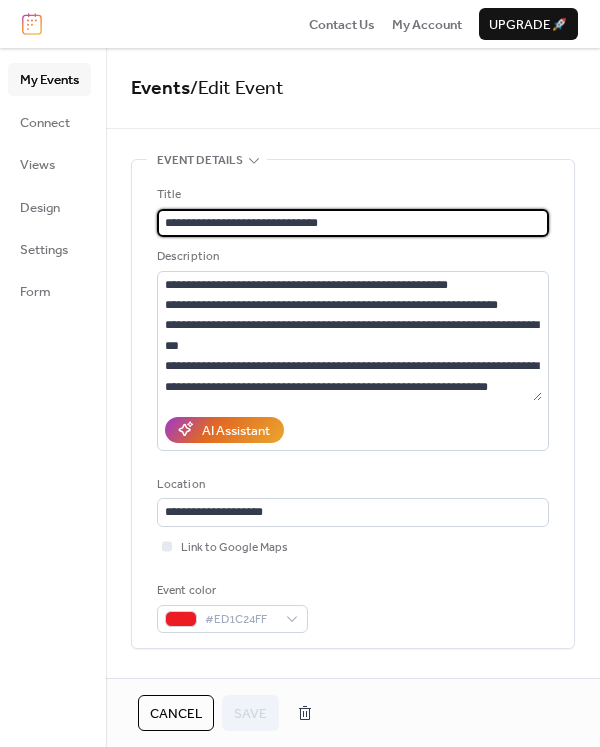 drag, startPoint x: 199, startPoint y: 222, endPoint x: 138, endPoint y: 224, distance: 61.03278 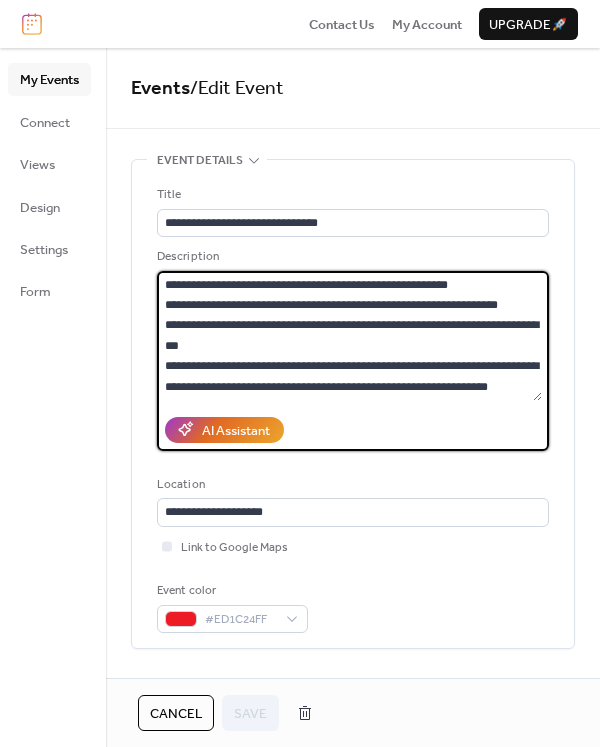 scroll, scrollTop: 0, scrollLeft: 0, axis: both 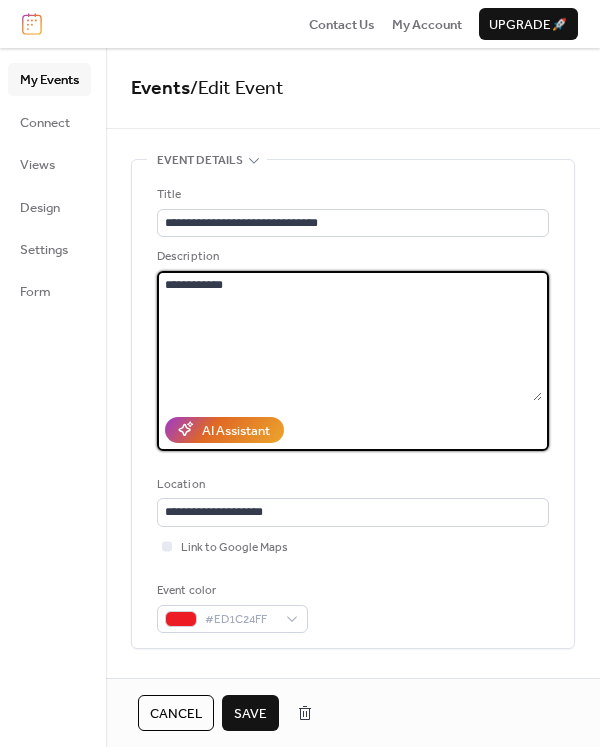 drag, startPoint x: 265, startPoint y: 289, endPoint x: 136, endPoint y: 281, distance: 129.24782 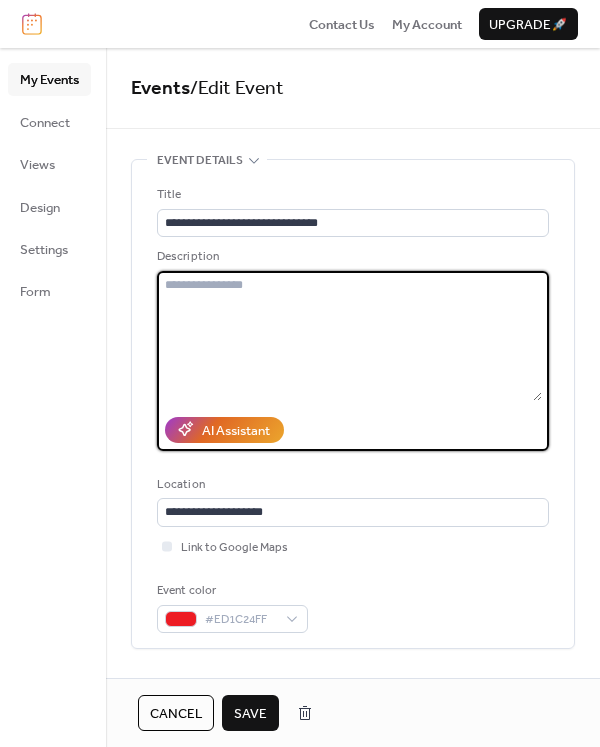 type 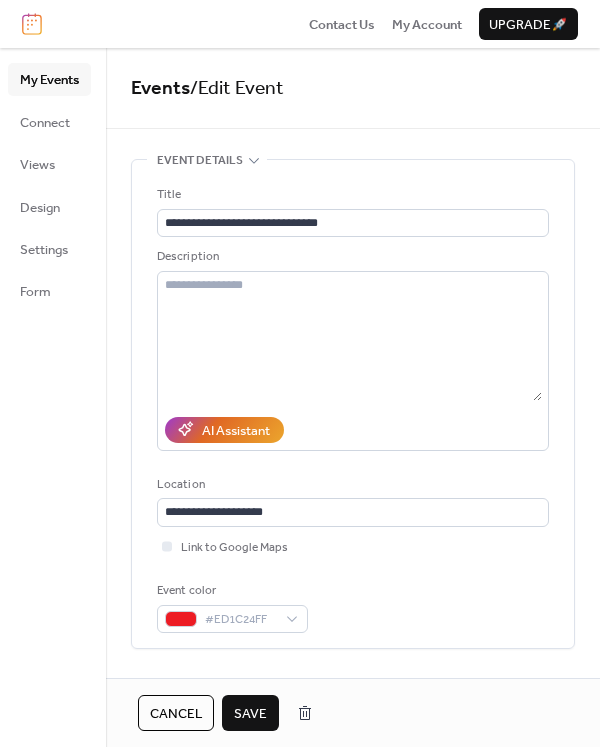 click on "Save" at bounding box center (250, 713) 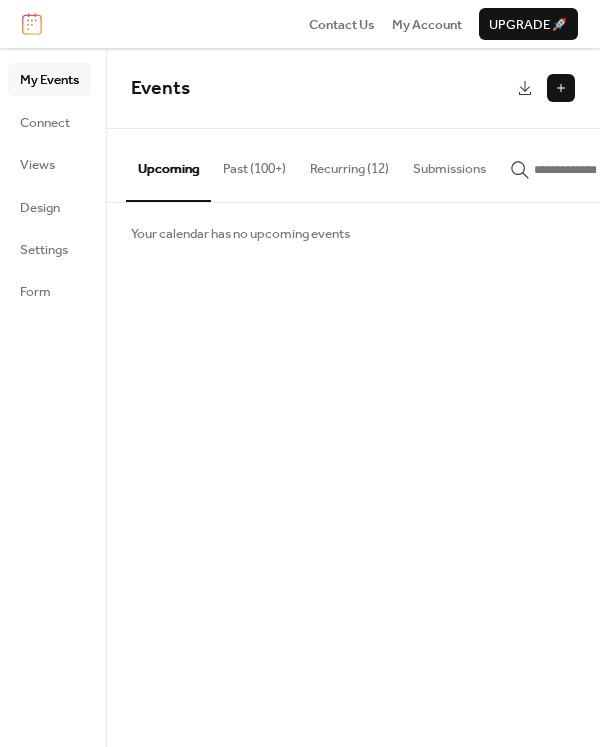 click on "Recurring (12)" at bounding box center [349, 164] 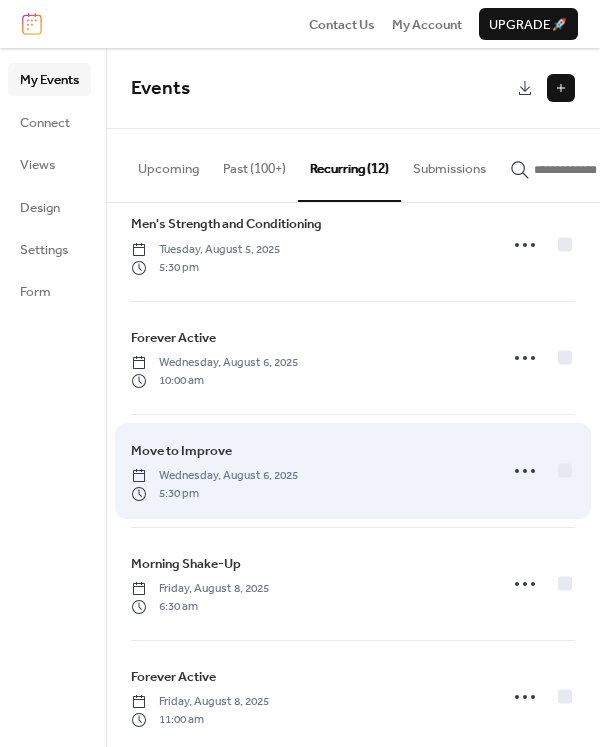 scroll, scrollTop: 700, scrollLeft: 0, axis: vertical 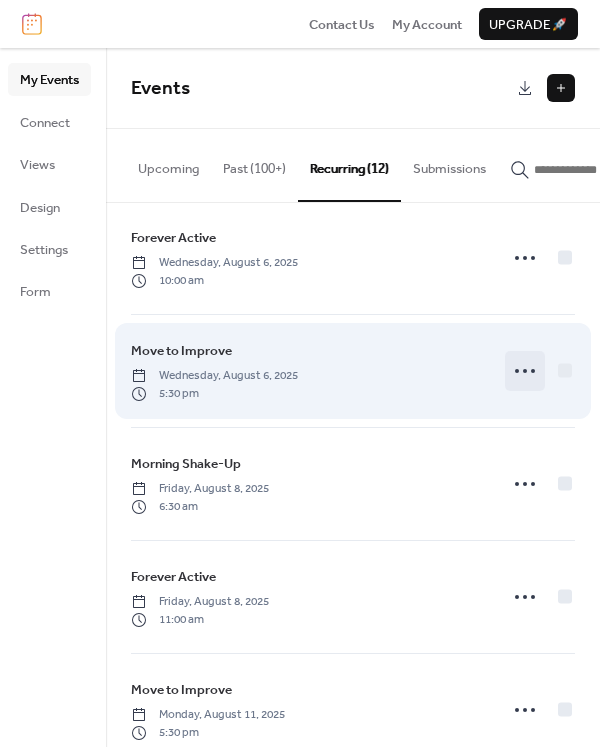 click 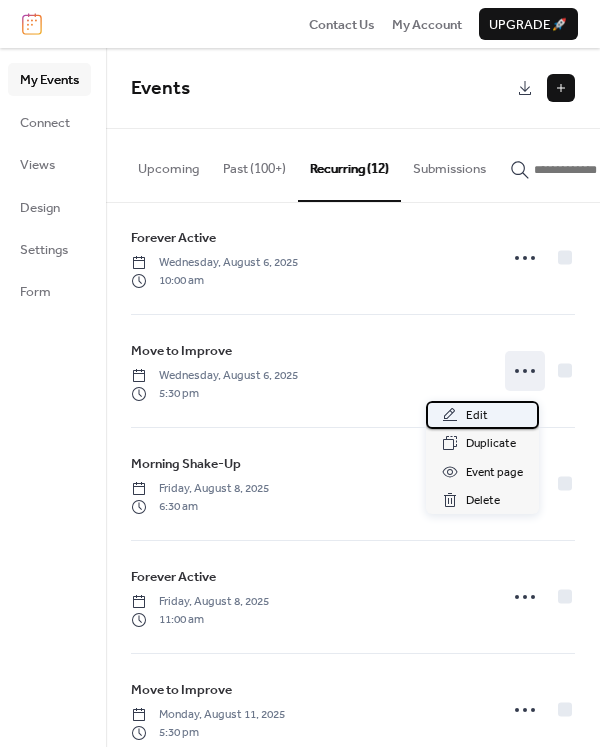 click on "Edit" at bounding box center (477, 416) 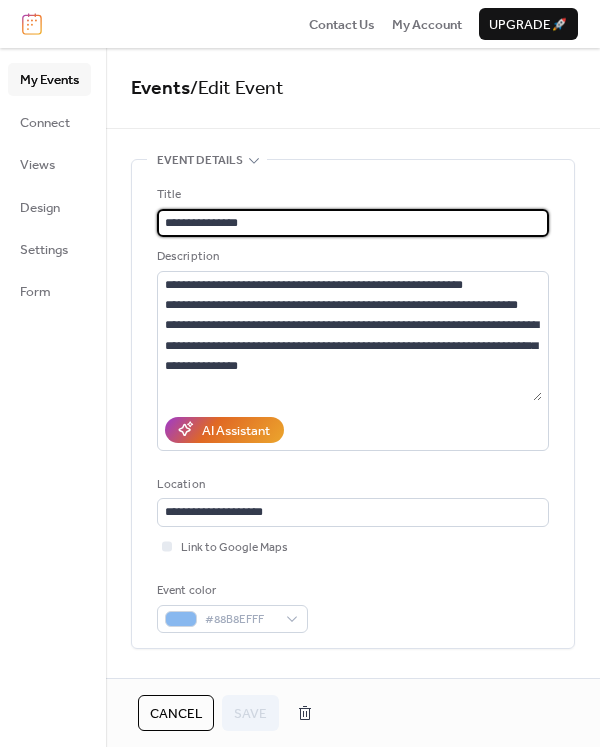 drag, startPoint x: 297, startPoint y: 219, endPoint x: 99, endPoint y: 219, distance: 198 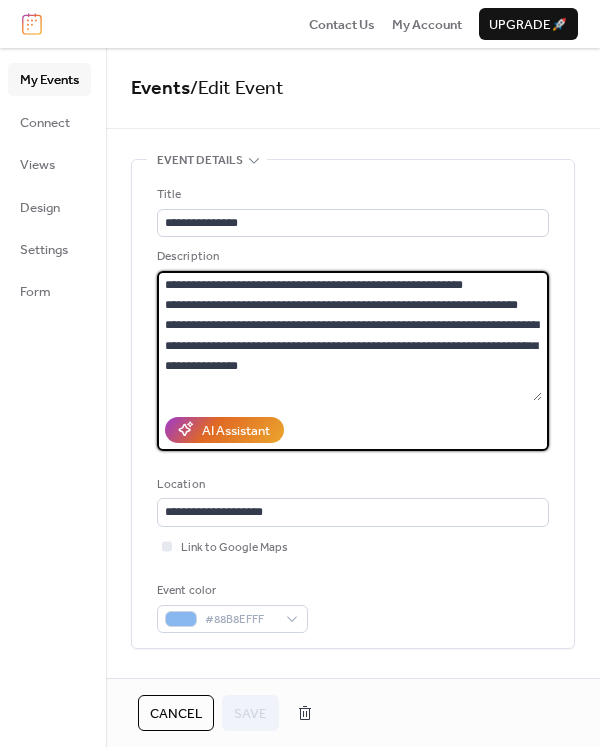 drag, startPoint x: 172, startPoint y: 354, endPoint x: 111, endPoint y: 277, distance: 98.23441 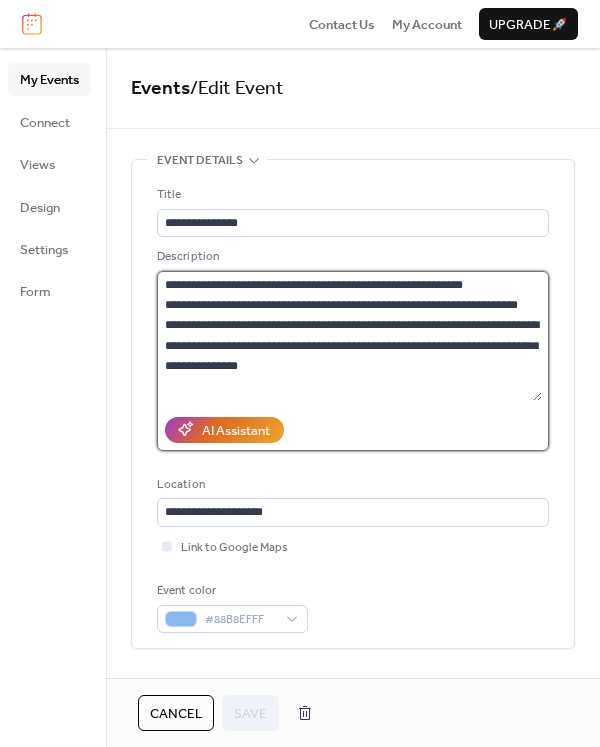 drag, startPoint x: 364, startPoint y: 388, endPoint x: 337, endPoint y: 376, distance: 29.546574 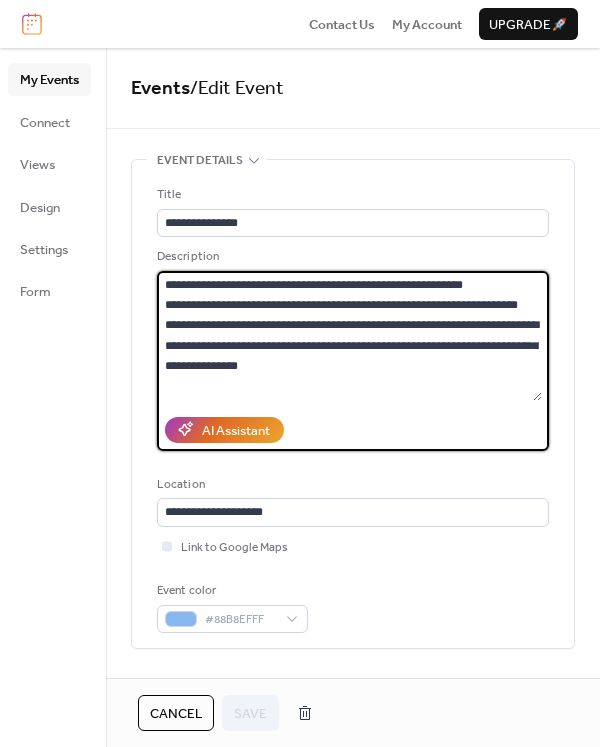 click on "**********" at bounding box center (349, 336) 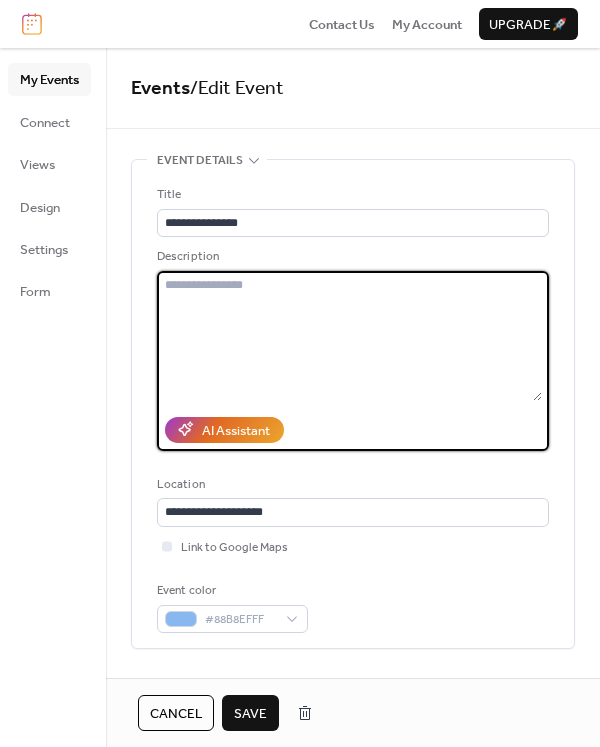 type 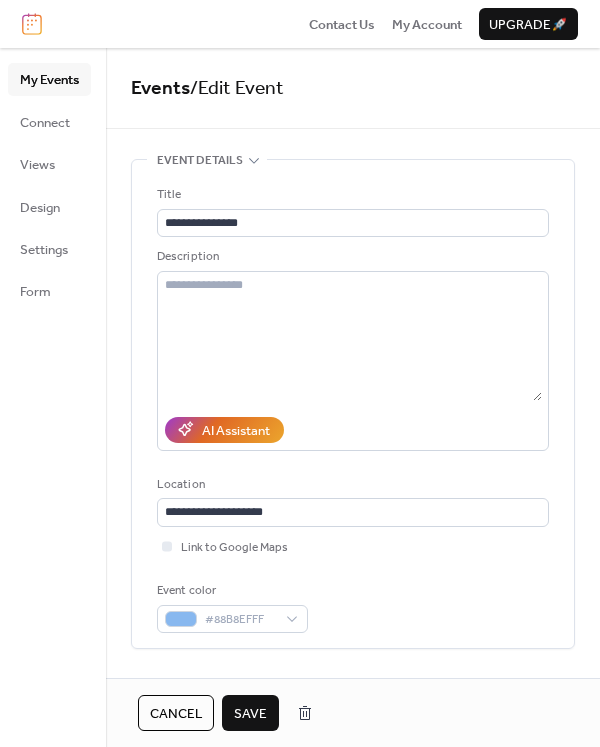 click on "Save" at bounding box center (250, 714) 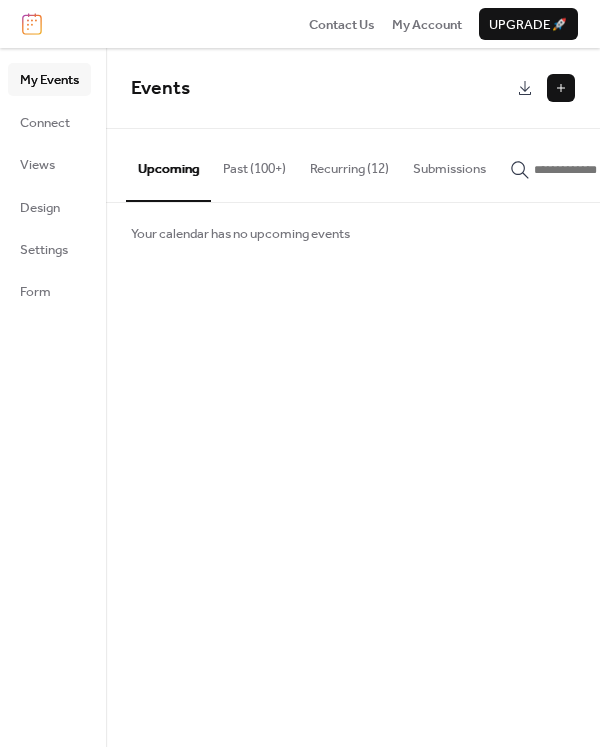 click on "Recurring (12)" at bounding box center (349, 164) 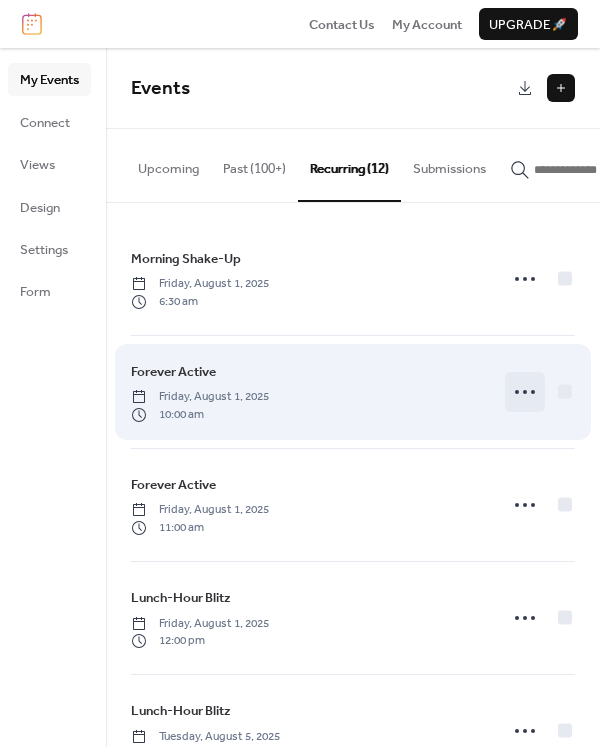 click 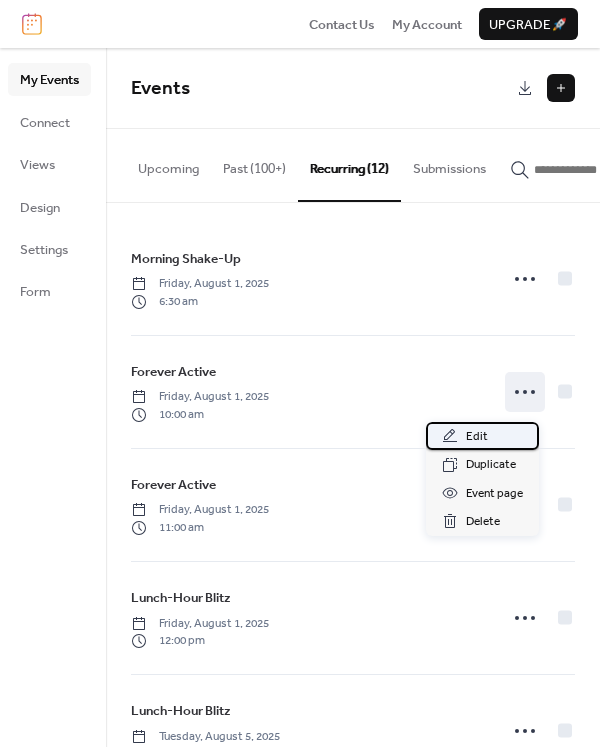 click on "Edit" at bounding box center [482, 436] 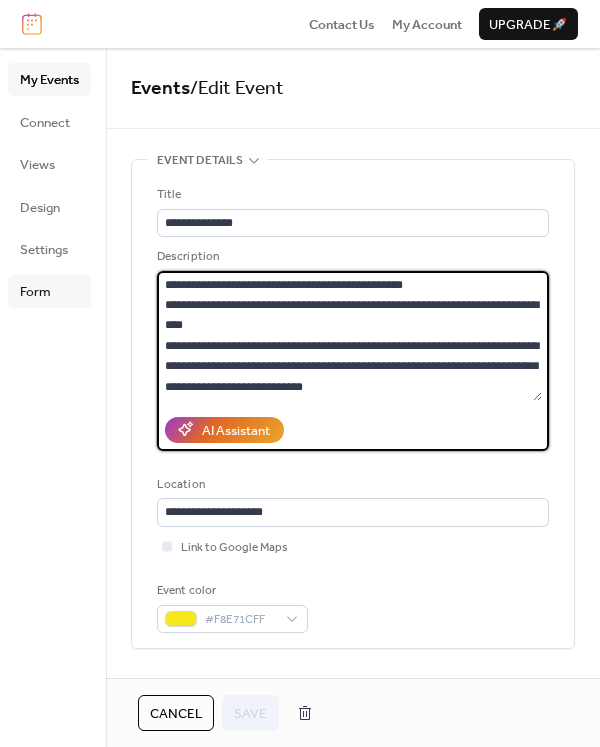 drag, startPoint x: 344, startPoint y: 386, endPoint x: 84, endPoint y: 292, distance: 276.4706 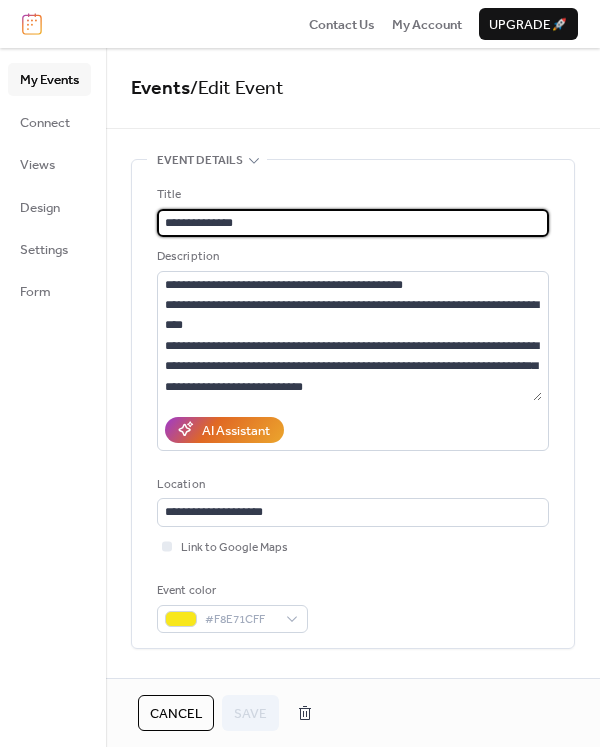 drag, startPoint x: 249, startPoint y: 223, endPoint x: 122, endPoint y: 223, distance: 127 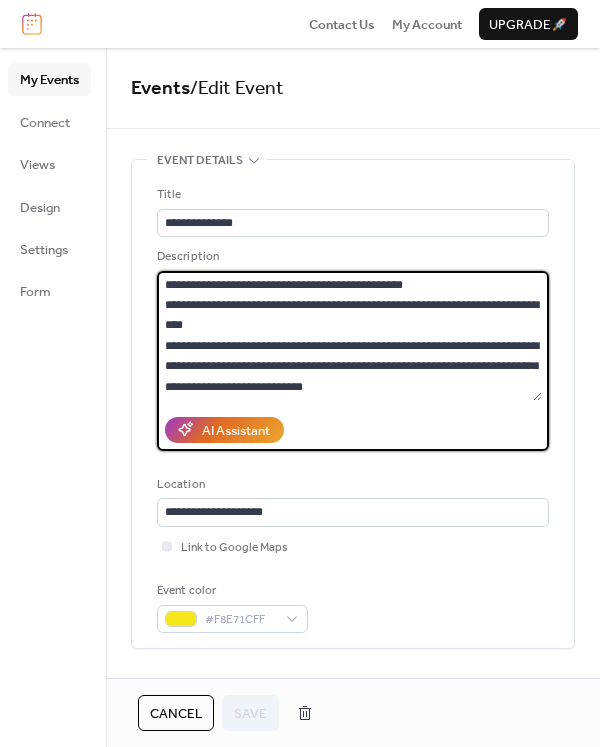 drag, startPoint x: 342, startPoint y: 390, endPoint x: 124, endPoint y: 282, distance: 243.28584 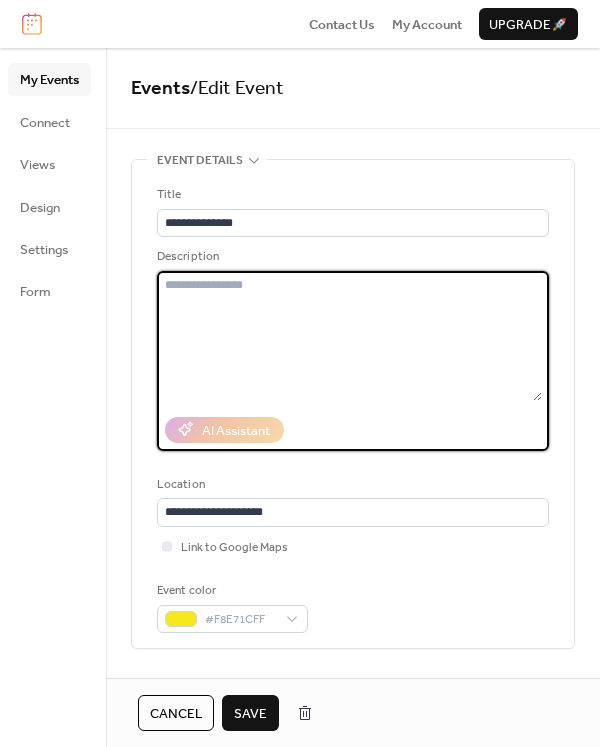 type 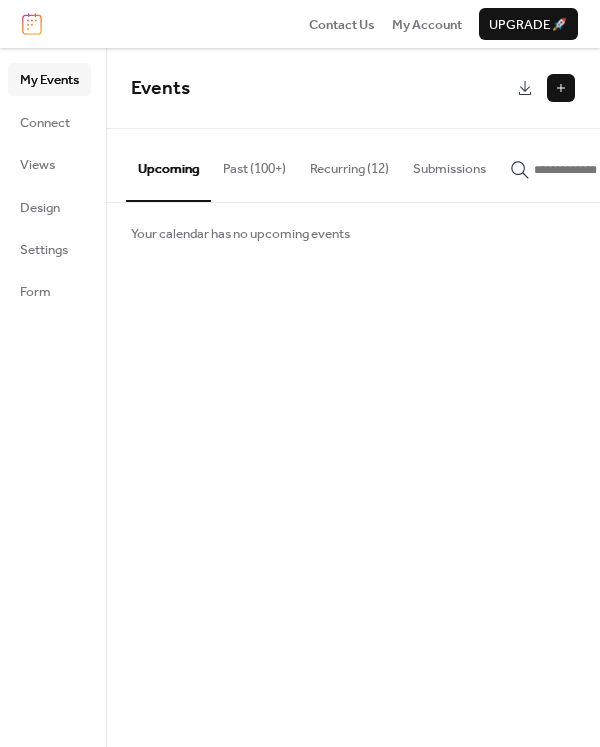 click on "Recurring (12)" at bounding box center [349, 164] 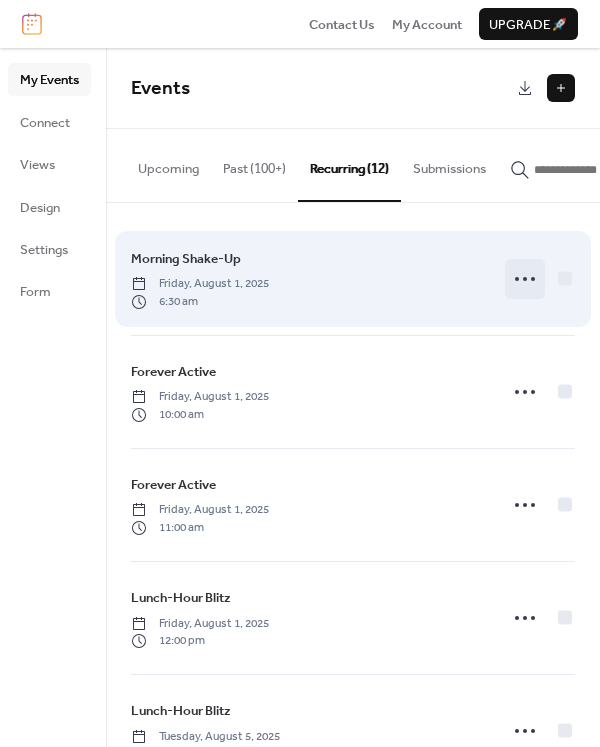 click 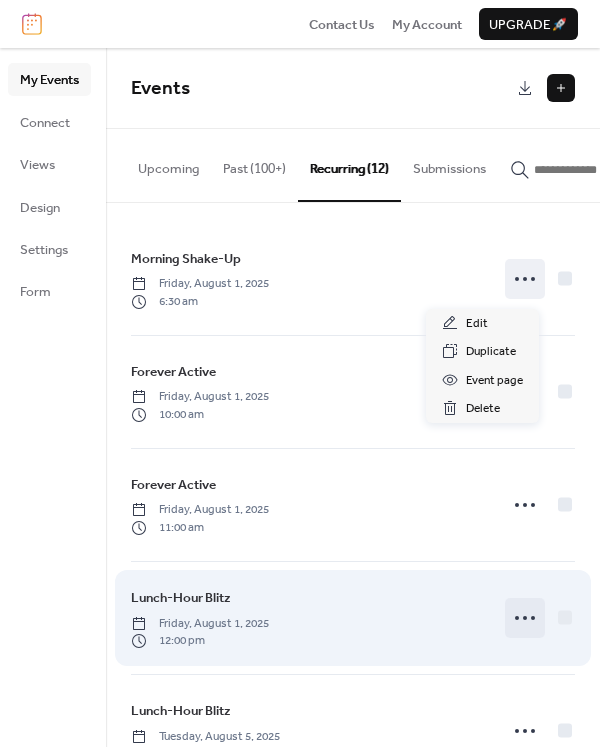 click 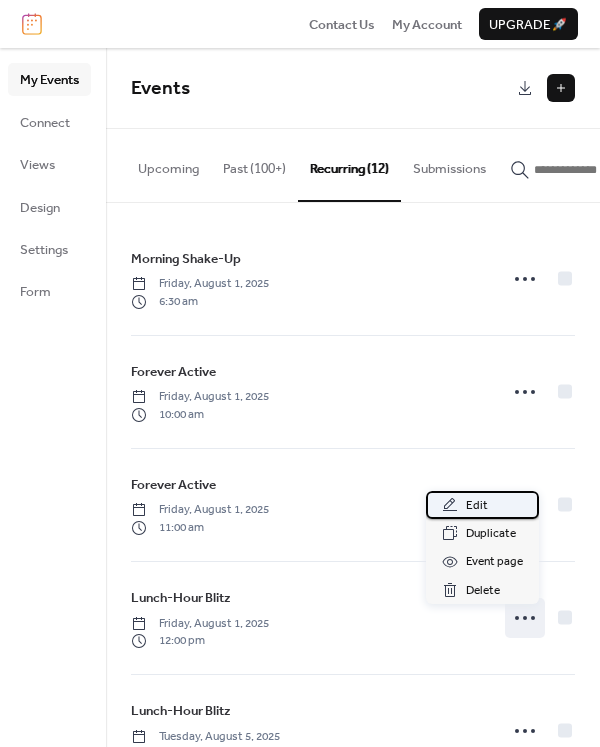 click on "Edit" at bounding box center (482, 505) 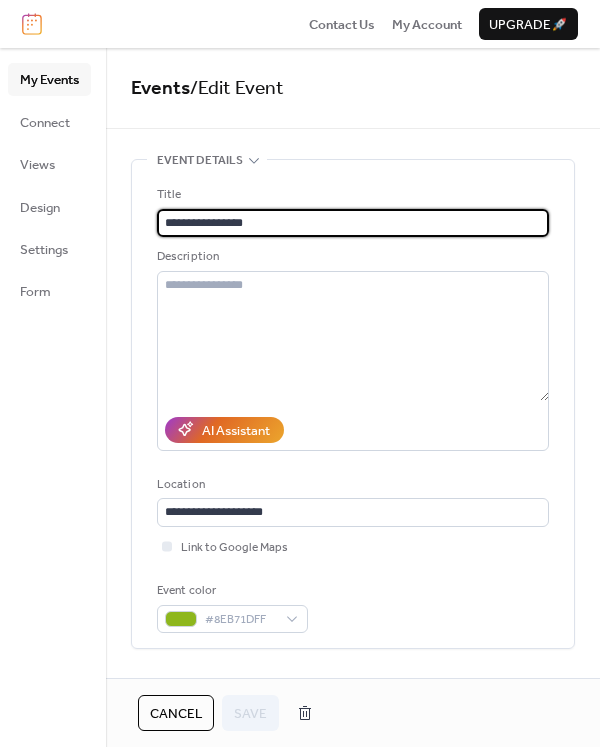 click on "Cancel" at bounding box center [176, 714] 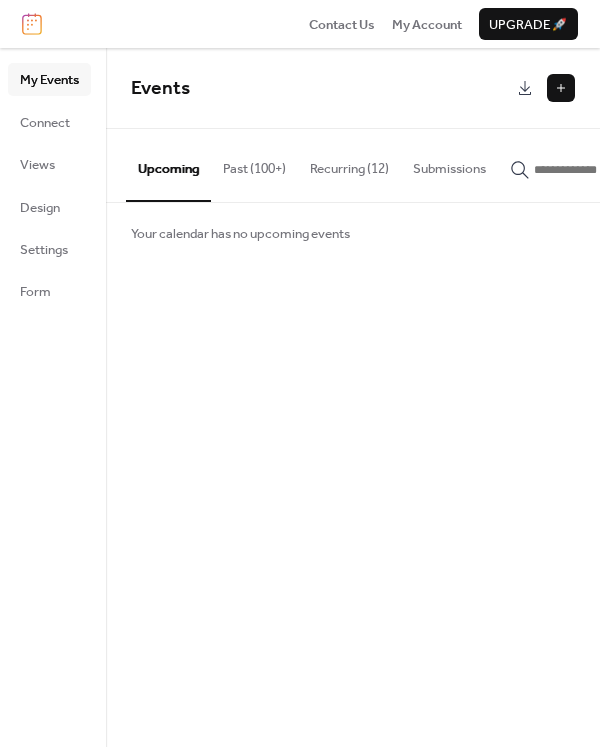 click on "Recurring (12)" at bounding box center [349, 164] 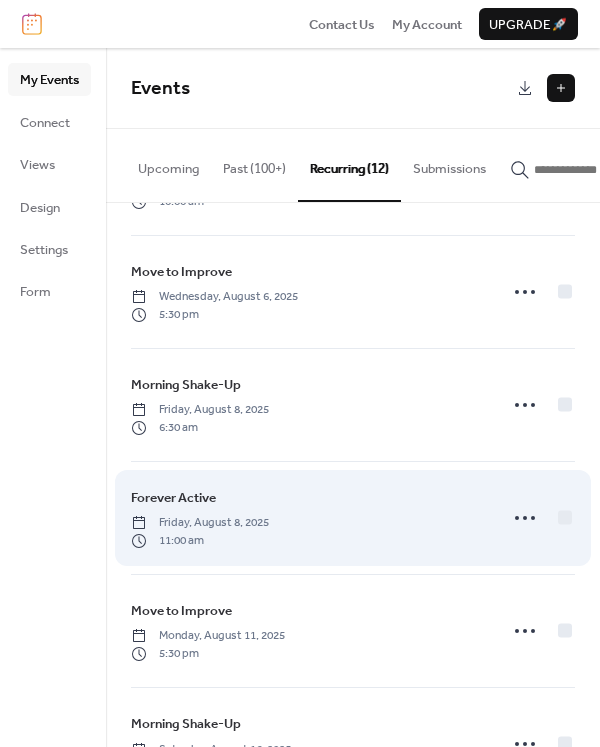 scroll, scrollTop: 858, scrollLeft: 0, axis: vertical 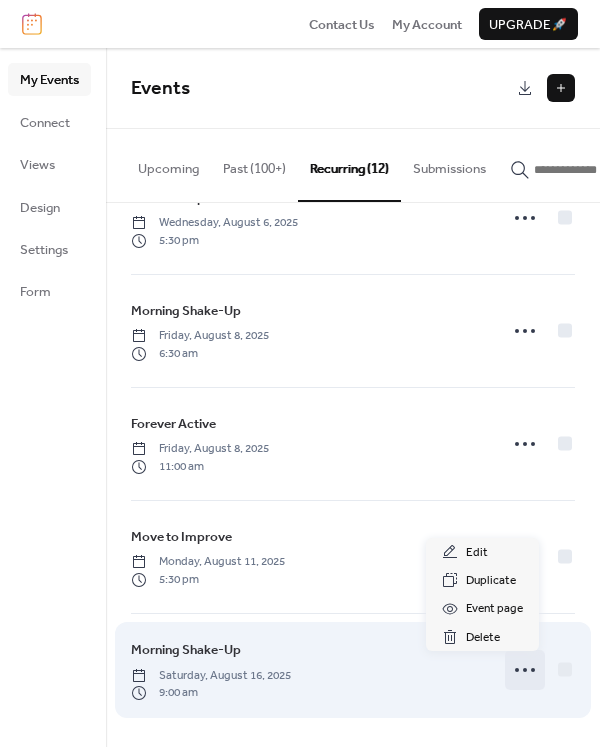 click 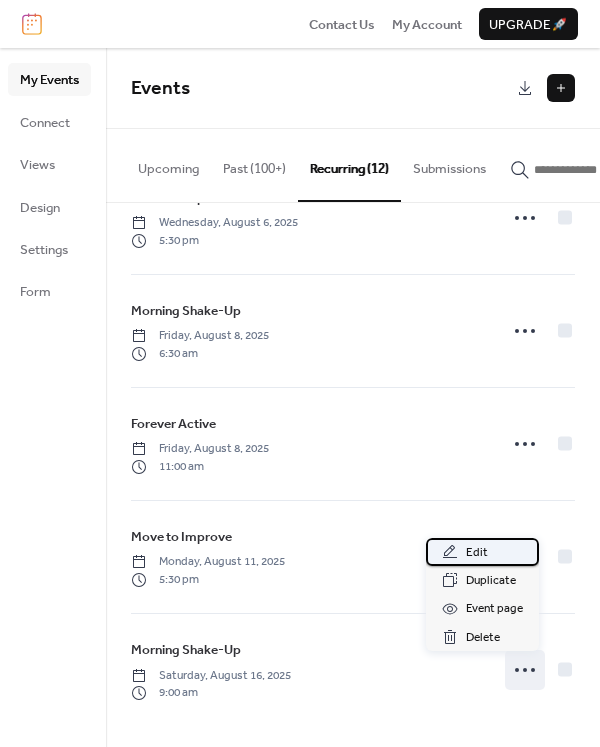 click on "Edit" at bounding box center [477, 553] 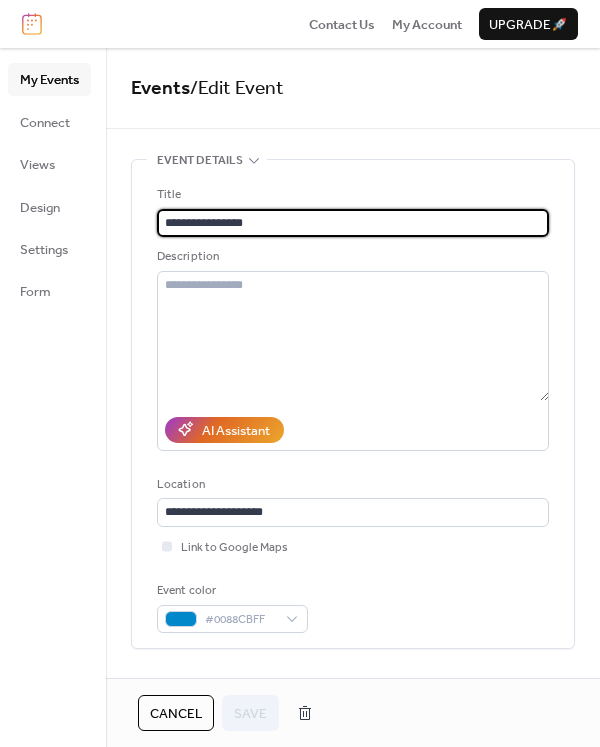 click on "Cancel" at bounding box center [176, 714] 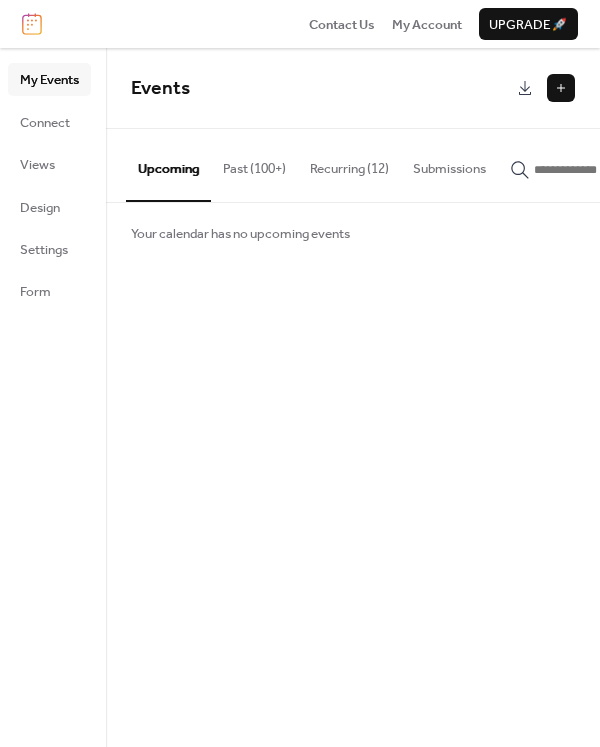 click on "Recurring (12)" at bounding box center (349, 164) 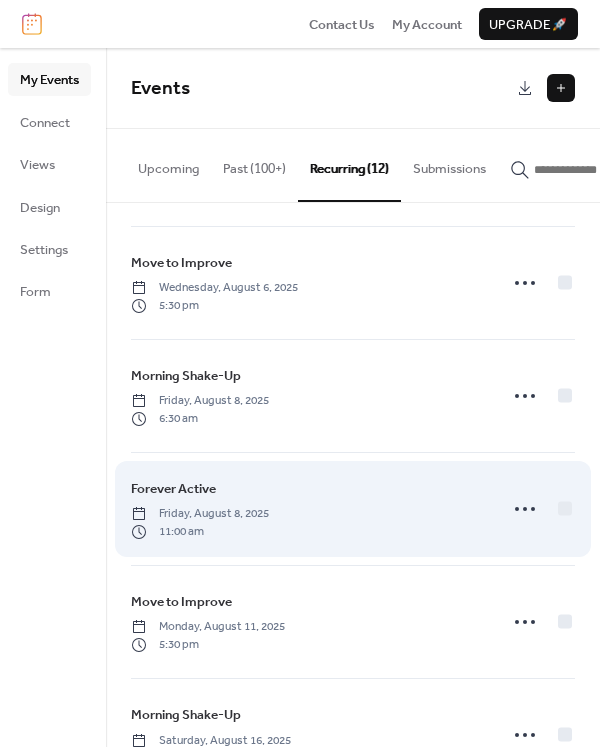 scroll, scrollTop: 858, scrollLeft: 0, axis: vertical 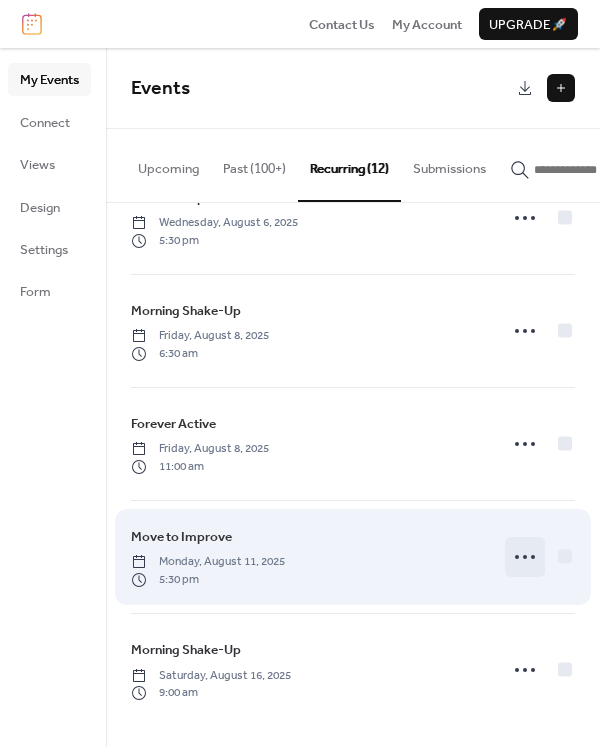 click 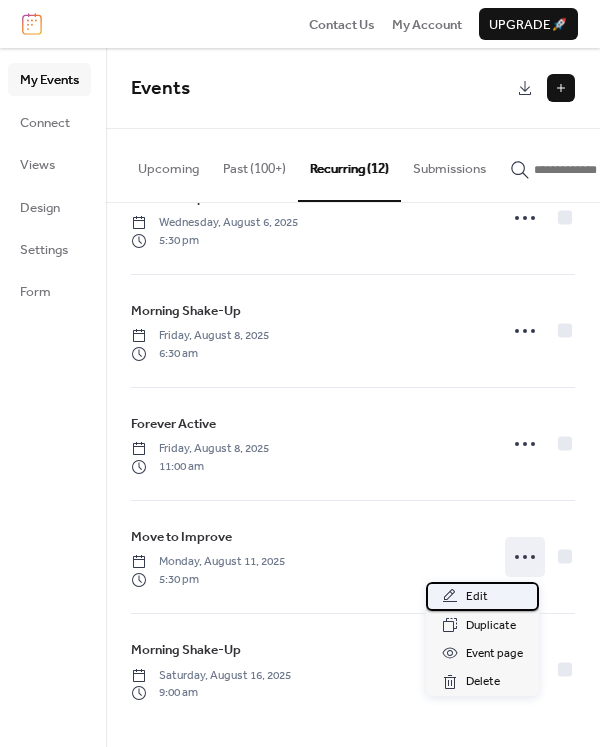 click on "Edit" at bounding box center [477, 597] 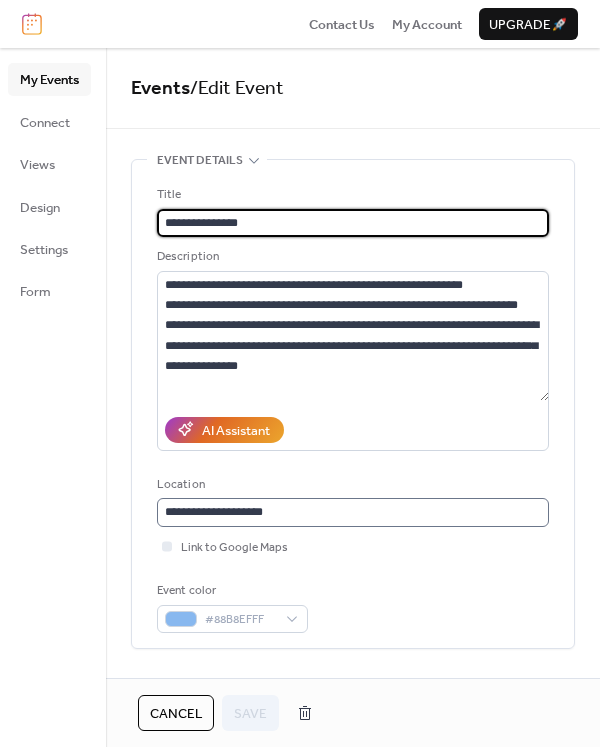 type on "**********" 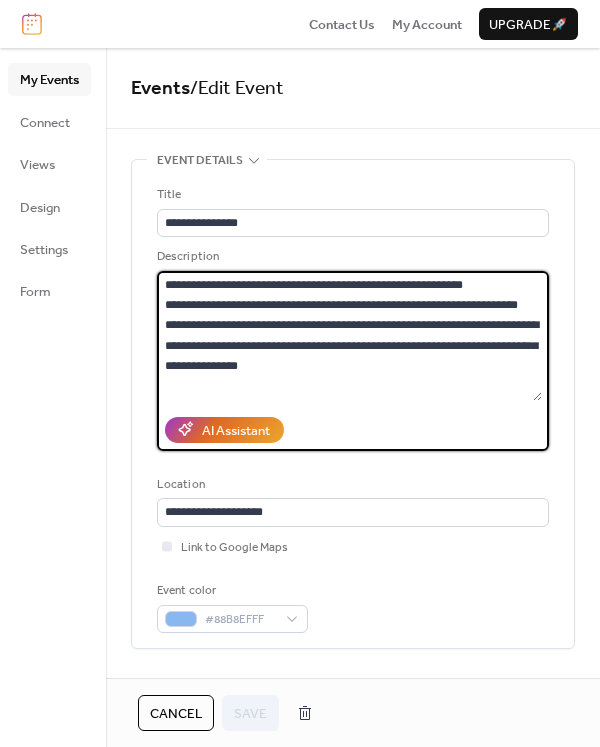 drag, startPoint x: 333, startPoint y: 371, endPoint x: 124, endPoint y: 274, distance: 230.41267 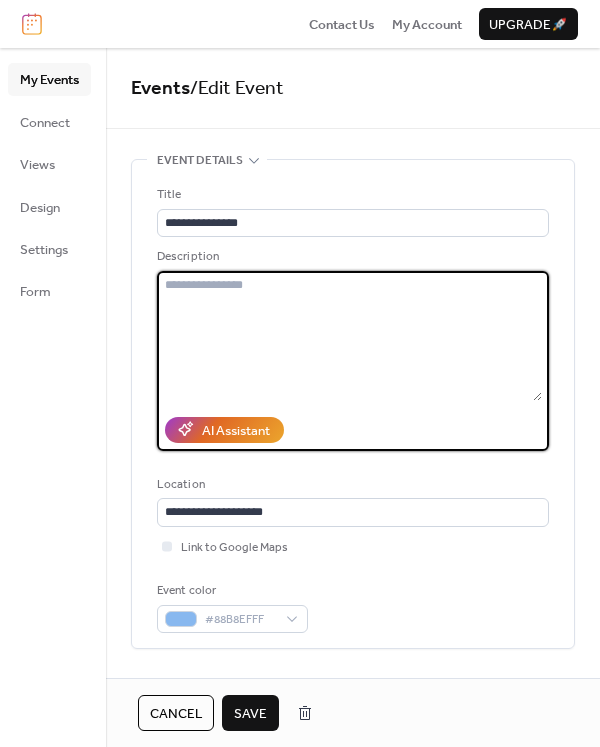 type 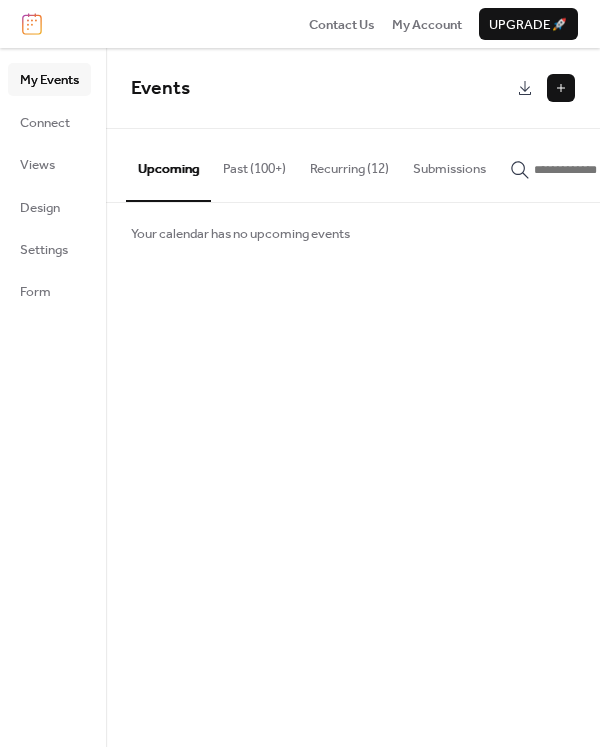 click on "Recurring (12)" at bounding box center [349, 164] 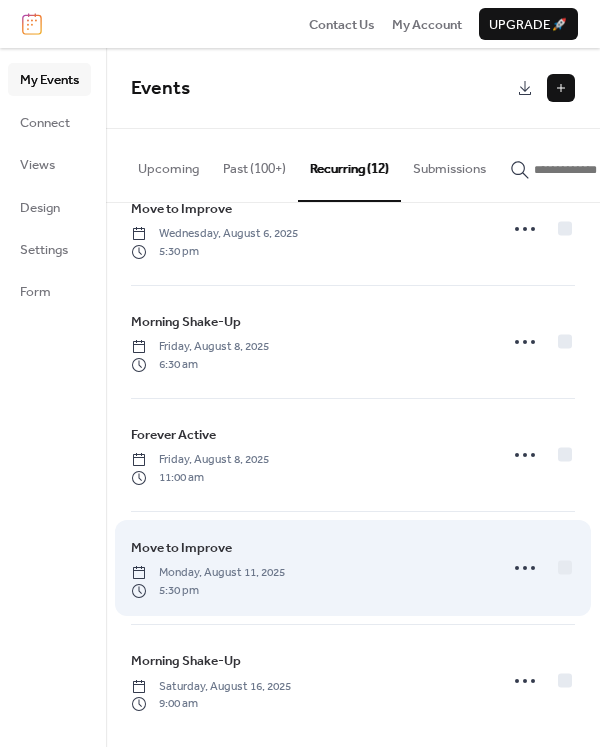 scroll, scrollTop: 858, scrollLeft: 0, axis: vertical 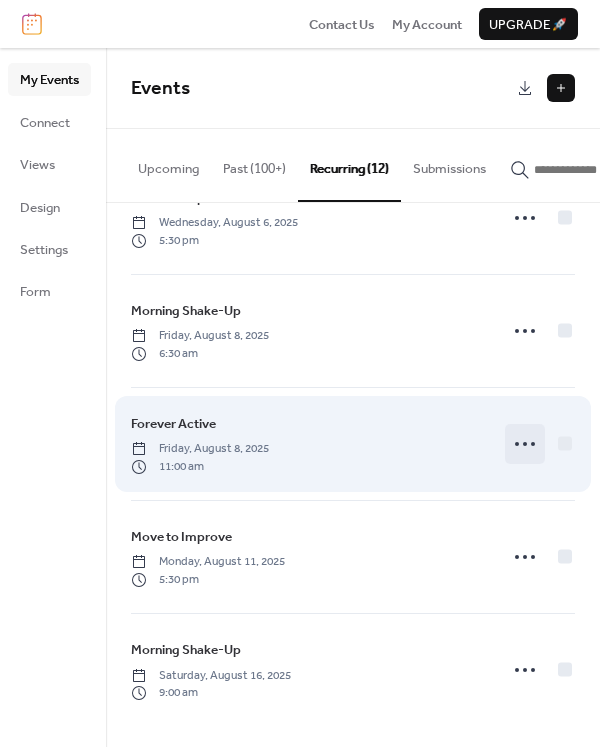 click 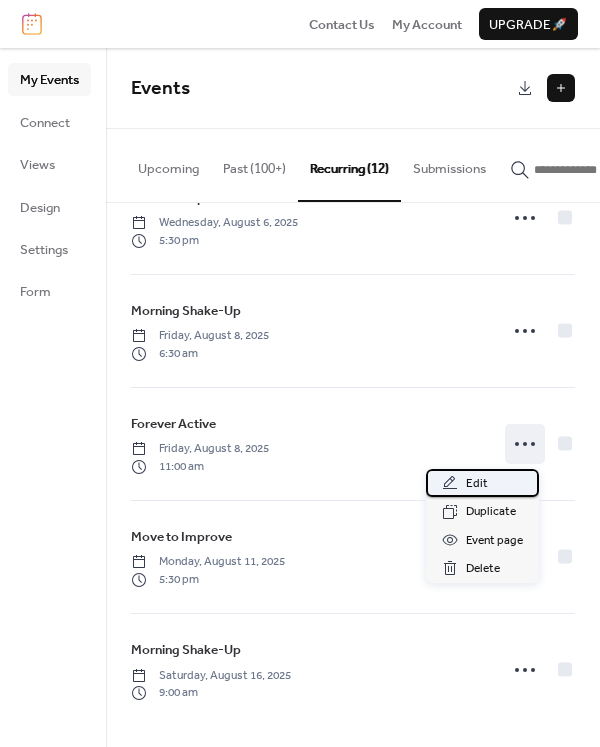 click on "Edit" at bounding box center [477, 484] 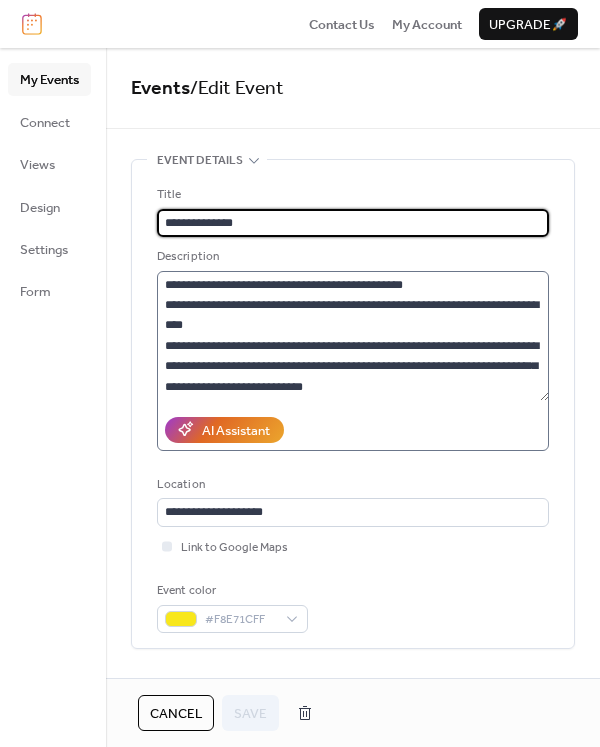 type on "**********" 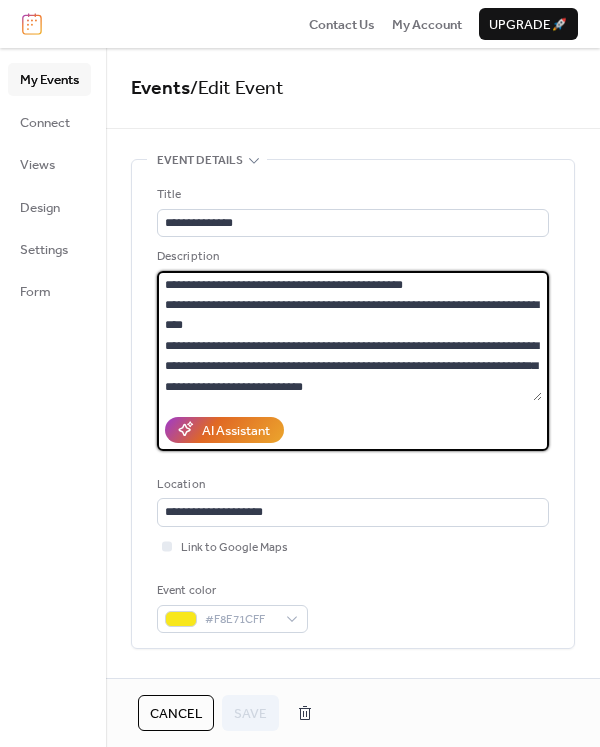 drag, startPoint x: 341, startPoint y: 393, endPoint x: 117, endPoint y: 283, distance: 249.5516 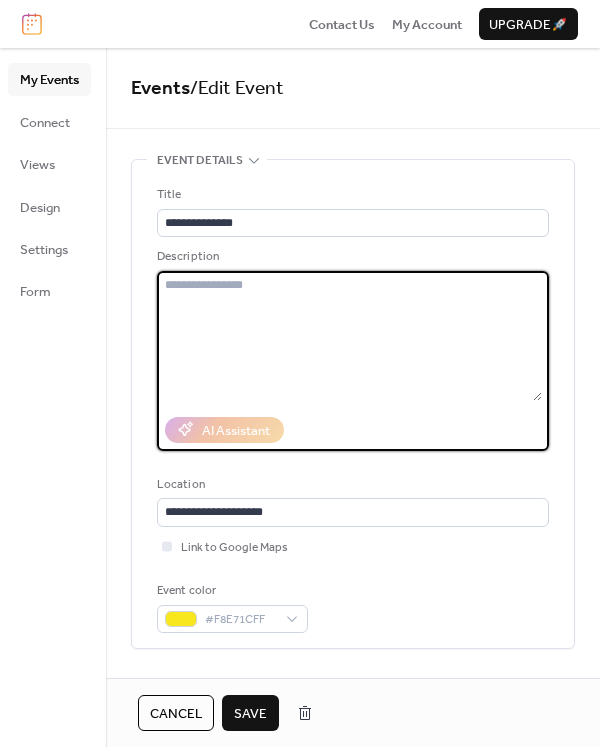 type 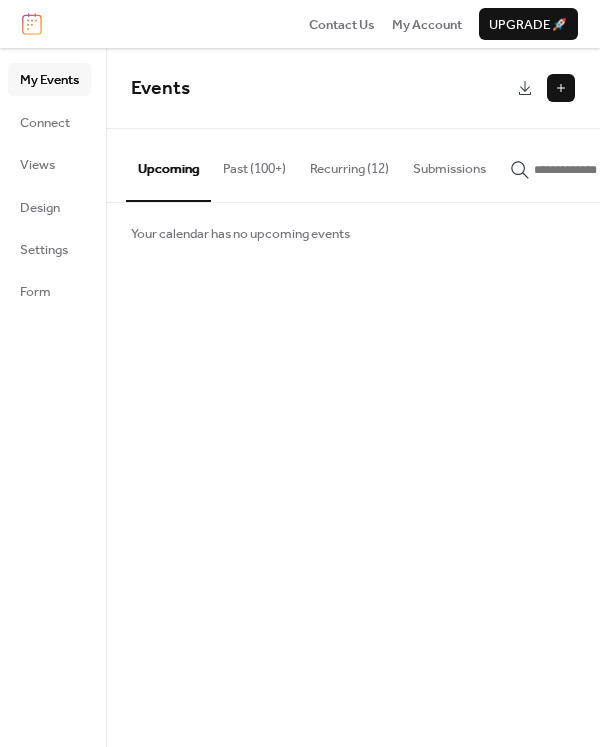 click on "Recurring (12)" at bounding box center (349, 164) 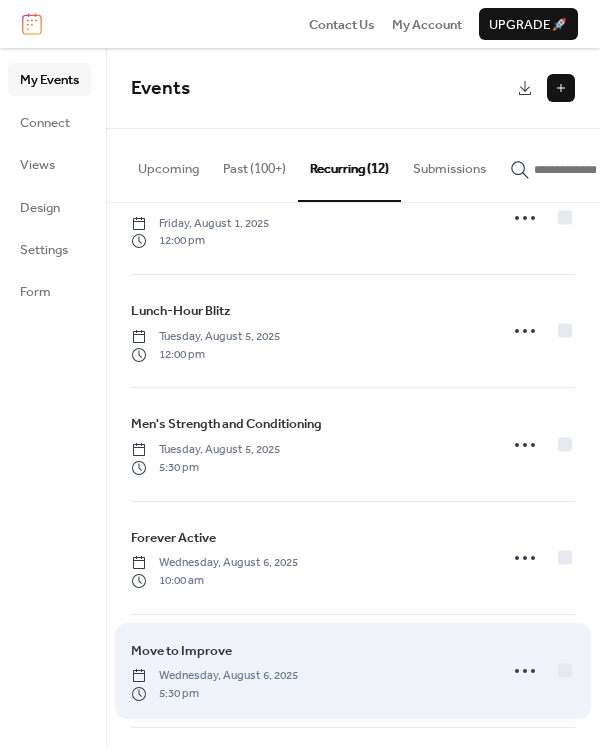 scroll, scrollTop: 858, scrollLeft: 0, axis: vertical 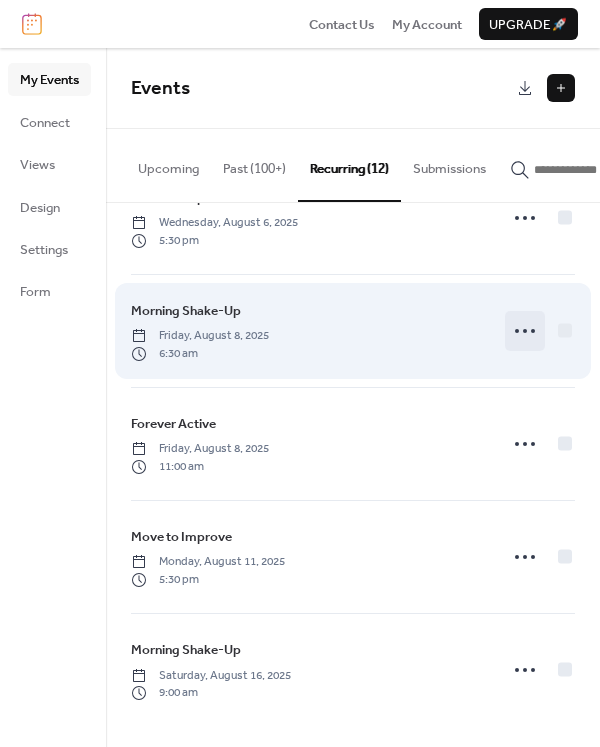 click 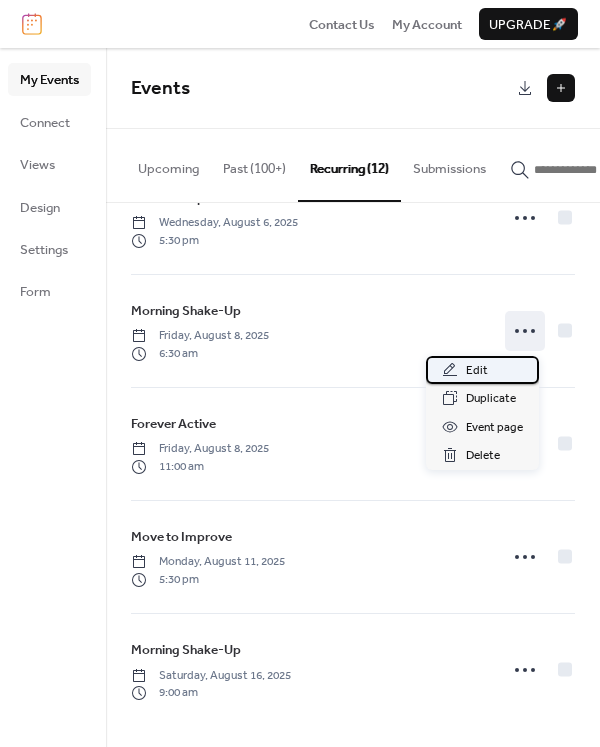 click on "Edit" at bounding box center (477, 371) 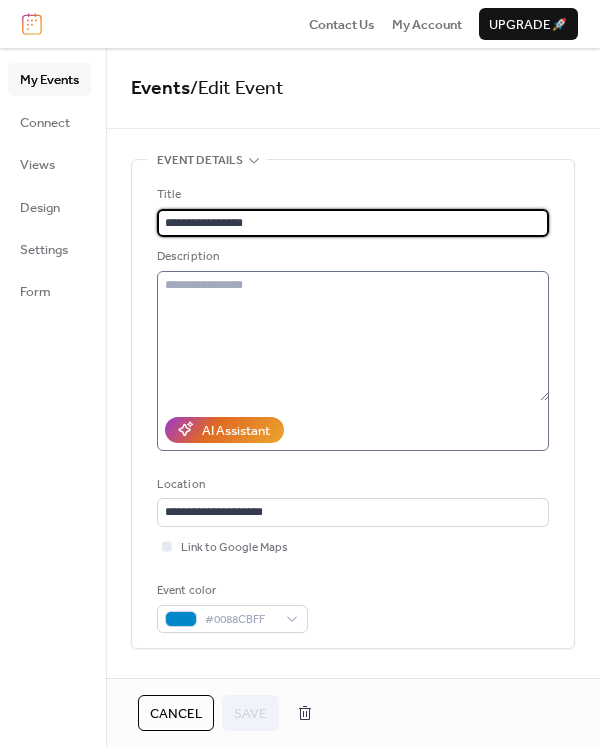 type on "**********" 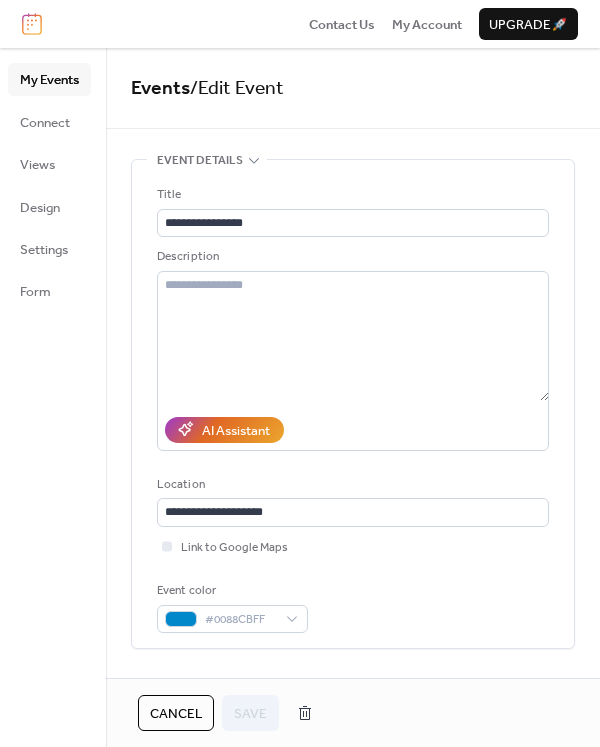 click on "Cancel" at bounding box center [176, 714] 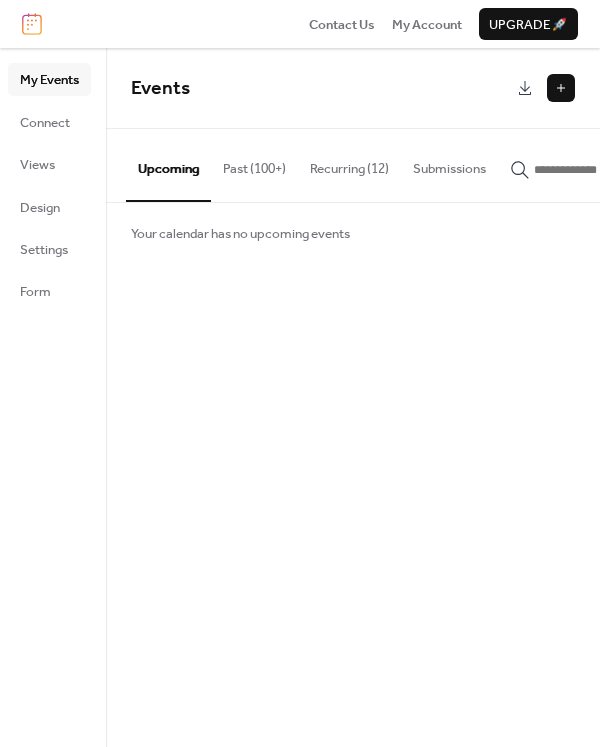 click on "Recurring (12)" at bounding box center [349, 164] 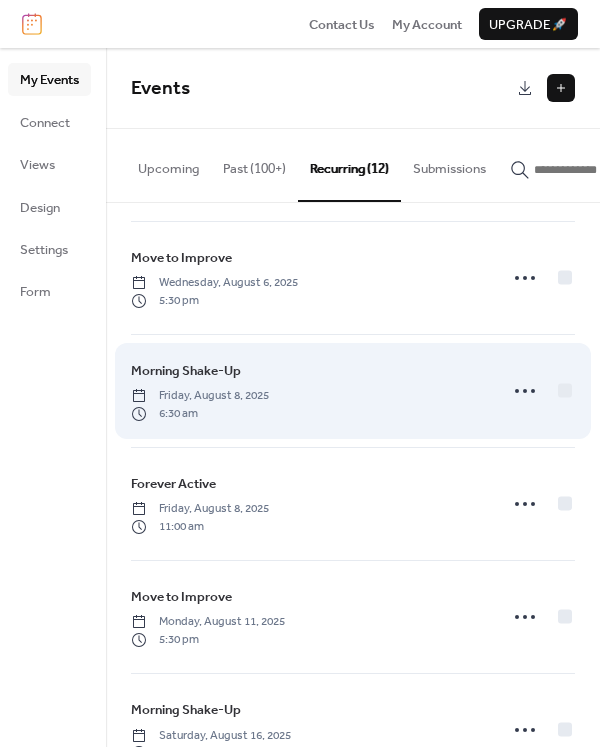 scroll, scrollTop: 758, scrollLeft: 0, axis: vertical 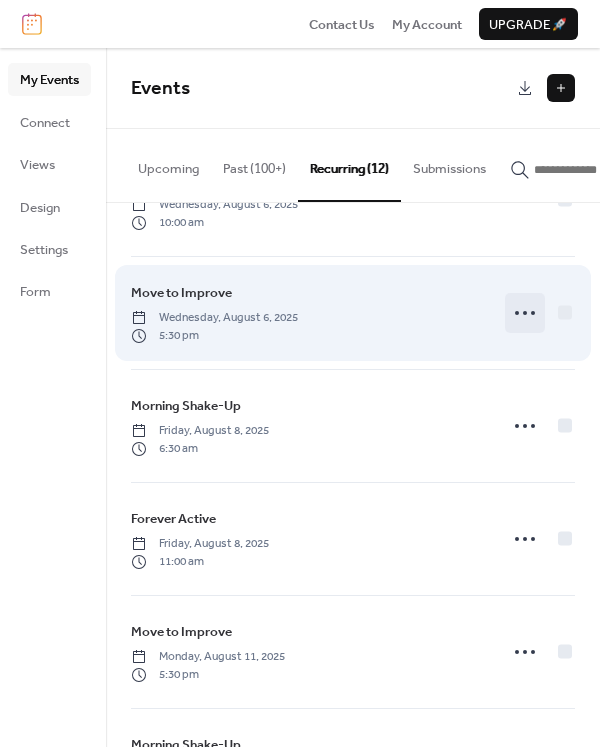 click 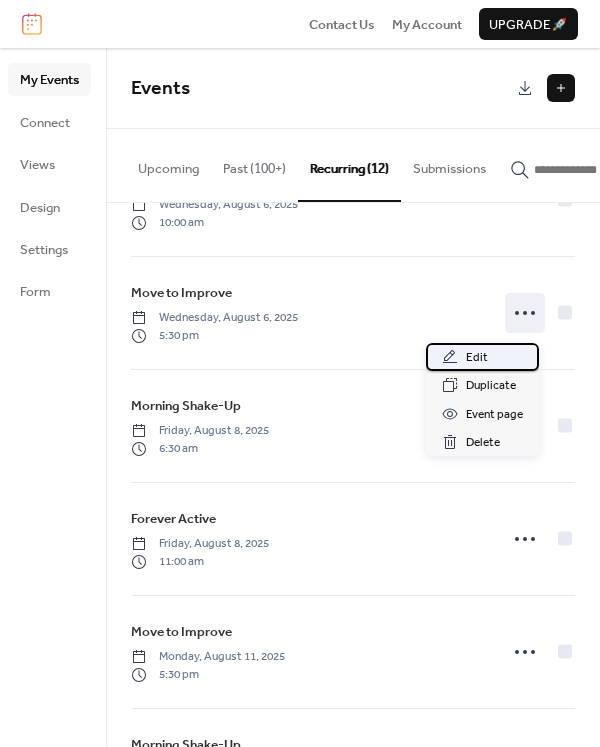 click on "Edit" at bounding box center [477, 358] 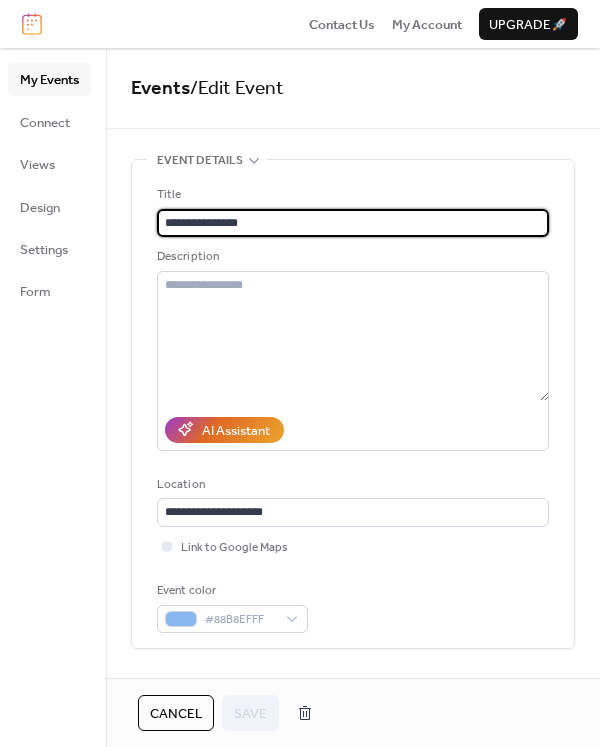 click on "Cancel" at bounding box center (176, 714) 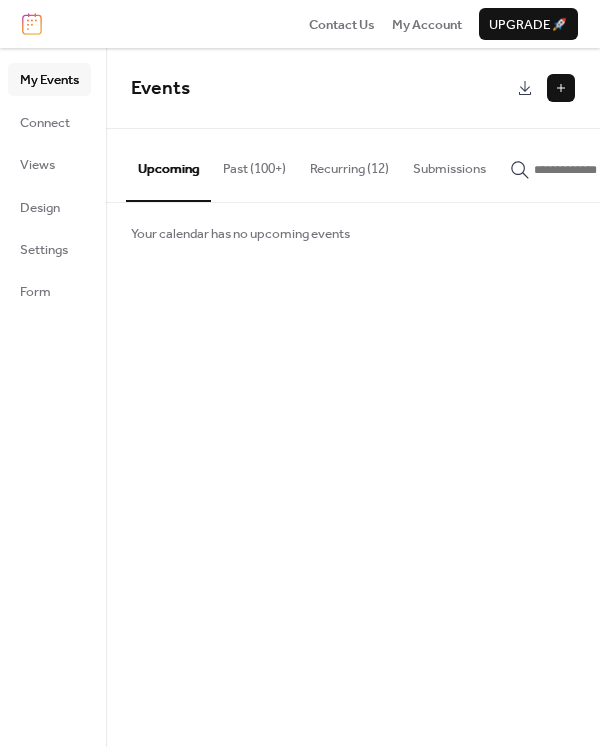 click on "Recurring (12)" at bounding box center (349, 164) 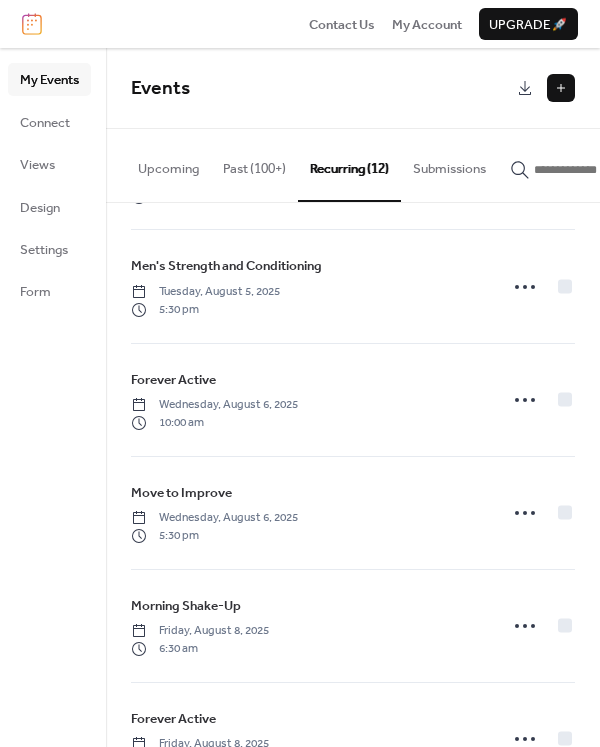 scroll, scrollTop: 458, scrollLeft: 0, axis: vertical 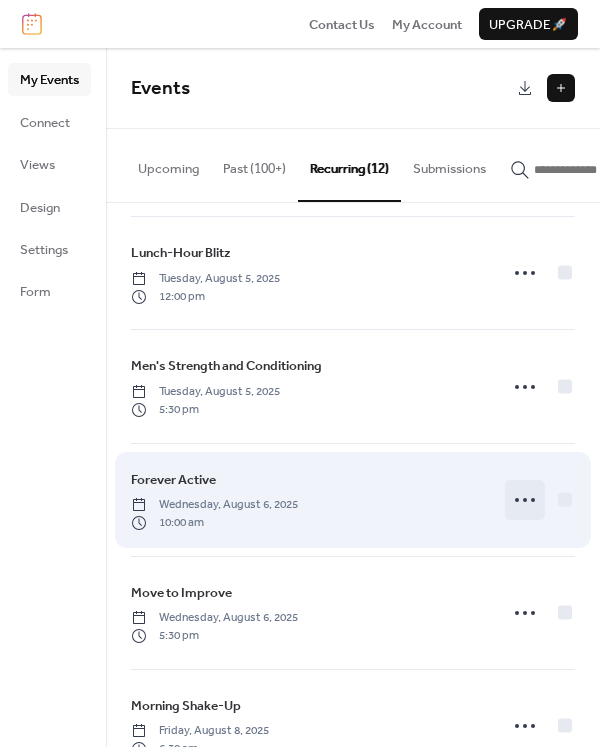 click 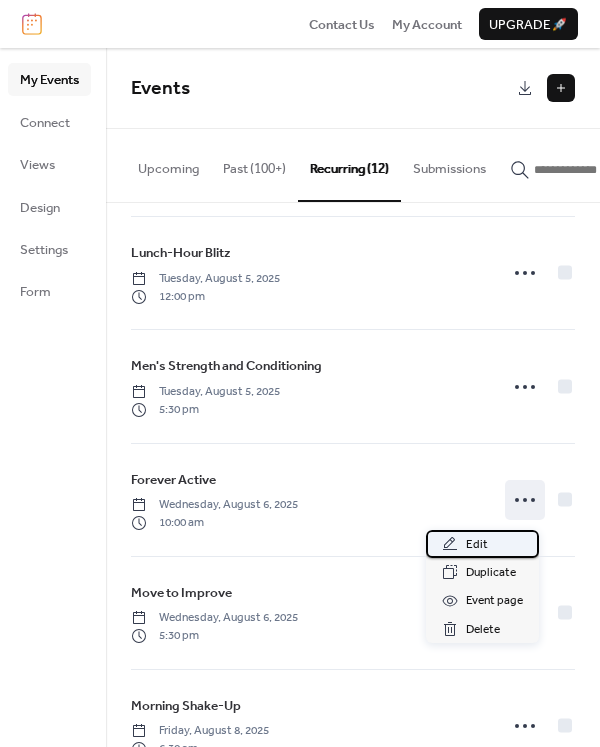 click on "Edit" at bounding box center (482, 544) 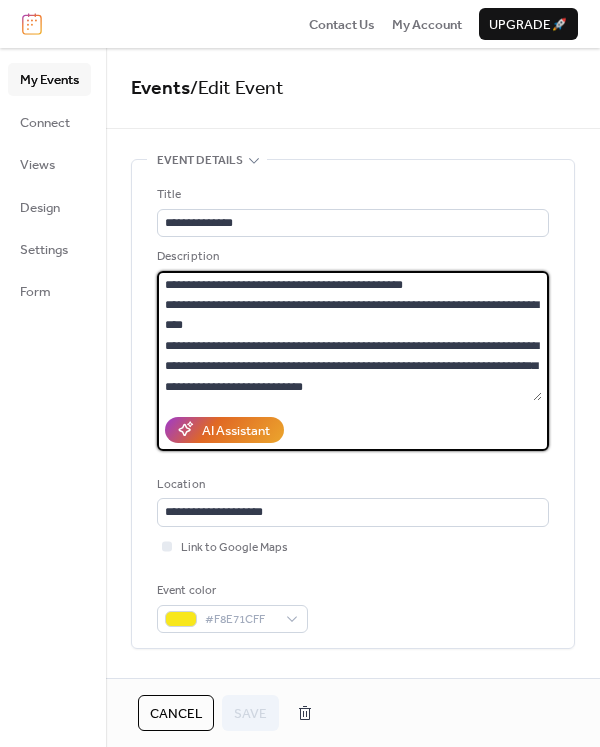 drag, startPoint x: 361, startPoint y: 391, endPoint x: 142, endPoint y: 279, distance: 245.97765 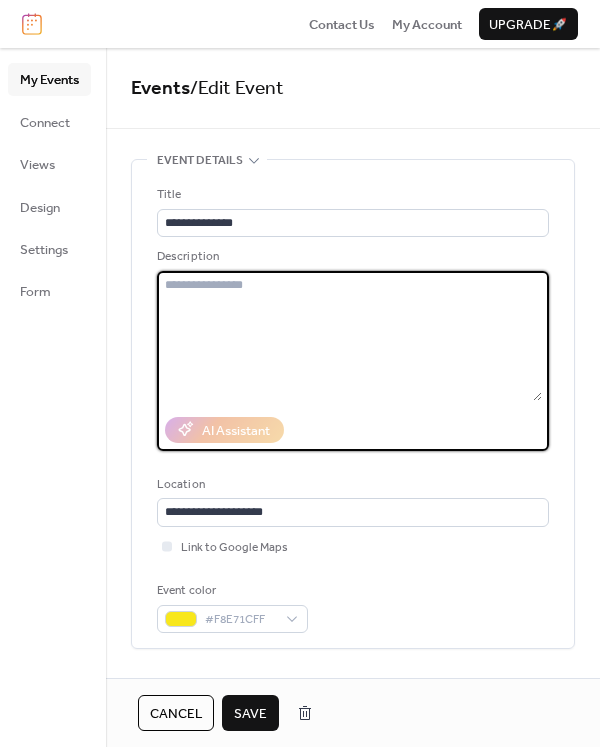 type 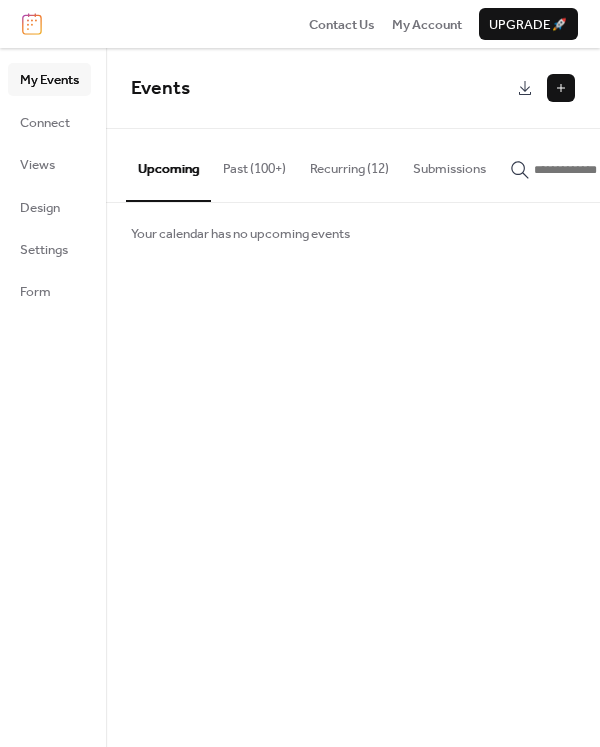 click on "Recurring (12)" at bounding box center [349, 164] 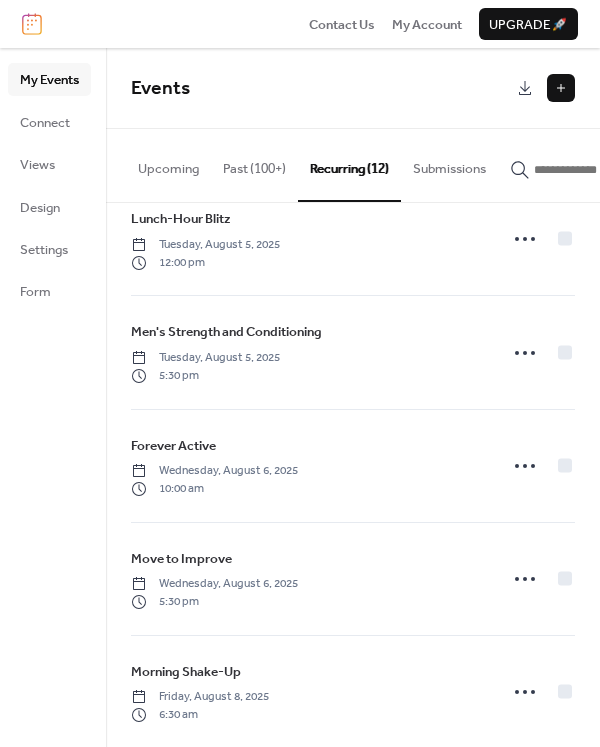 scroll, scrollTop: 458, scrollLeft: 0, axis: vertical 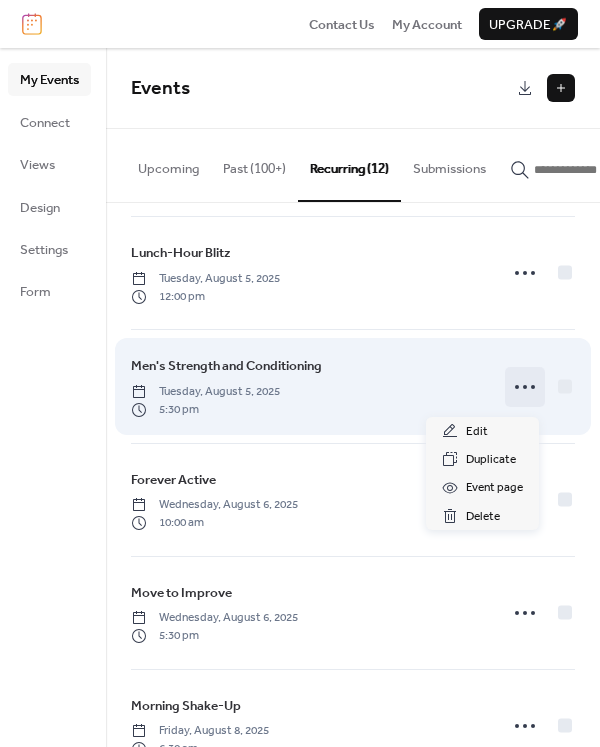 click 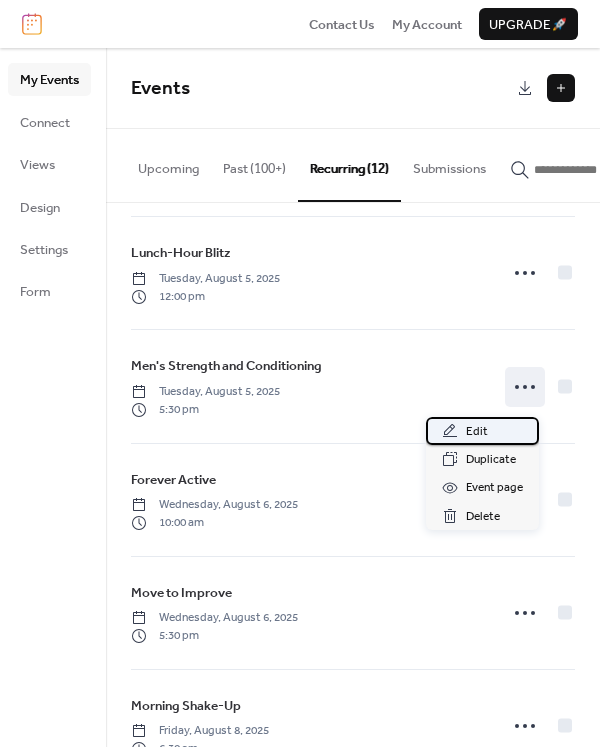 click on "Edit" at bounding box center [477, 432] 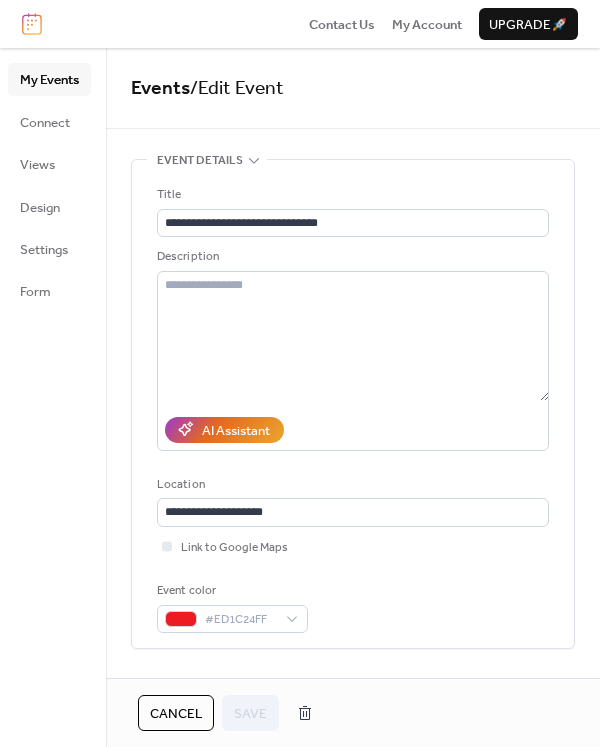 click on "Cancel" at bounding box center (176, 714) 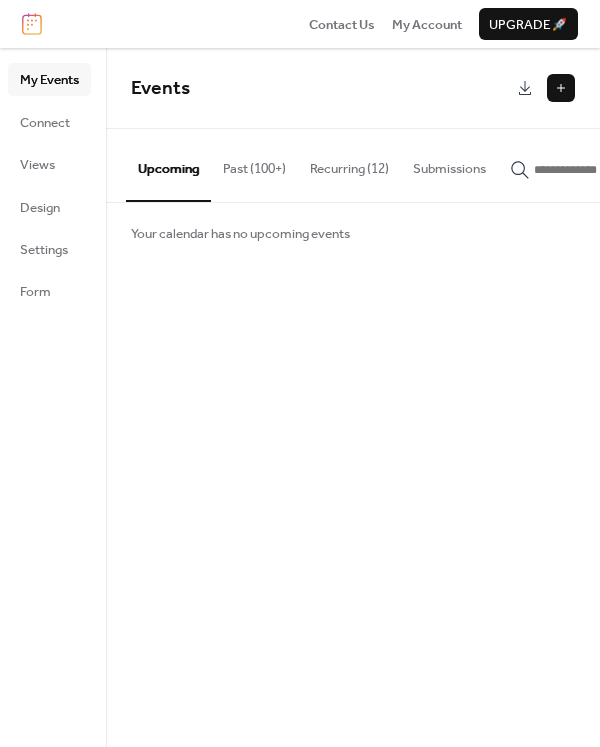 click on "Recurring (12)" at bounding box center (349, 164) 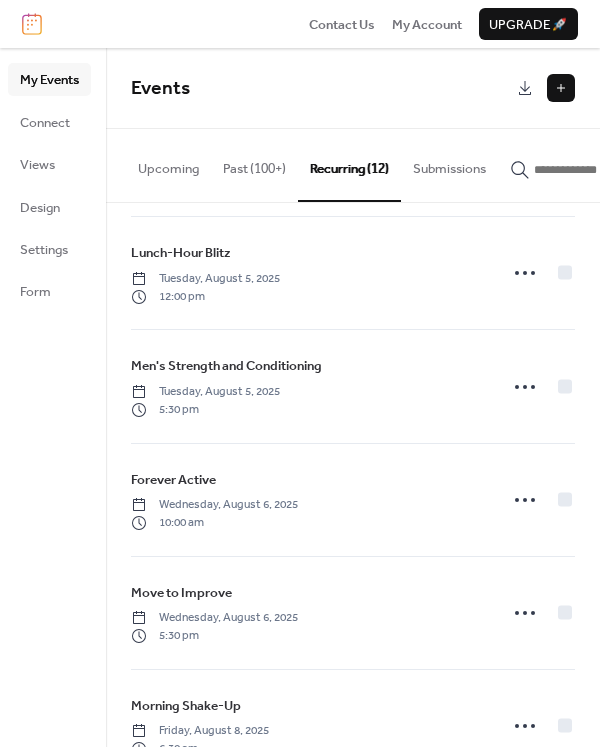 scroll, scrollTop: 258, scrollLeft: 0, axis: vertical 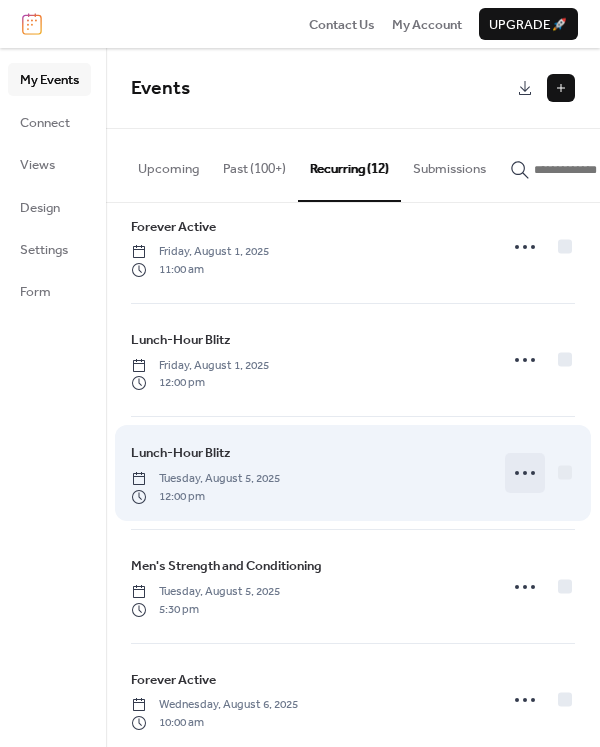 click 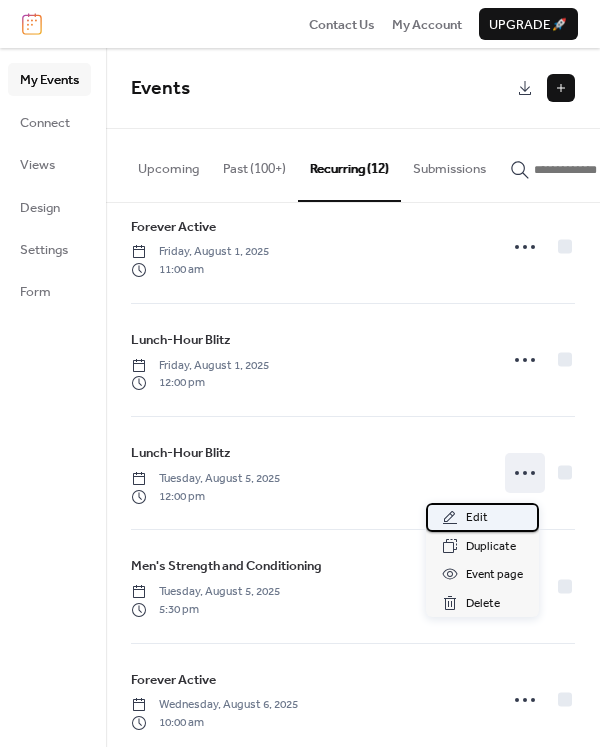 click on "Edit" at bounding box center [482, 517] 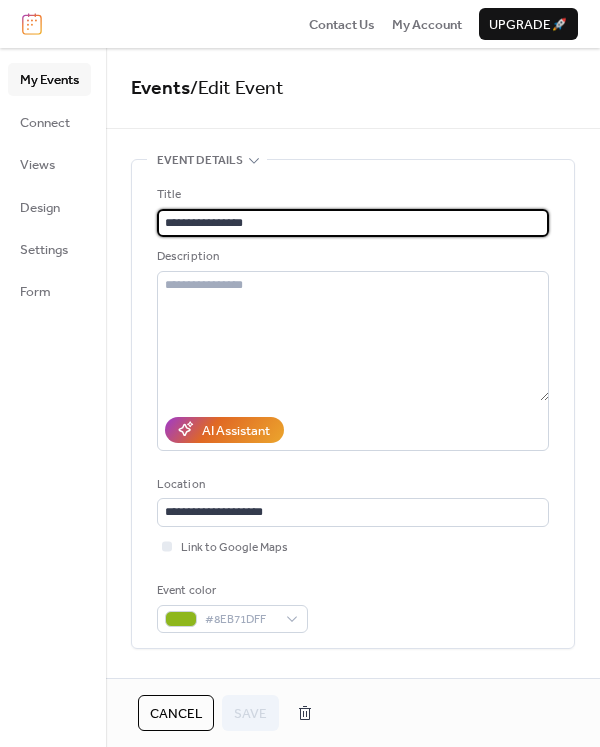 type on "**********" 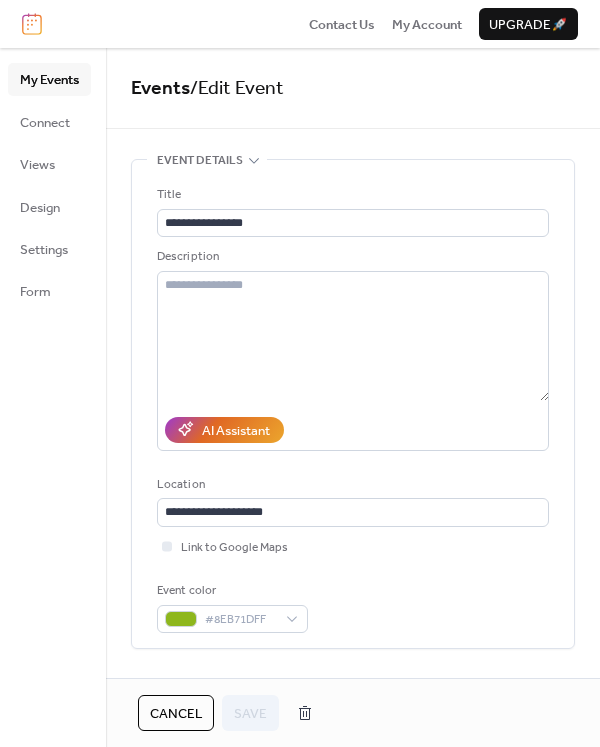 click on "Cancel" at bounding box center [176, 714] 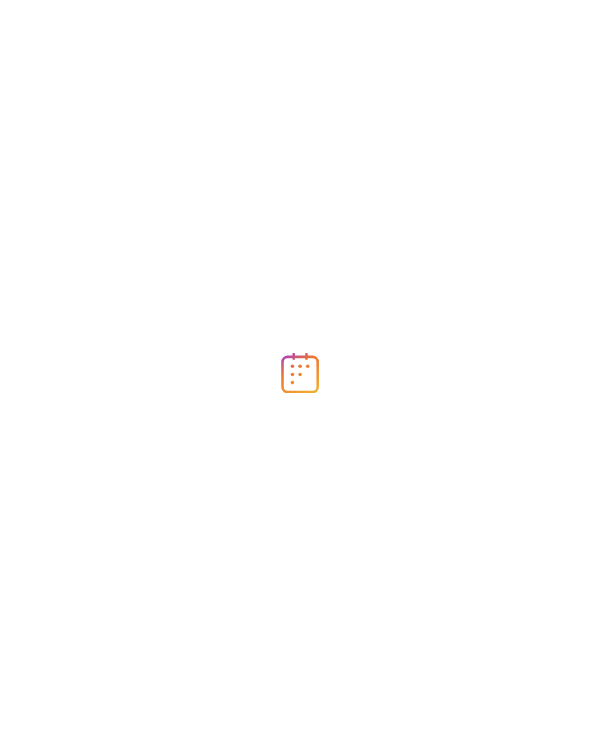 scroll, scrollTop: 0, scrollLeft: 0, axis: both 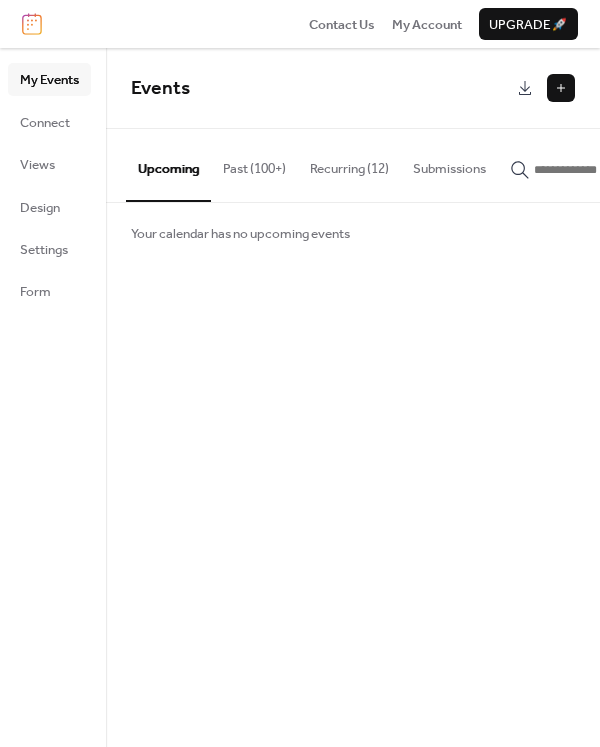 click on "Recurring (12)" at bounding box center (349, 164) 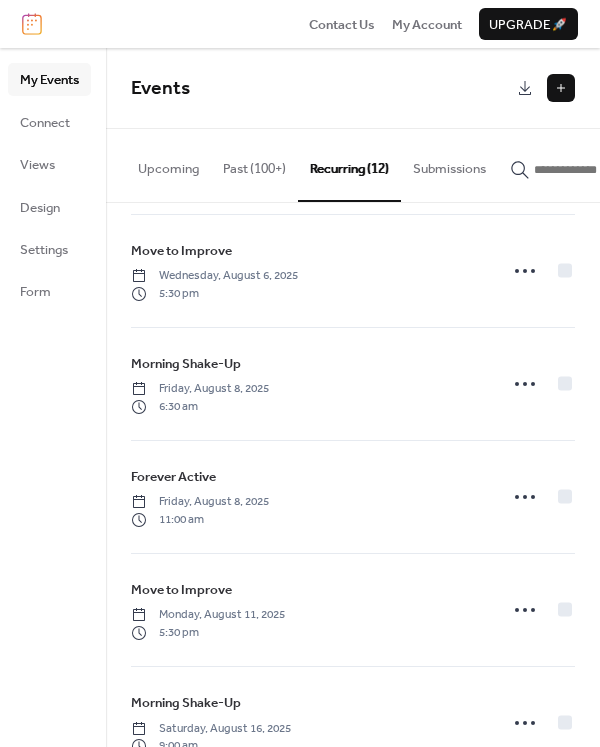 scroll, scrollTop: 858, scrollLeft: 0, axis: vertical 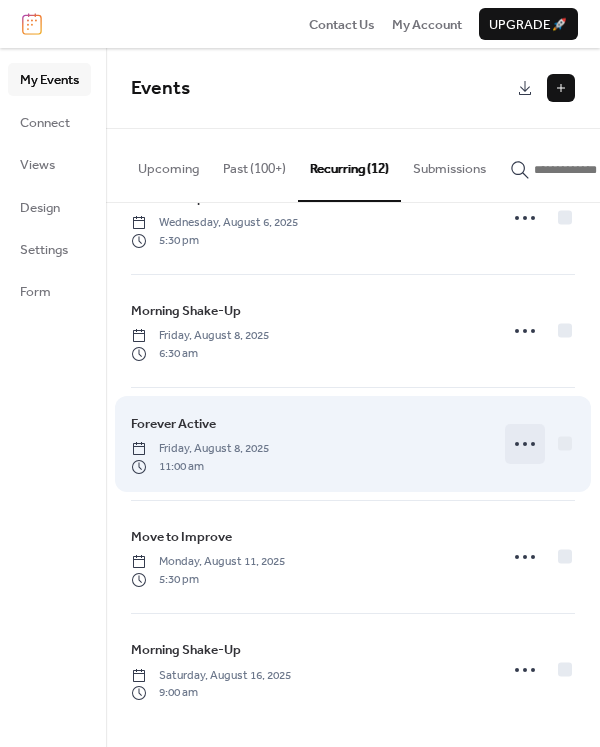 click 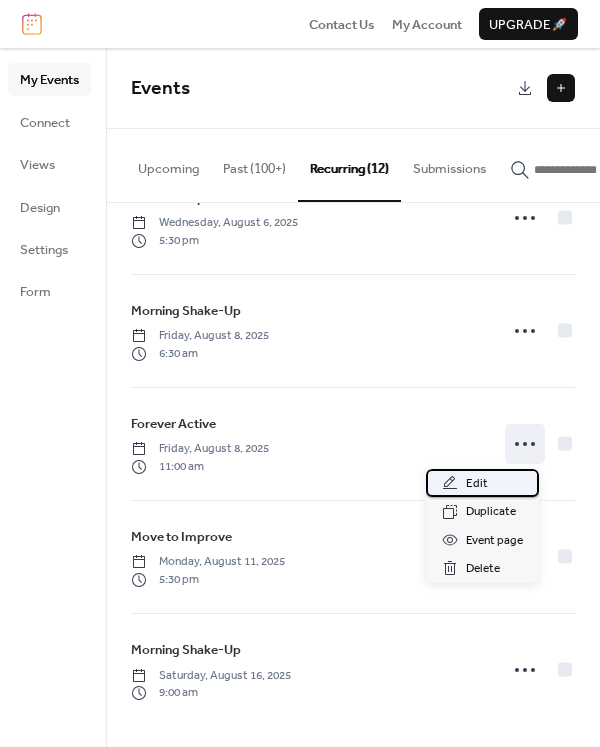 click on "Edit" at bounding box center (482, 483) 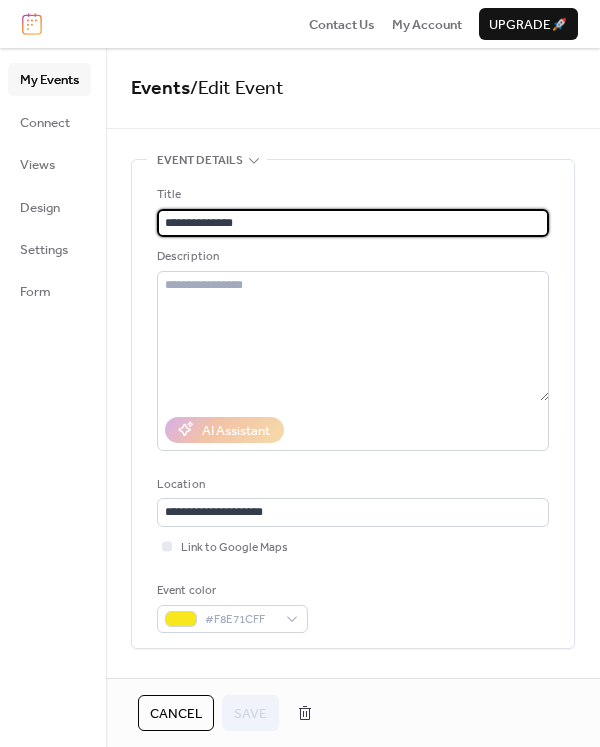 click on "Cancel" at bounding box center (176, 714) 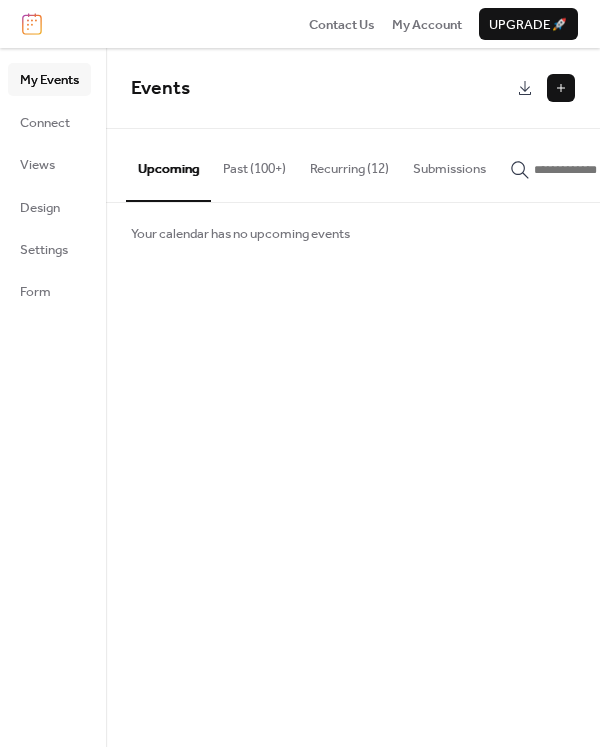 click on "Recurring (12)" at bounding box center [349, 164] 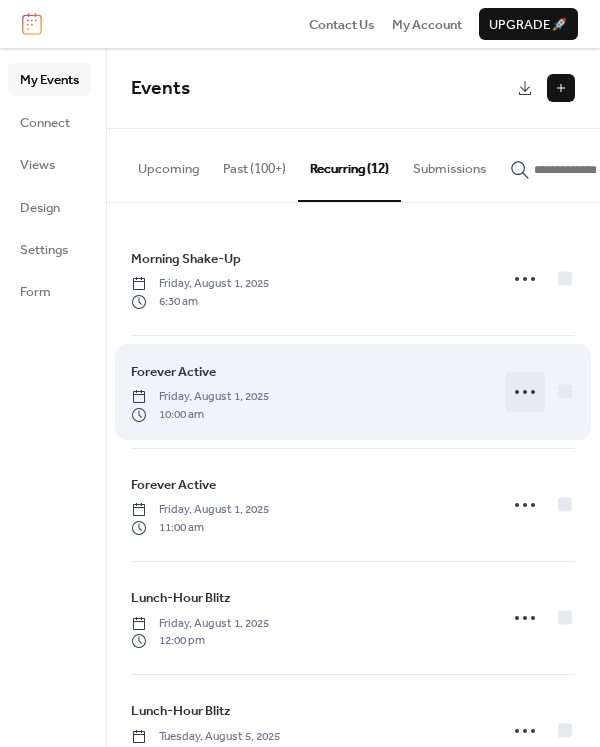 click 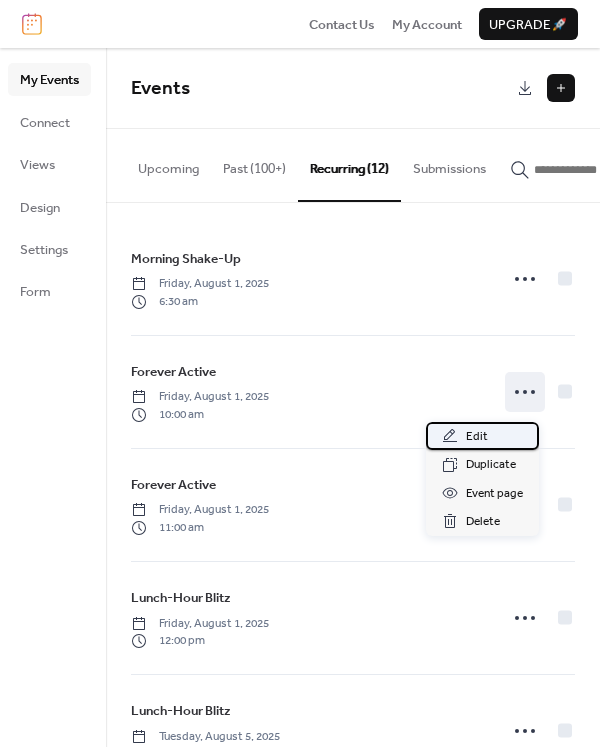 click on "Edit" at bounding box center [482, 436] 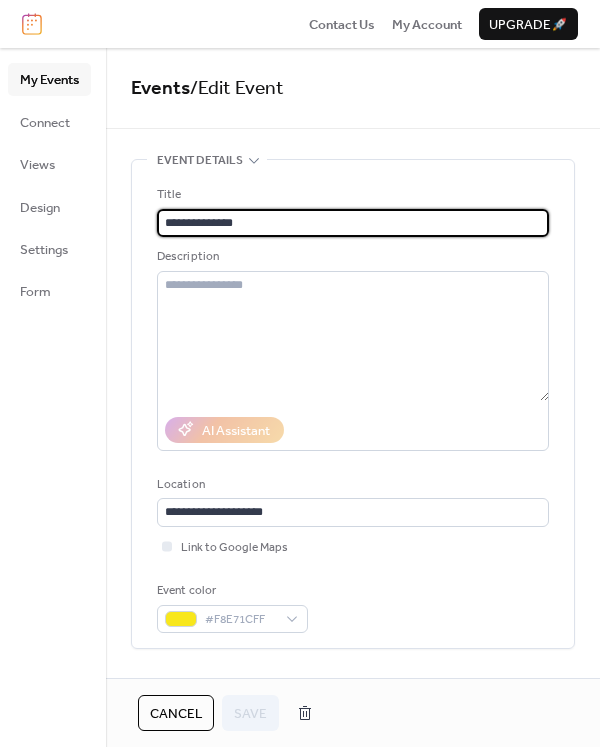 click on "Cancel" at bounding box center [176, 714] 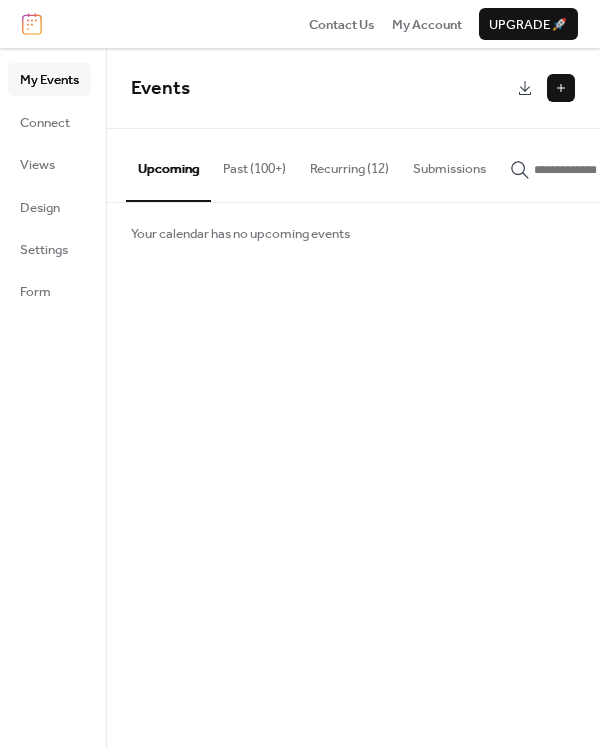 click on "Recurring (12)" at bounding box center (349, 164) 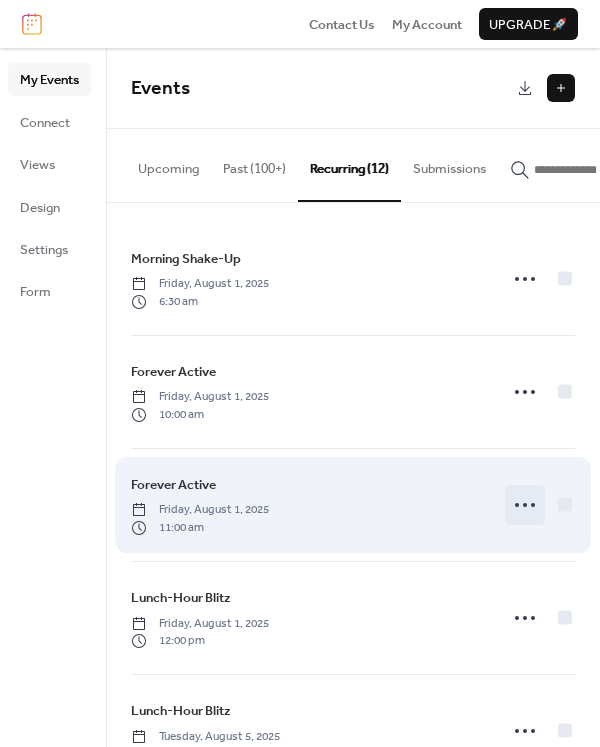 click 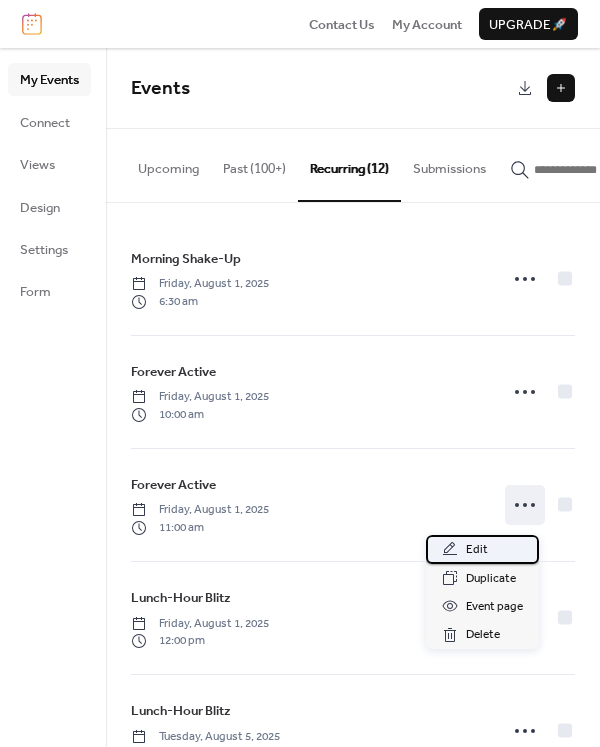 click on "Edit" at bounding box center (482, 549) 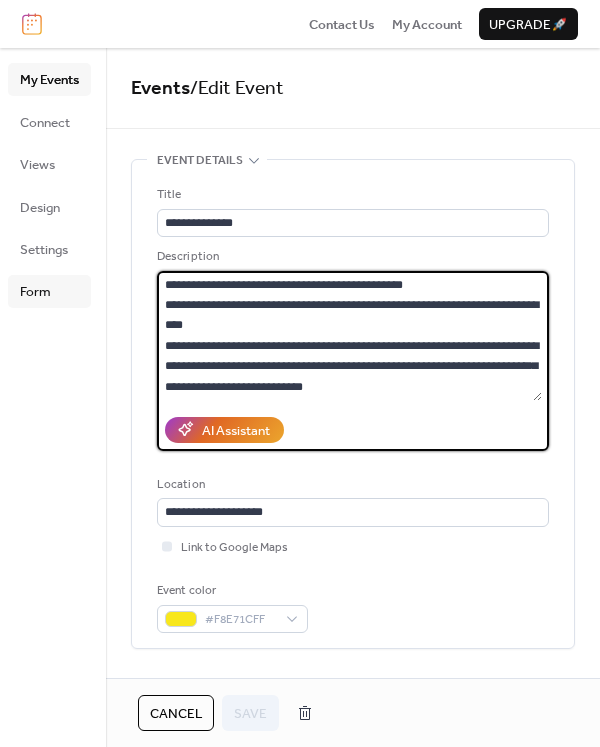 drag, startPoint x: 334, startPoint y: 378, endPoint x: 90, endPoint y: 279, distance: 263.31918 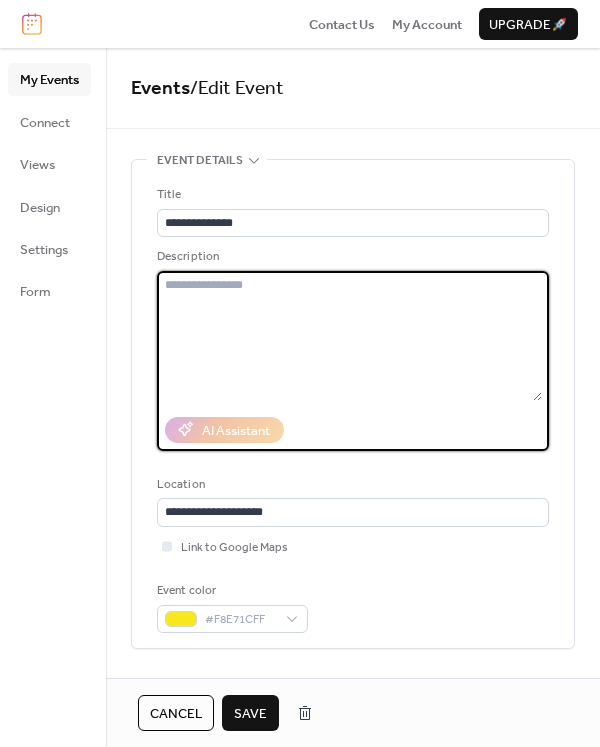 type 